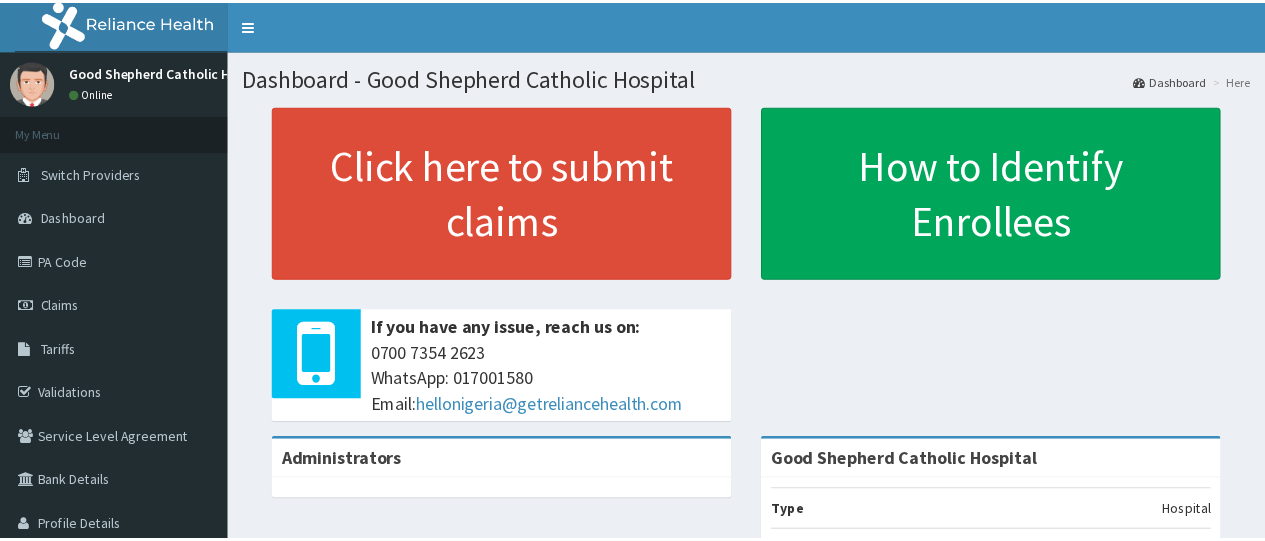 scroll, scrollTop: 0, scrollLeft: 0, axis: both 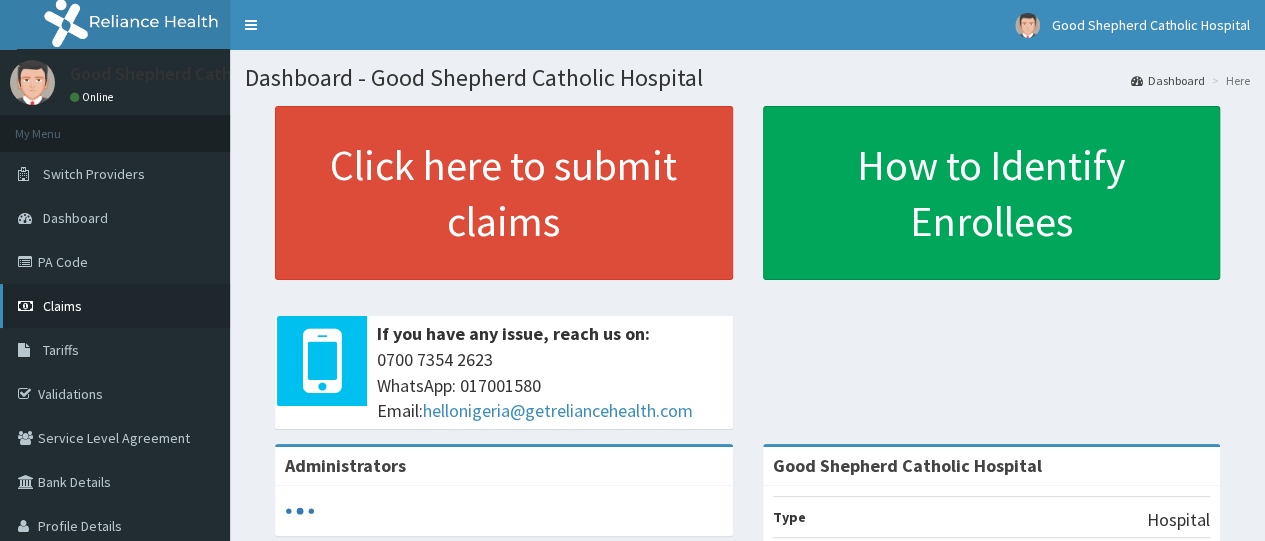 click on "Claims" at bounding box center [115, 306] 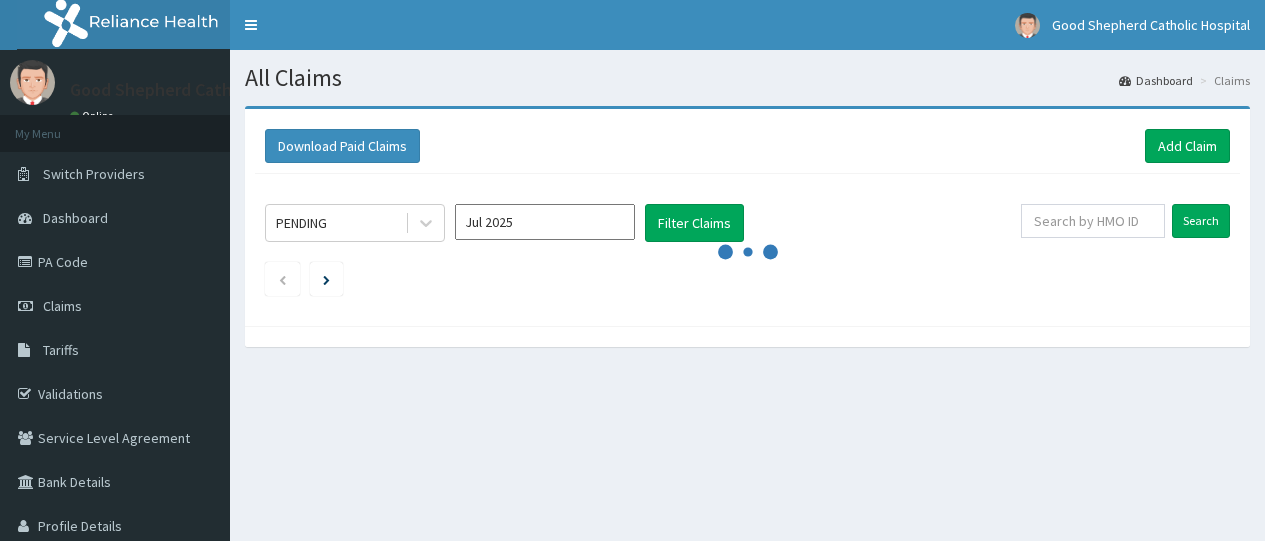 scroll, scrollTop: 0, scrollLeft: 0, axis: both 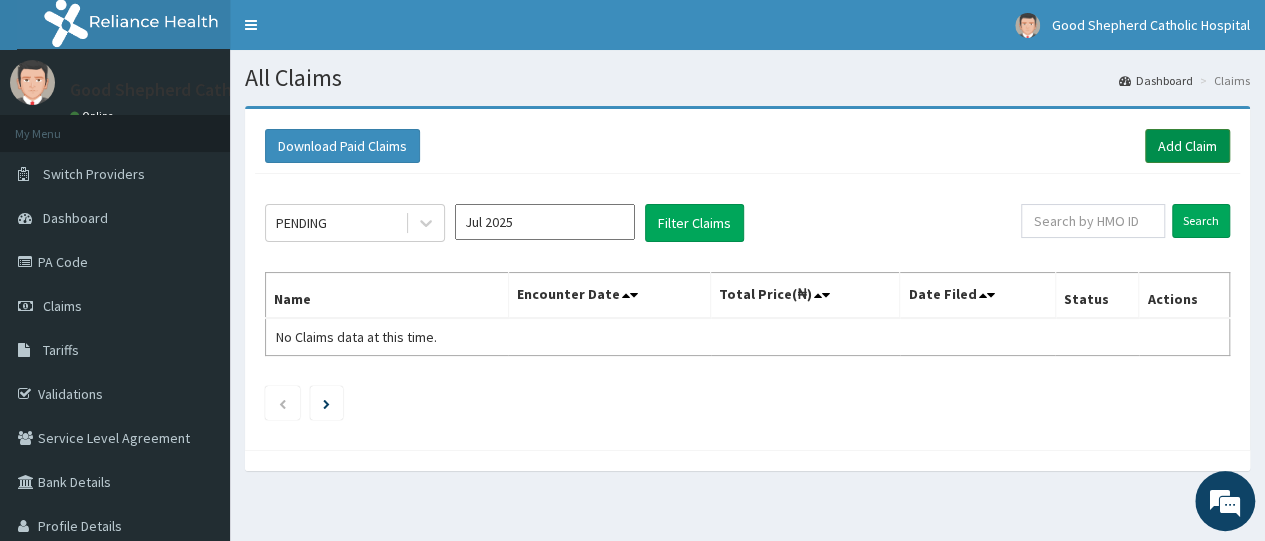 click on "Add Claim" at bounding box center [1187, 146] 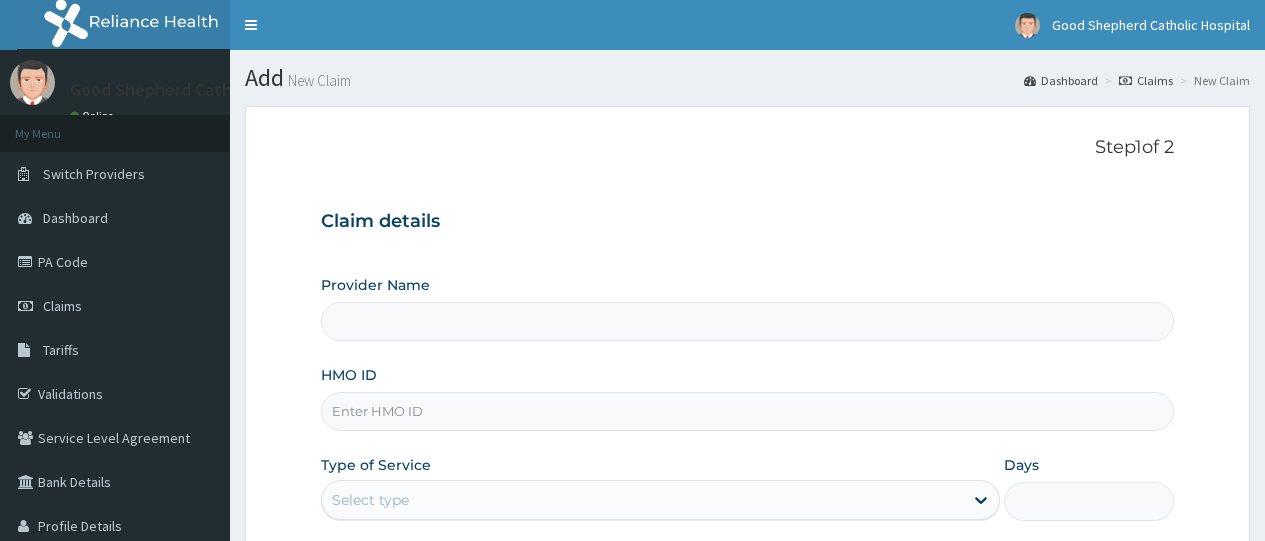 scroll, scrollTop: 0, scrollLeft: 0, axis: both 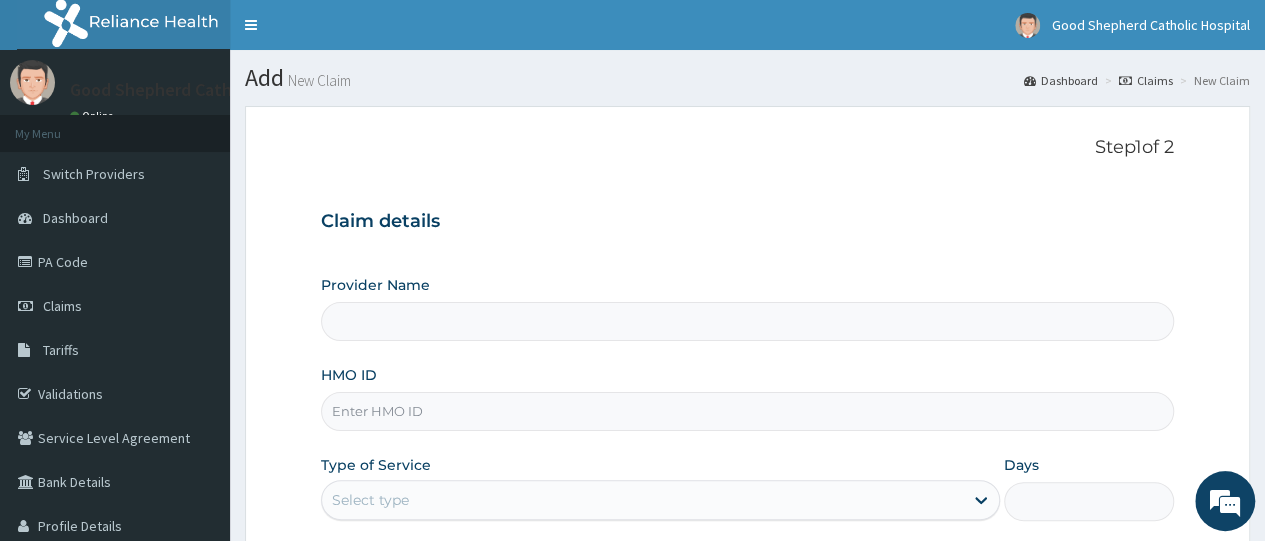 type on "Good Shepherd Catholic Hospital" 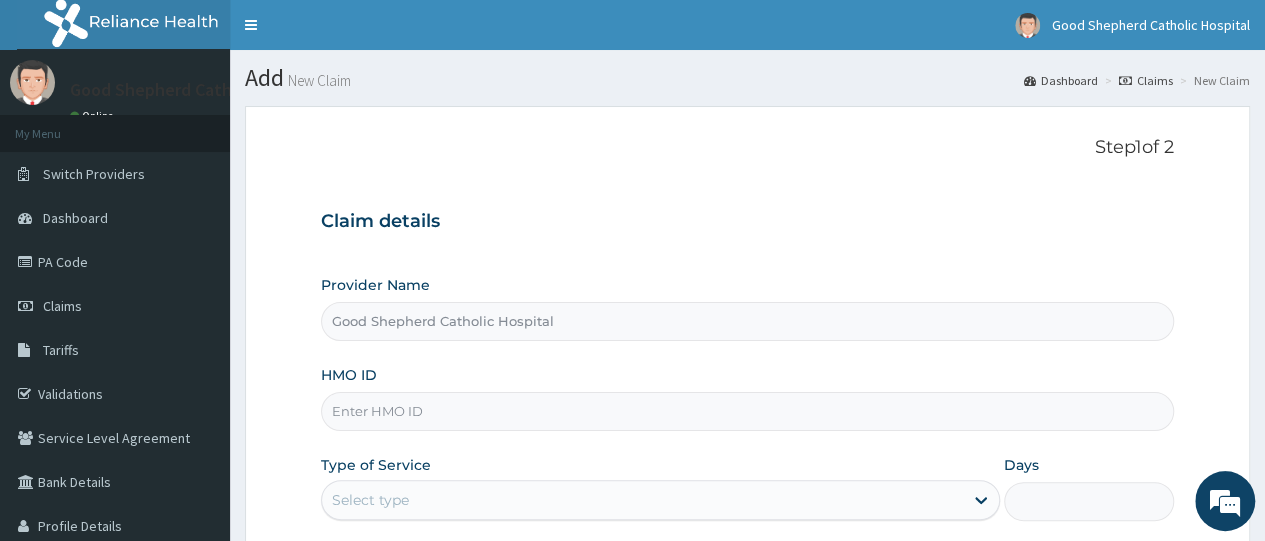 click on "HMO ID" at bounding box center (747, 411) 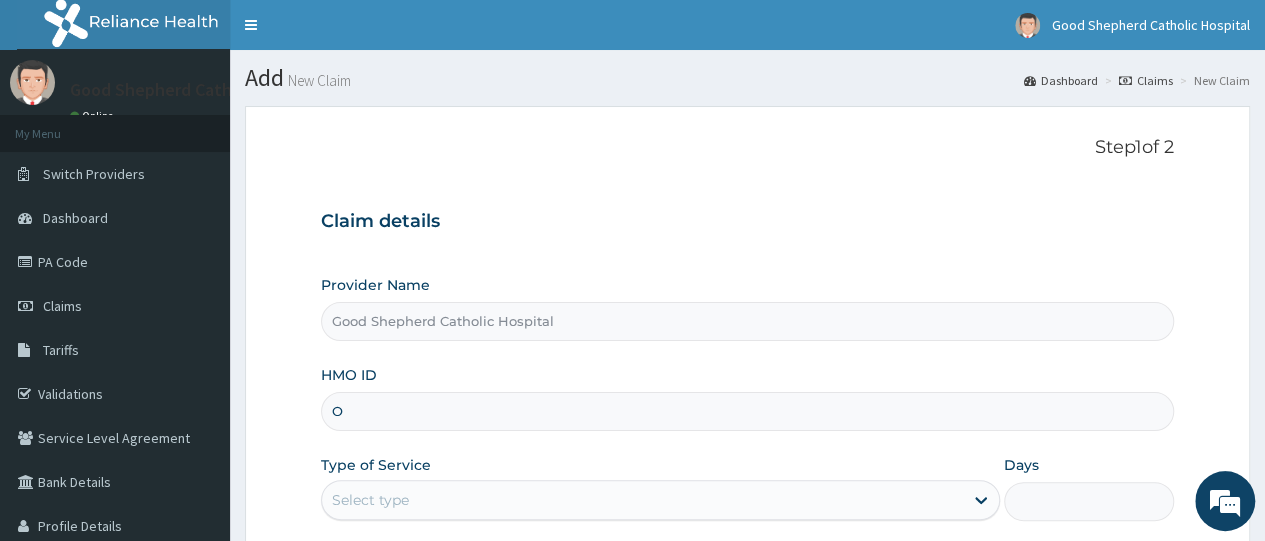 scroll, scrollTop: 0, scrollLeft: 0, axis: both 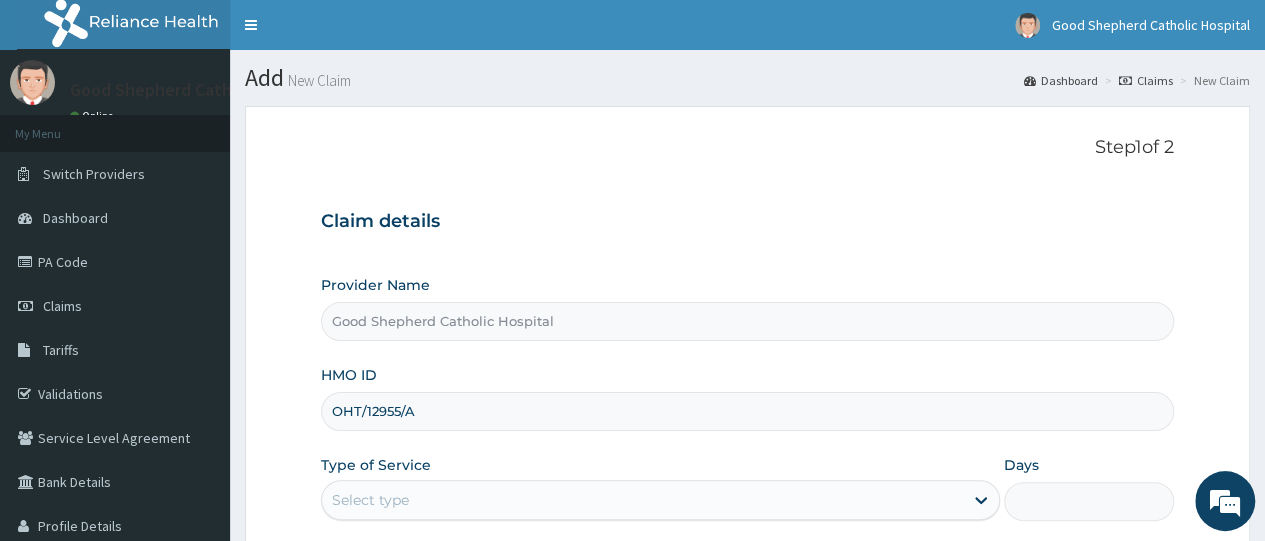 type on "OHT/12955/A" 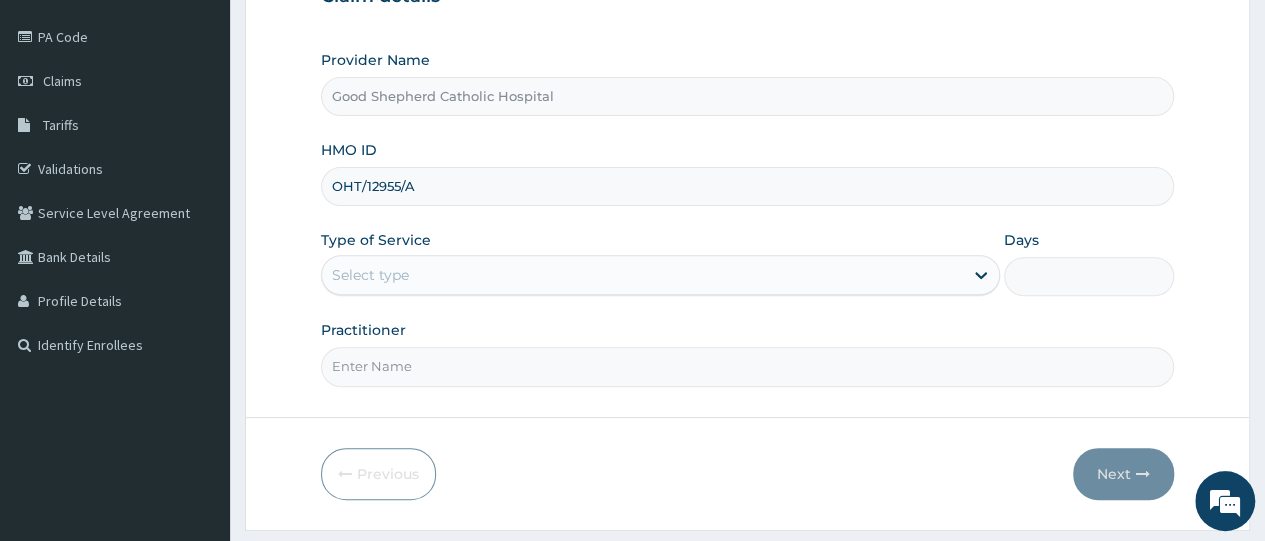 scroll, scrollTop: 276, scrollLeft: 0, axis: vertical 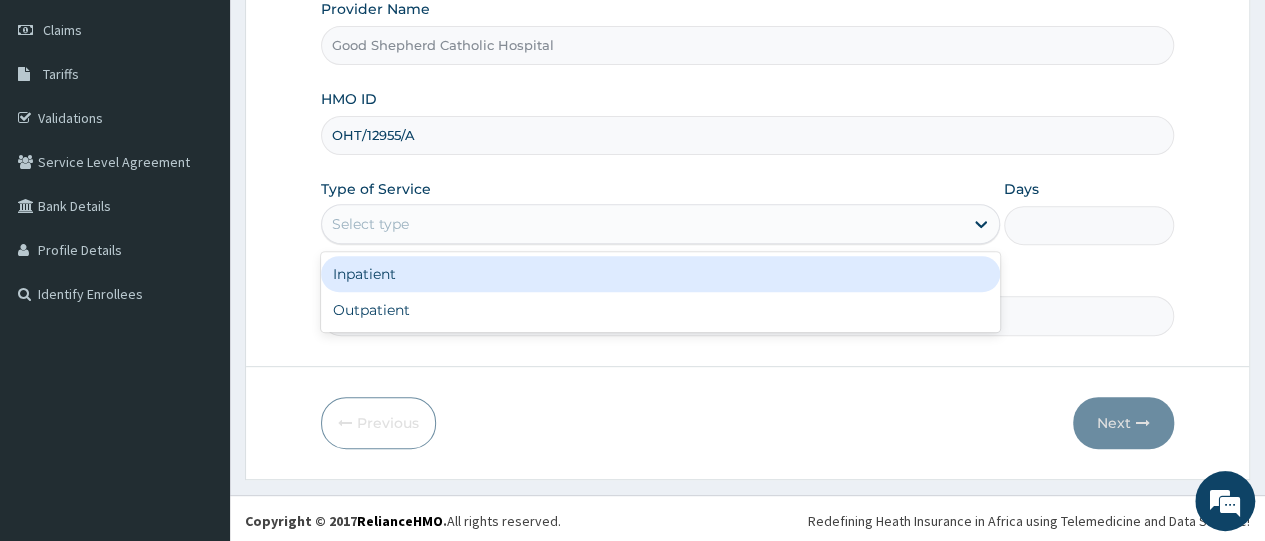 click on "Select type" at bounding box center [642, 224] 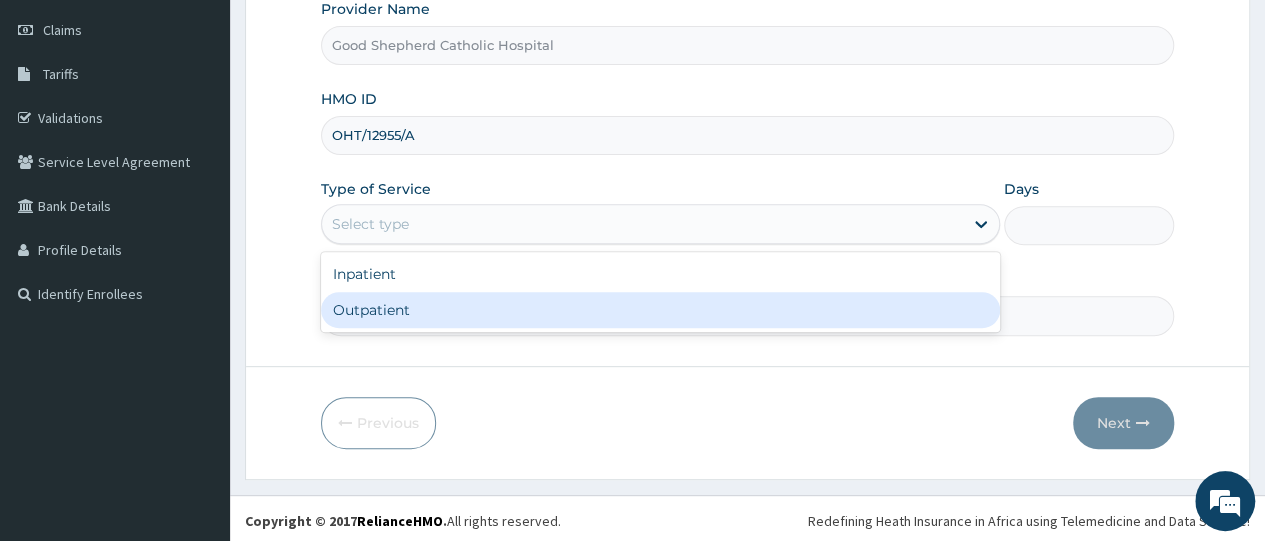 click on "Outpatient" at bounding box center (660, 310) 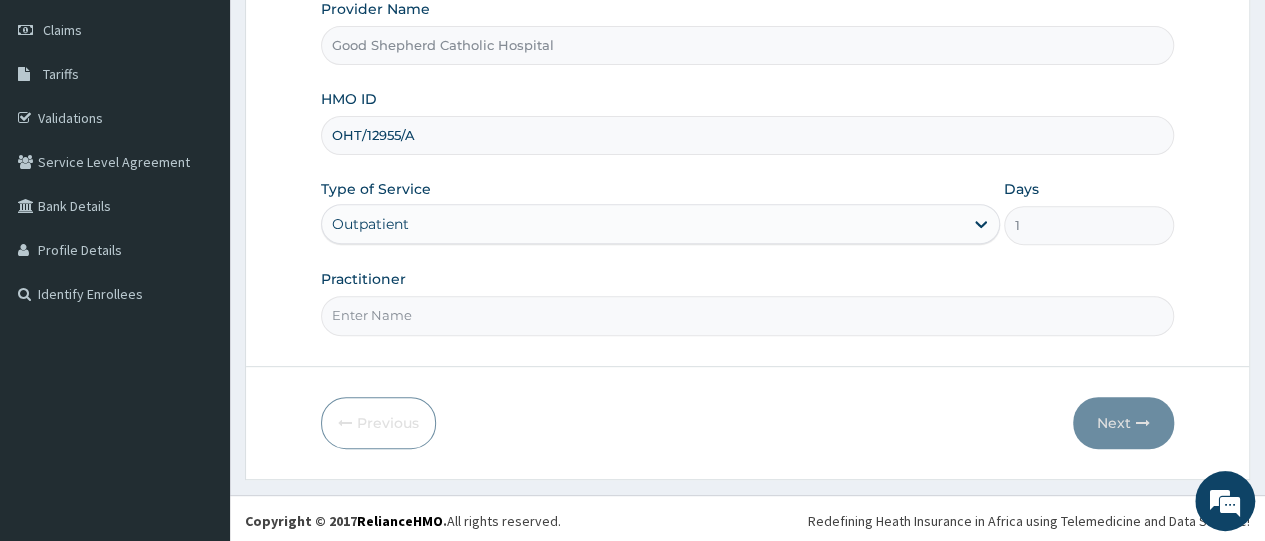 click on "Practitioner" at bounding box center [747, 315] 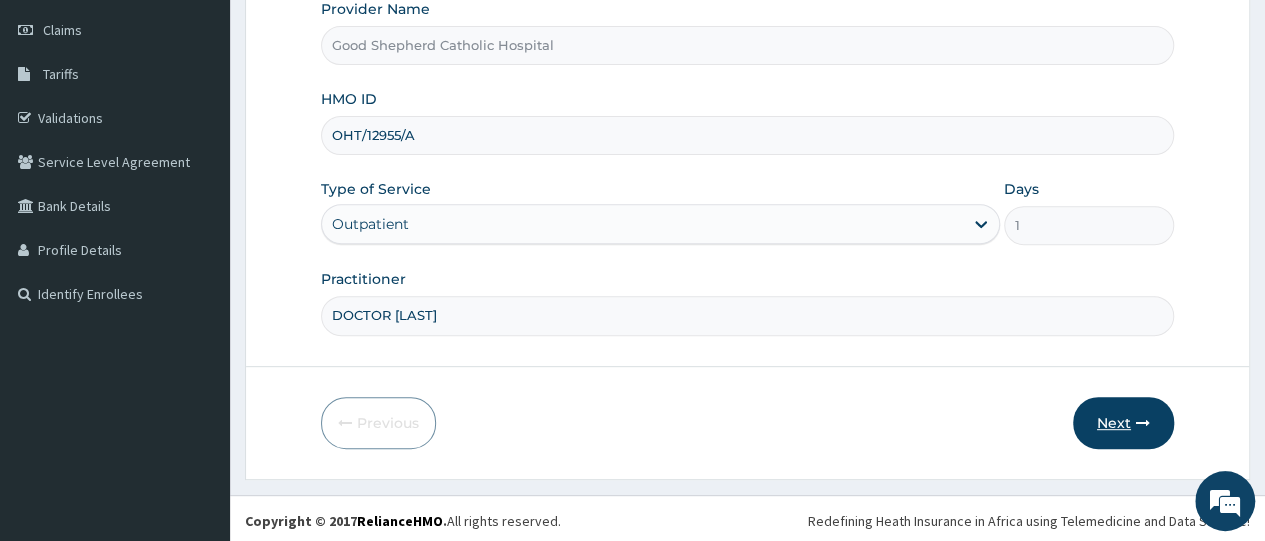 type on "DOCTOR [LAST]" 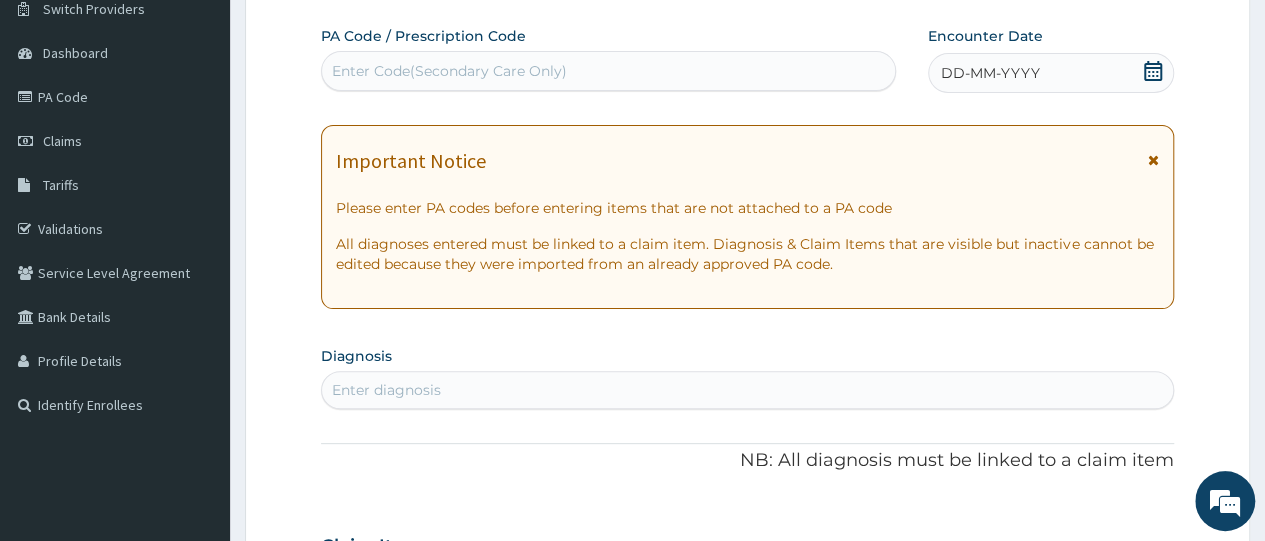 scroll, scrollTop: 116, scrollLeft: 0, axis: vertical 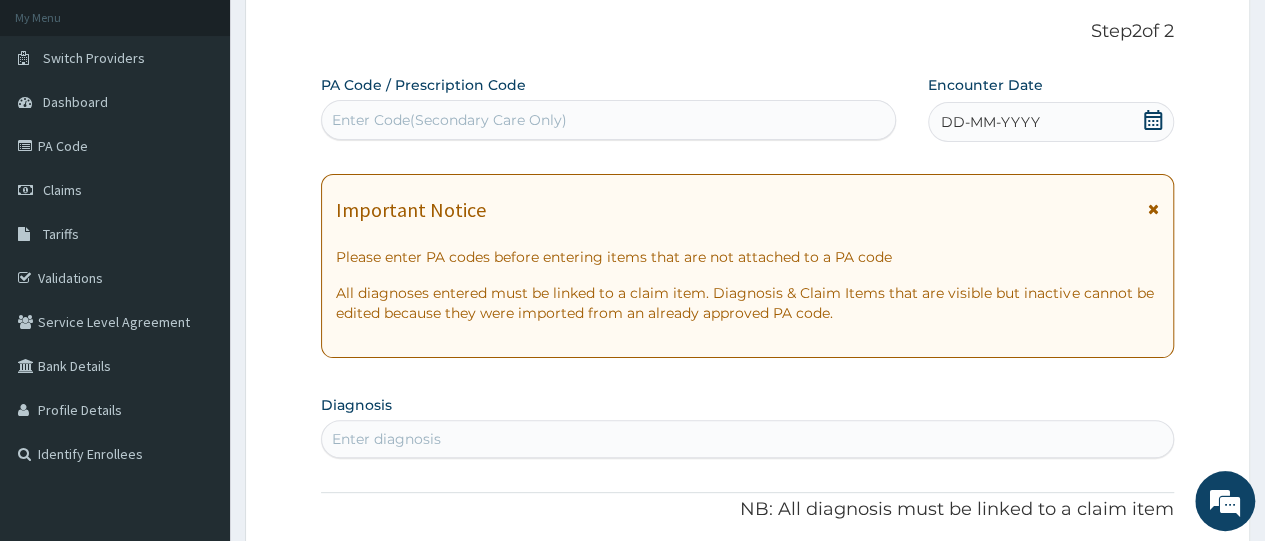 click on "DD-MM-YYYY" at bounding box center (990, 122) 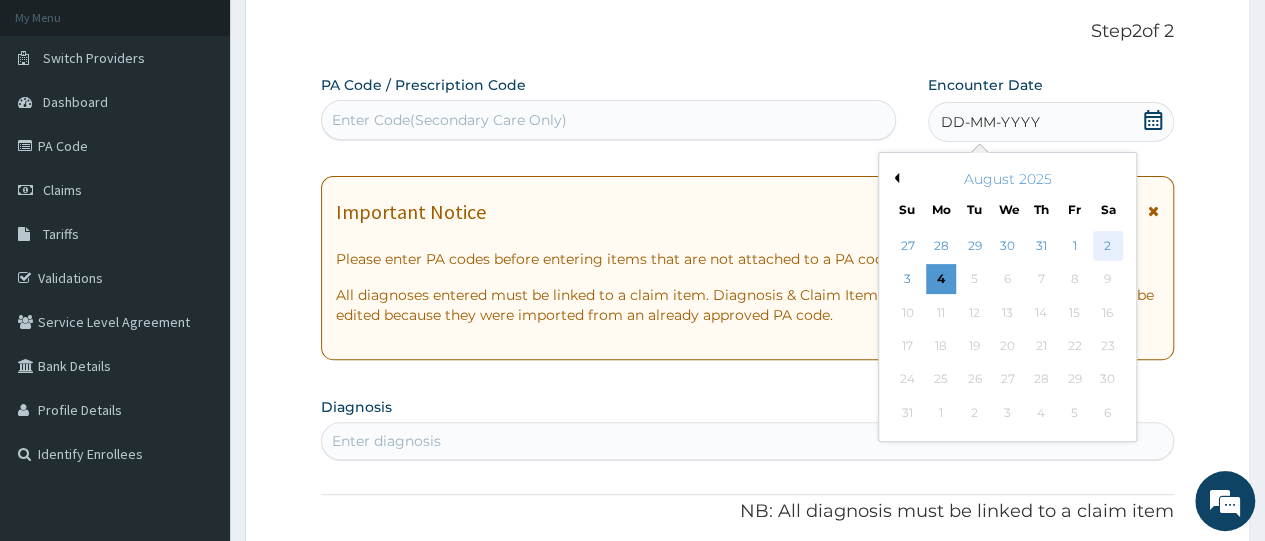 click on "2" at bounding box center (1107, 246) 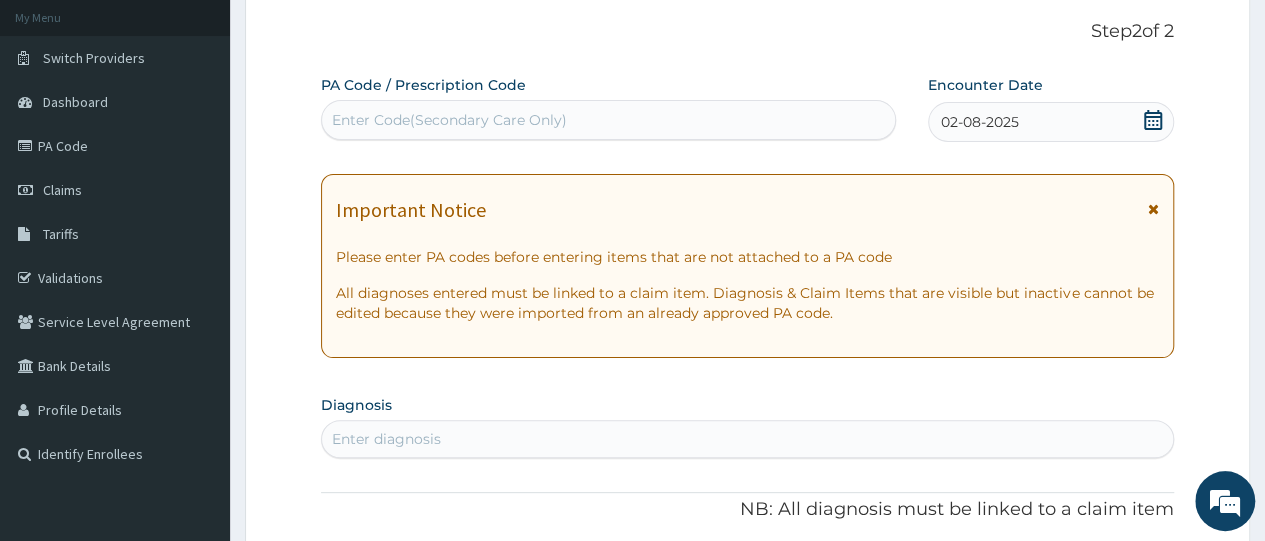click on "Enter diagnosis" at bounding box center (747, 439) 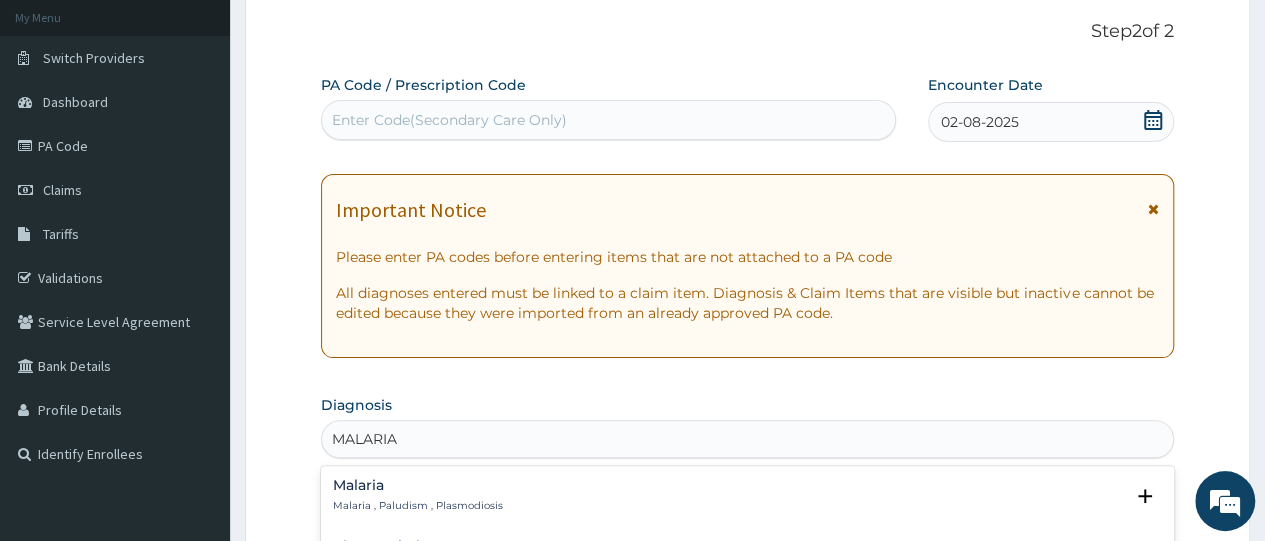 scroll, scrollTop: 163, scrollLeft: 0, axis: vertical 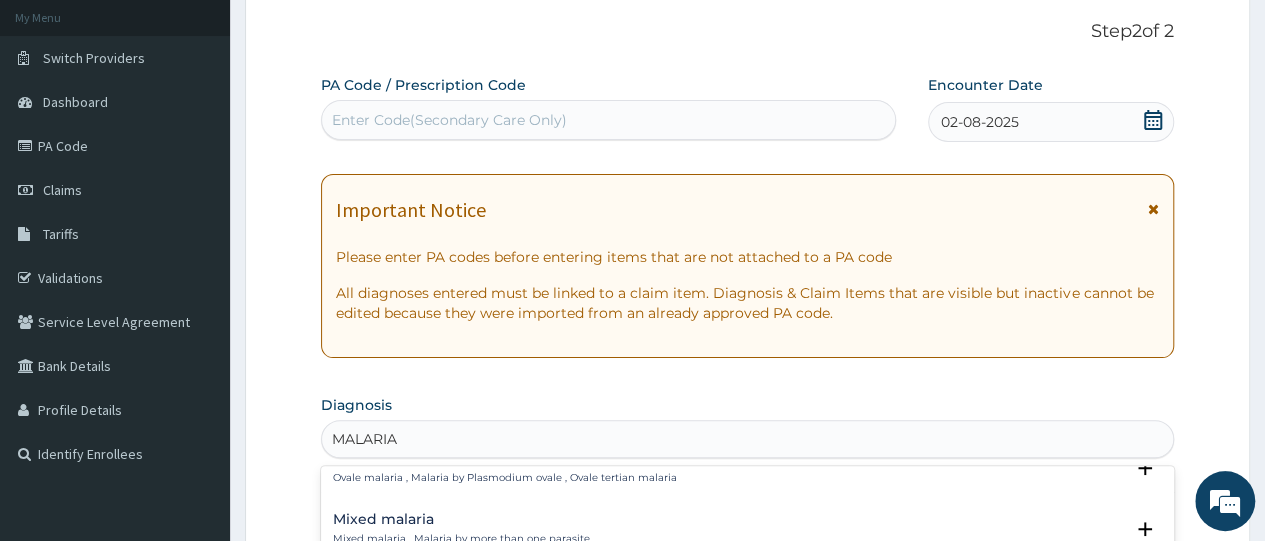 type on "MALARIA" 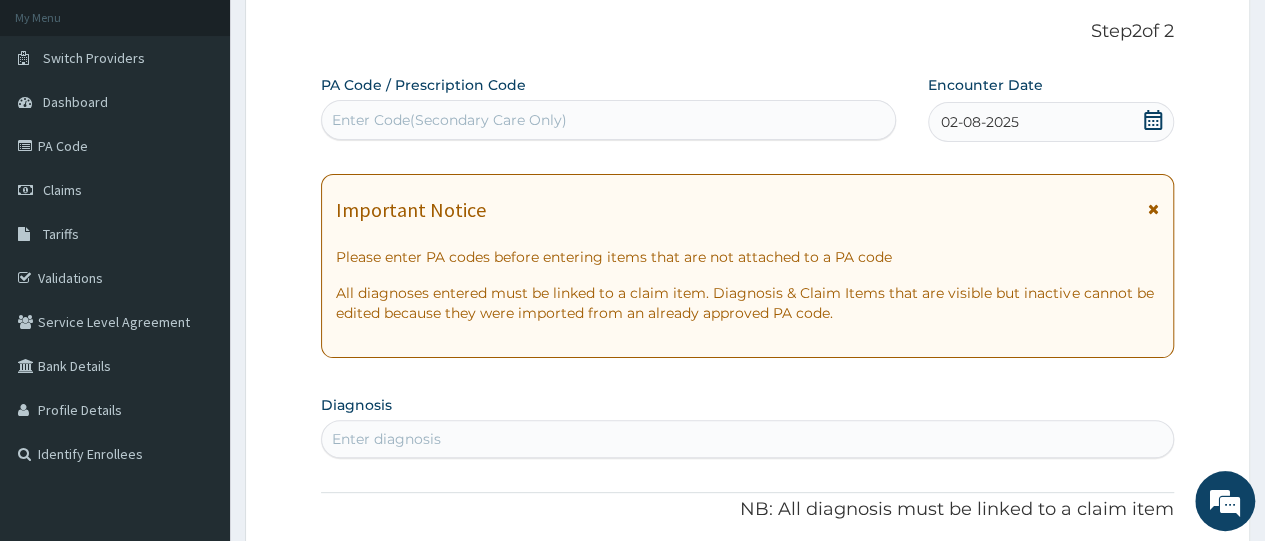 click on "PA Code / Prescription Code Enter Code(Secondary Care Only) Encounter Date 02-08-2025 Important Notice Please enter PA codes before entering items that are not attached to a PA code   All diagnoses entered must be linked to a claim item. Diagnosis & Claim Items that are visible but inactive cannot be edited because they were imported from an already approved PA code. Diagnosis Enter diagnosis NB: All diagnosis must be linked to a claim item Claim Items No claim item Types Select Type Item Select Item Pair Diagnosis Select Diagnosis Unit Price 0 Add Comment" at bounding box center (747, 592) 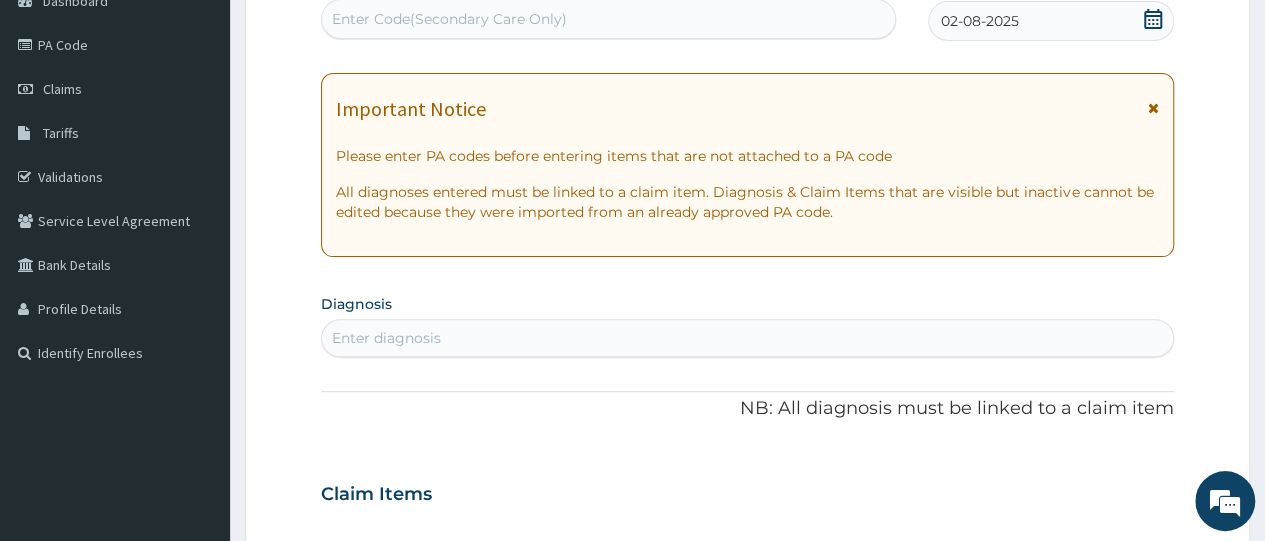 scroll, scrollTop: 276, scrollLeft: 0, axis: vertical 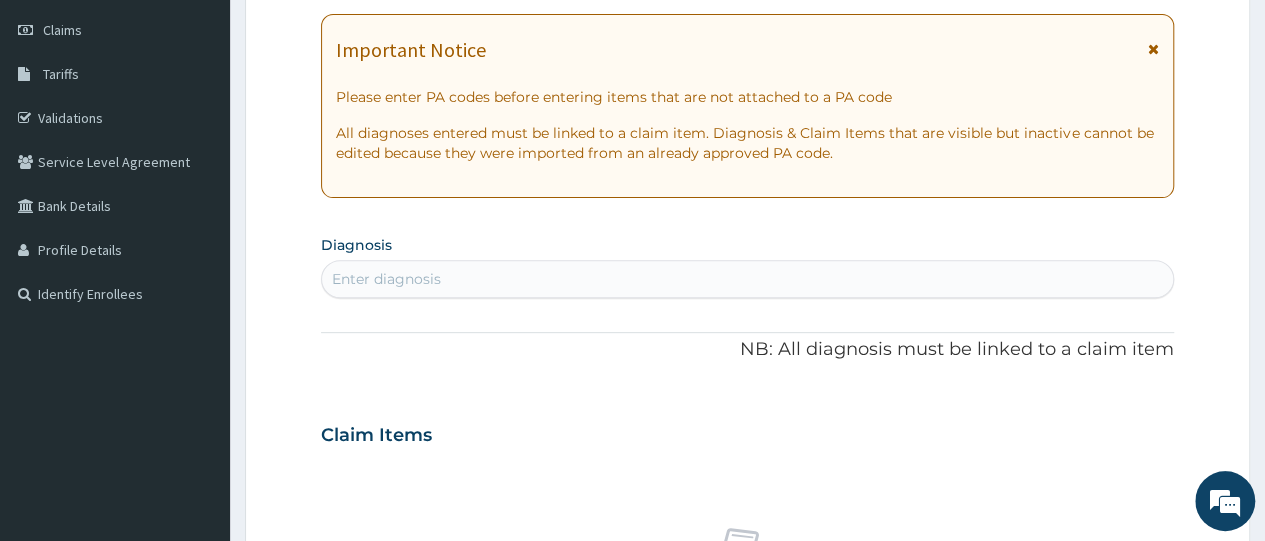 click on "Enter diagnosis" at bounding box center (747, 279) 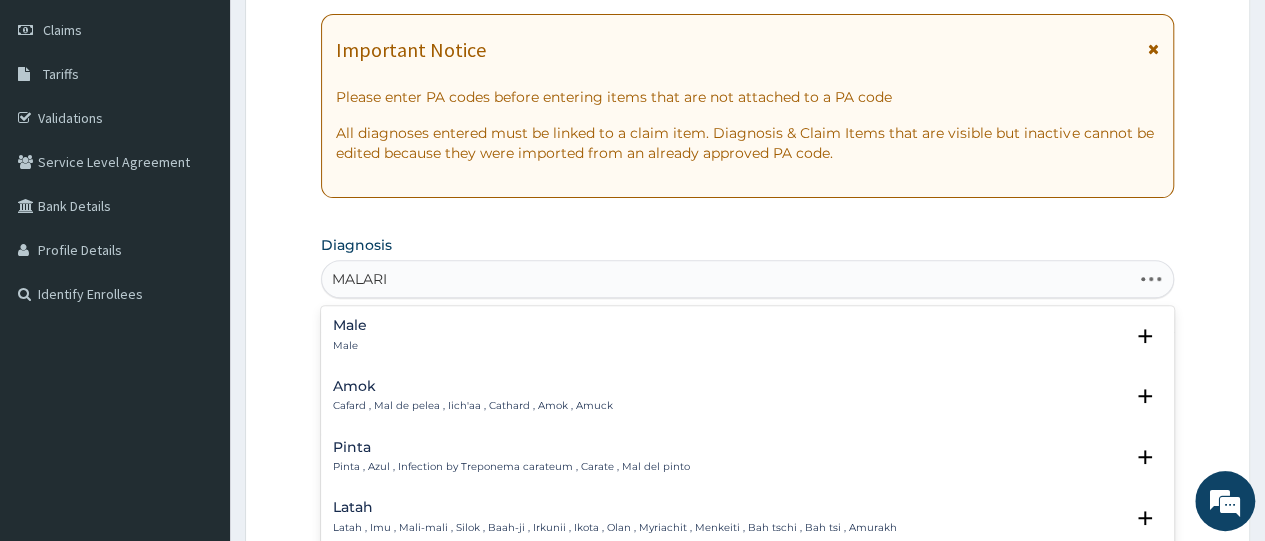 type on "MALARIA" 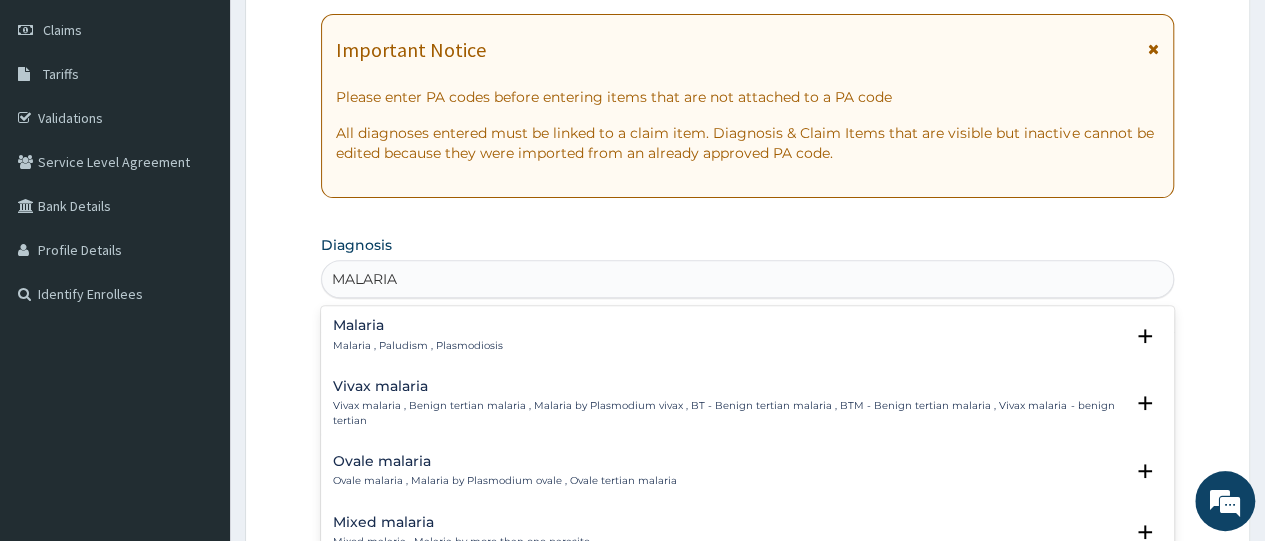 click on "Malaria , Paludism , Plasmodiosis" at bounding box center (418, 346) 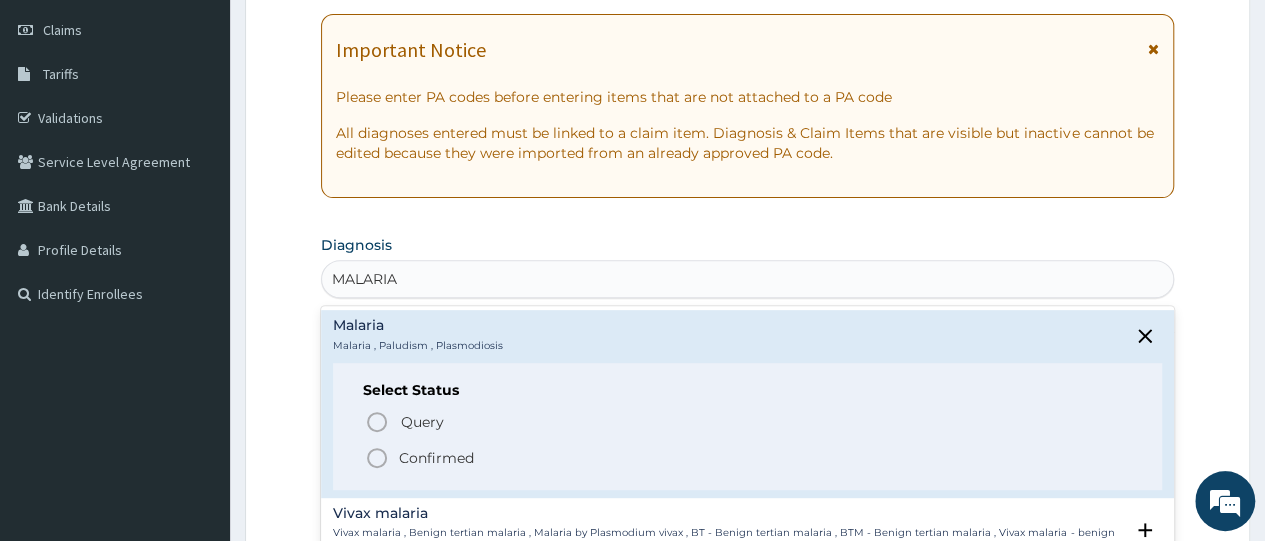 click 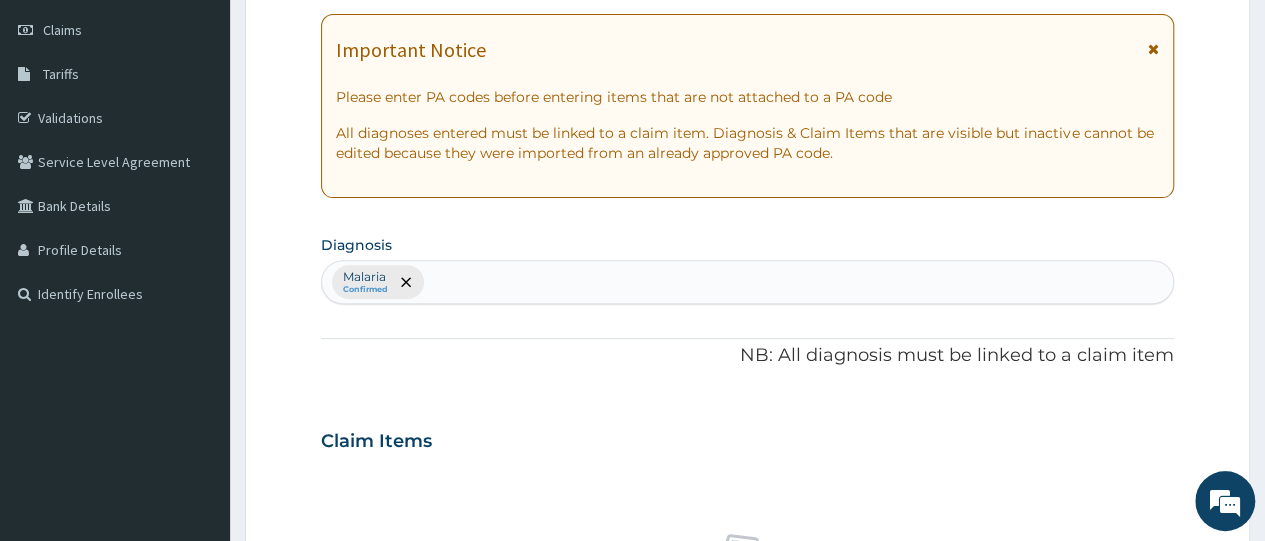 click on "No claim item" at bounding box center [747, 583] 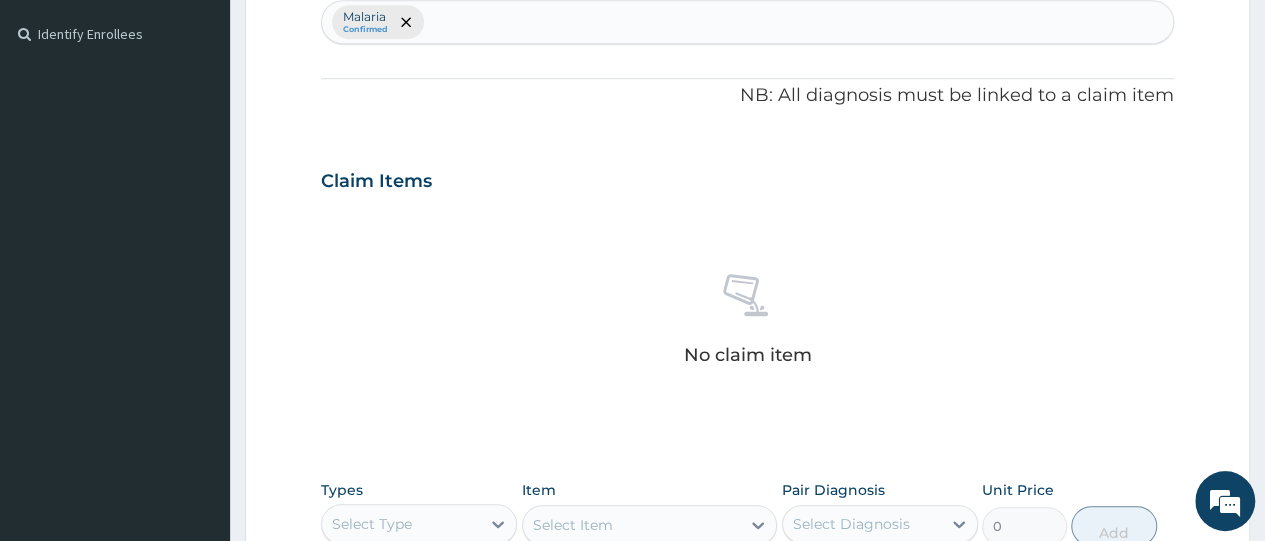 scroll, scrollTop: 716, scrollLeft: 0, axis: vertical 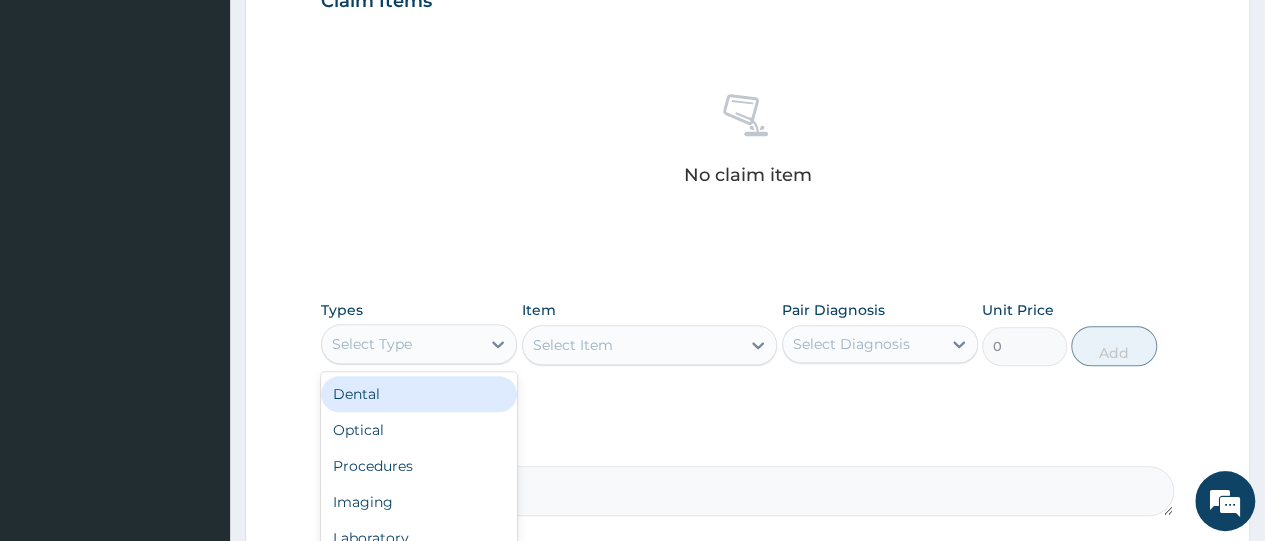 click on "Select Type" at bounding box center [401, 344] 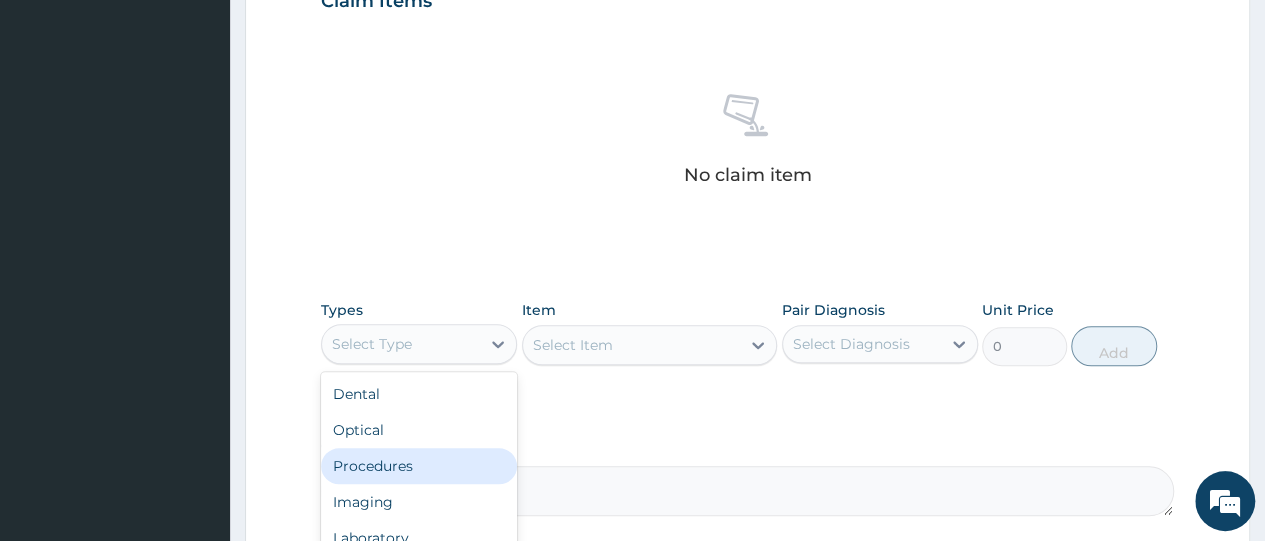 click on "Procedures" at bounding box center [419, 466] 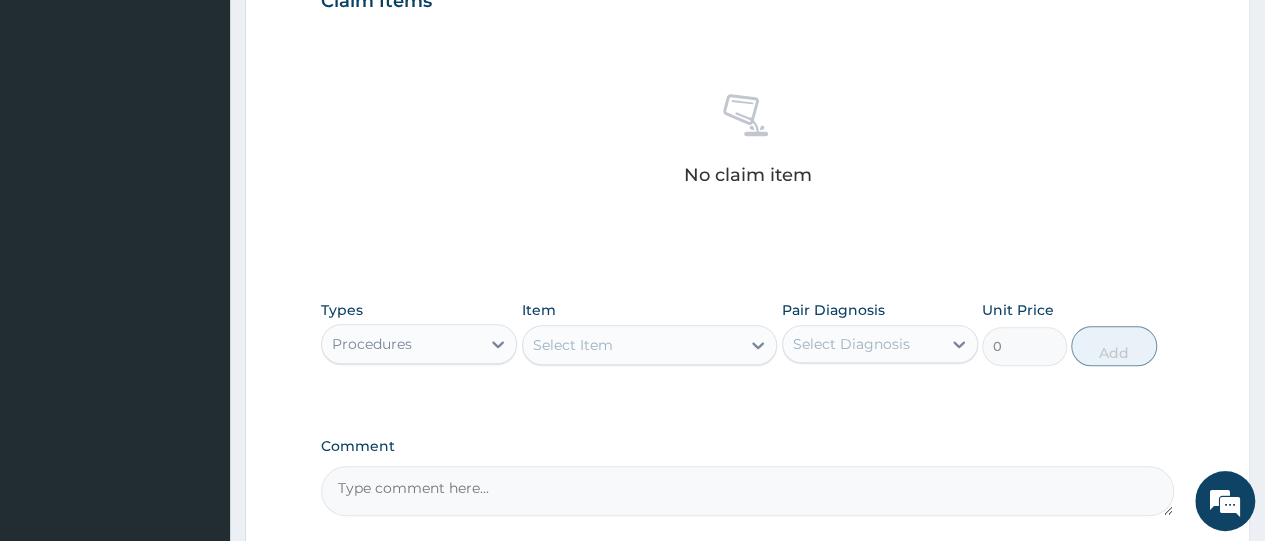 click on "Select Item" at bounding box center [632, 345] 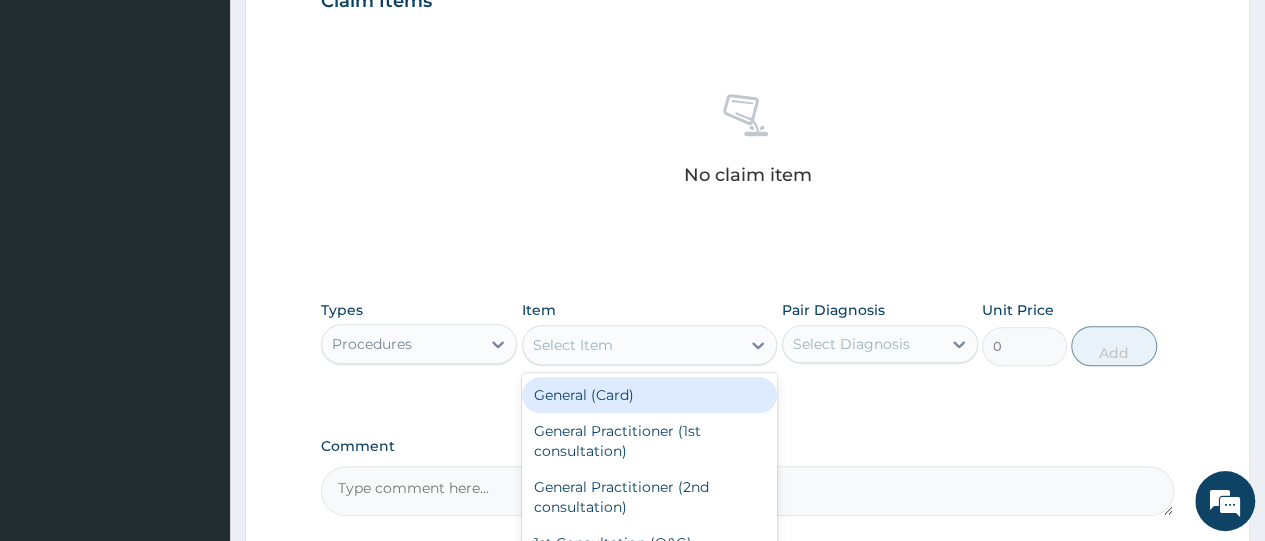 click on "General (Card)" at bounding box center [650, 395] 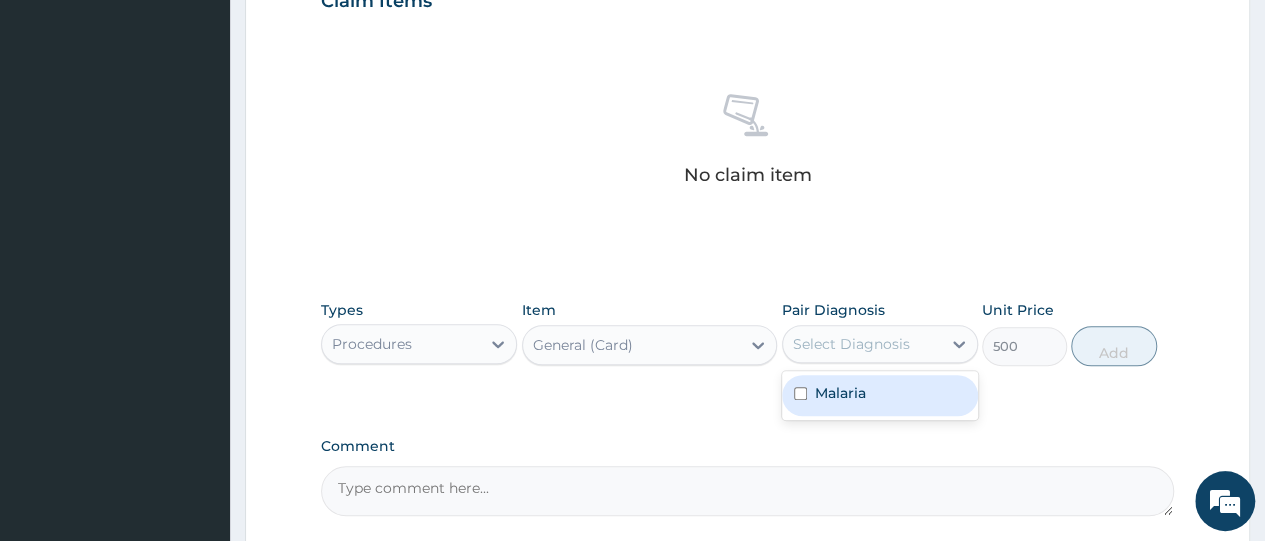 click on "Select Diagnosis" at bounding box center [851, 344] 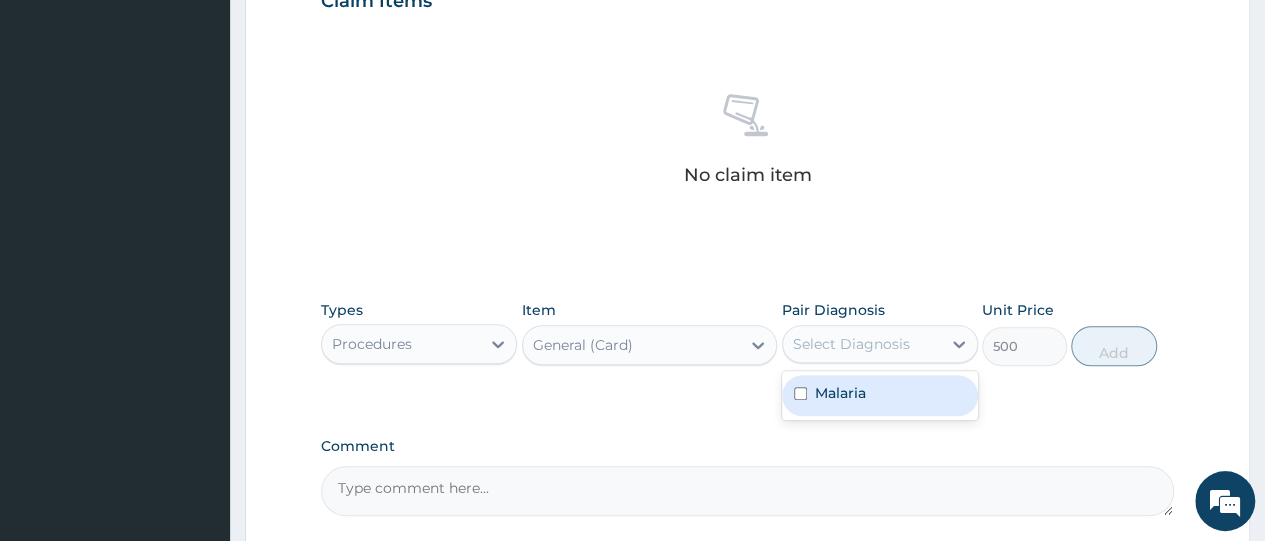 click at bounding box center (800, 393) 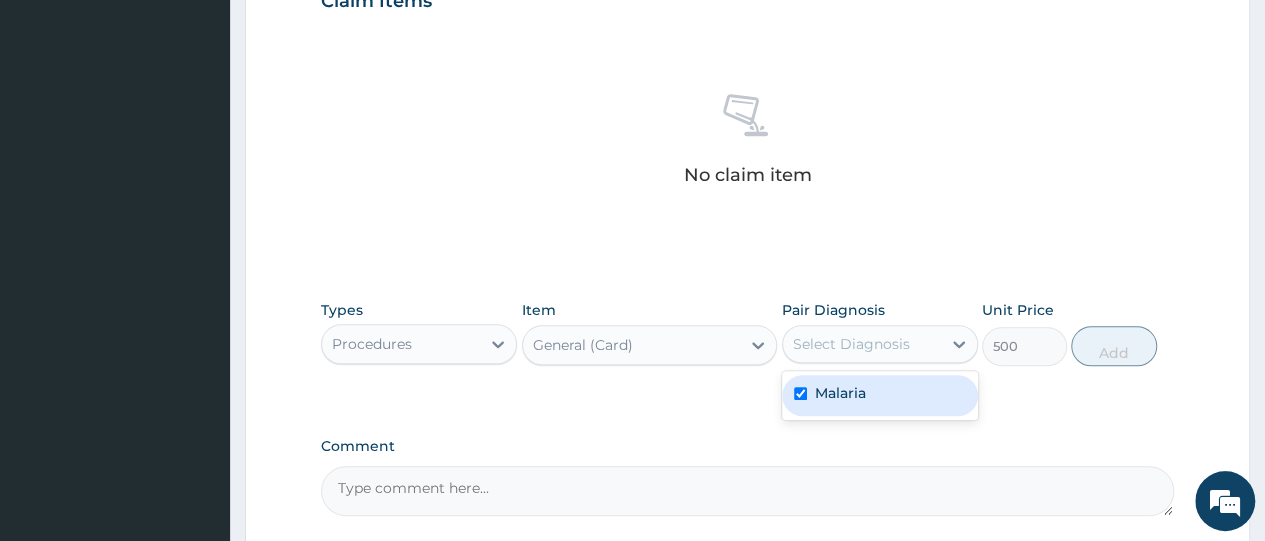 checkbox on "true" 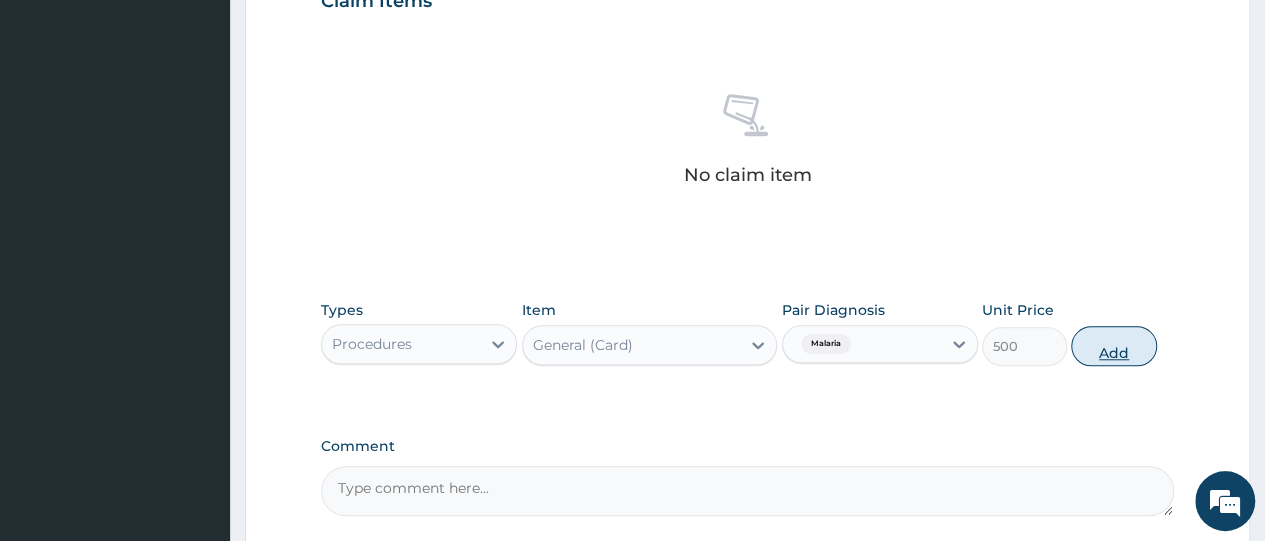 click on "Add" at bounding box center (1113, 346) 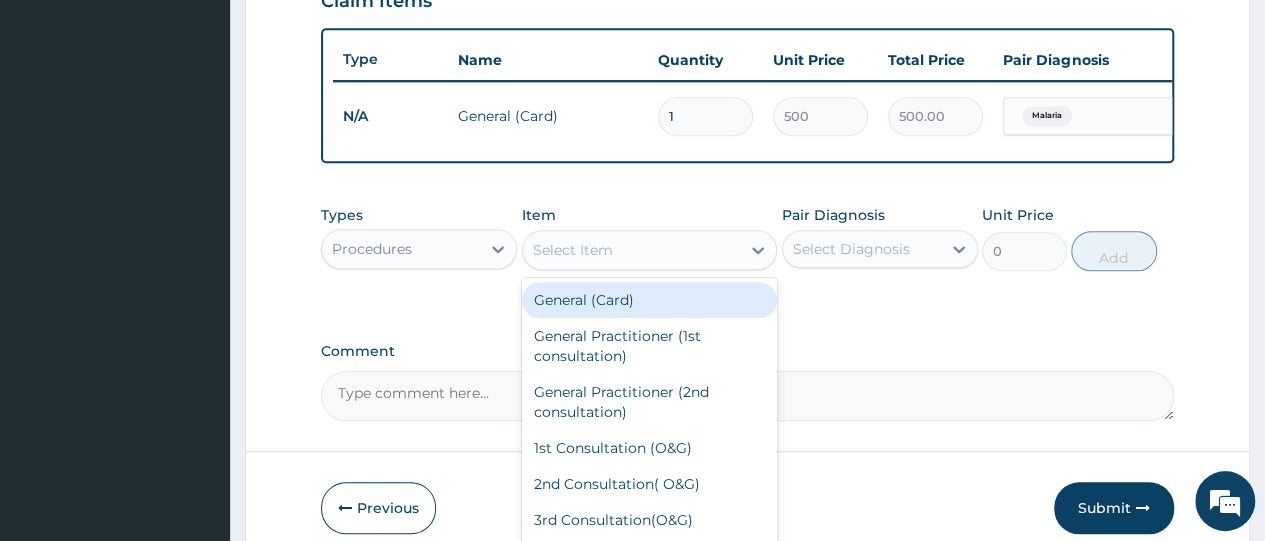 click on "Select Item" at bounding box center (632, 250) 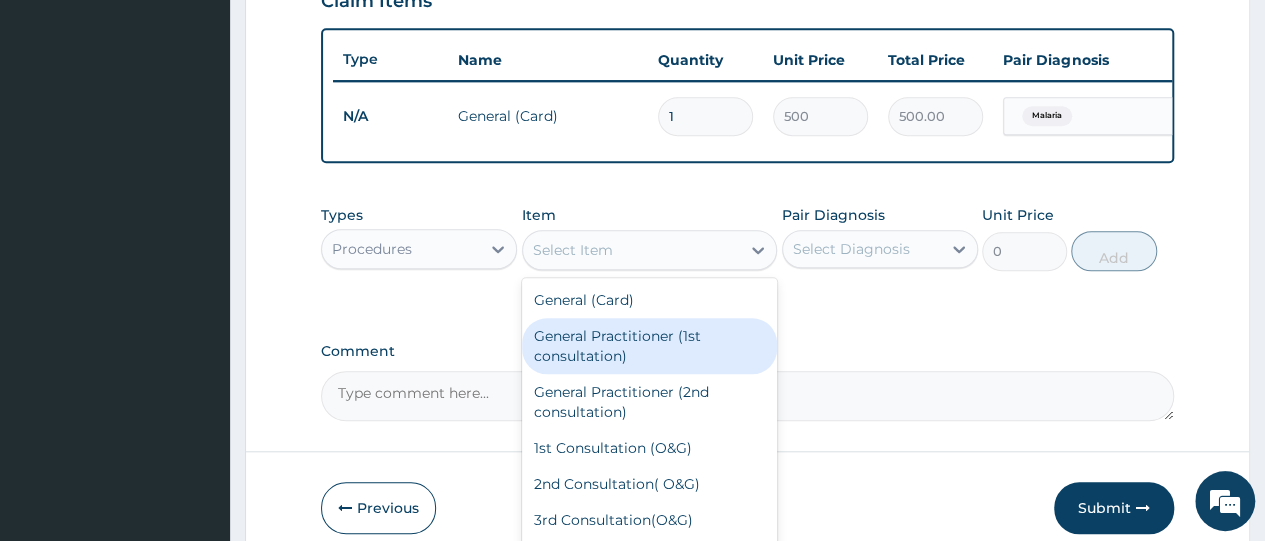click on "General Practitioner (1st consultation)" at bounding box center [650, 346] 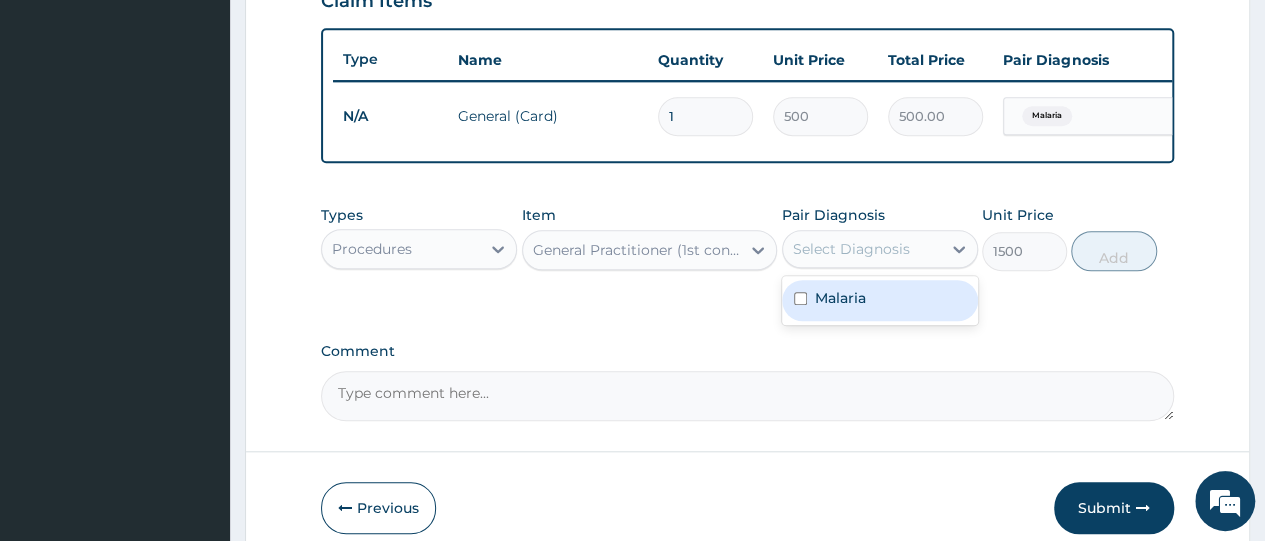 click on "Select Diagnosis" at bounding box center (851, 249) 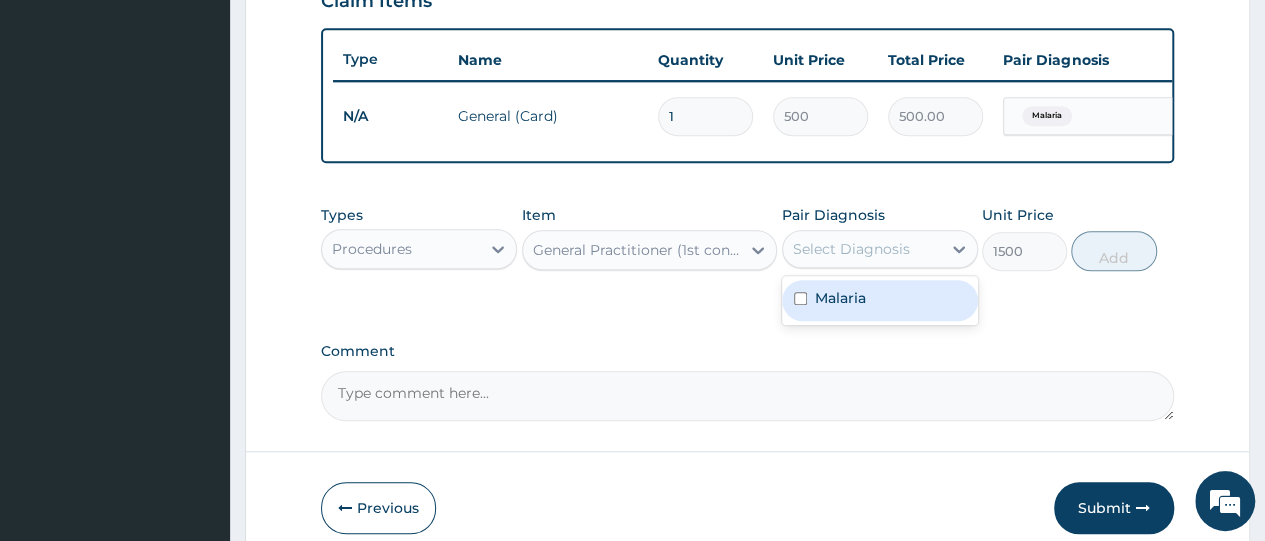 click at bounding box center (800, 298) 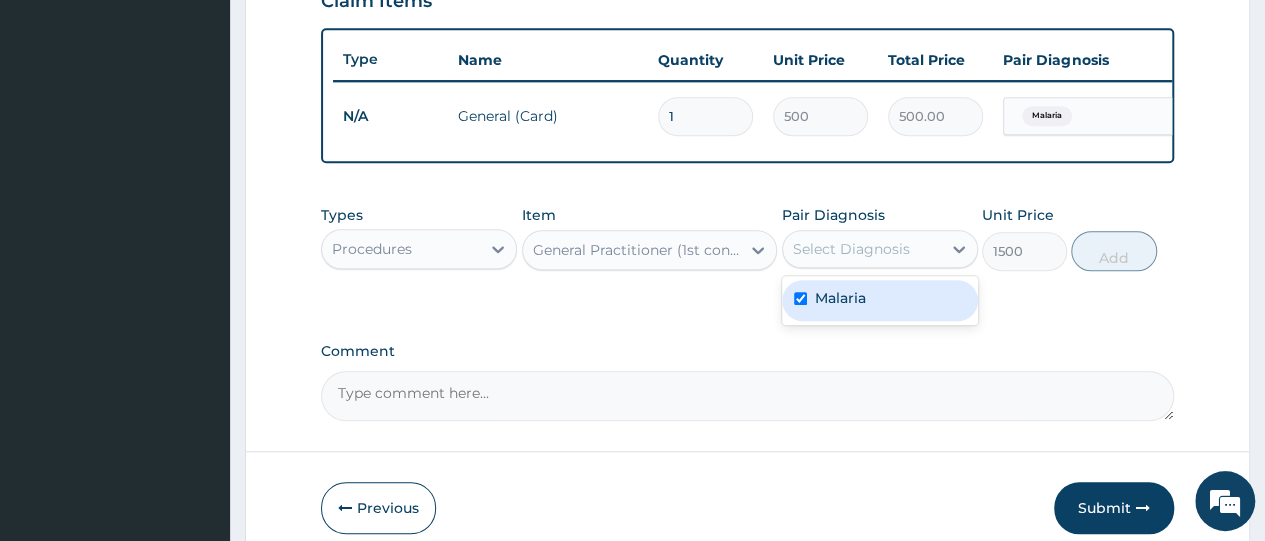 checkbox on "true" 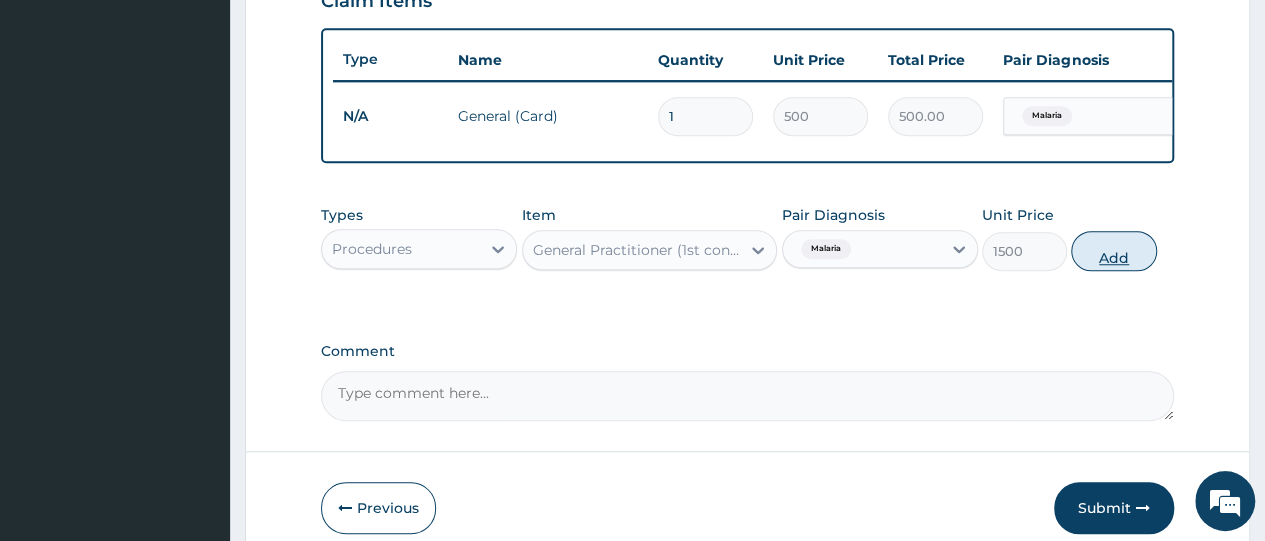 click on "Add" at bounding box center (1113, 251) 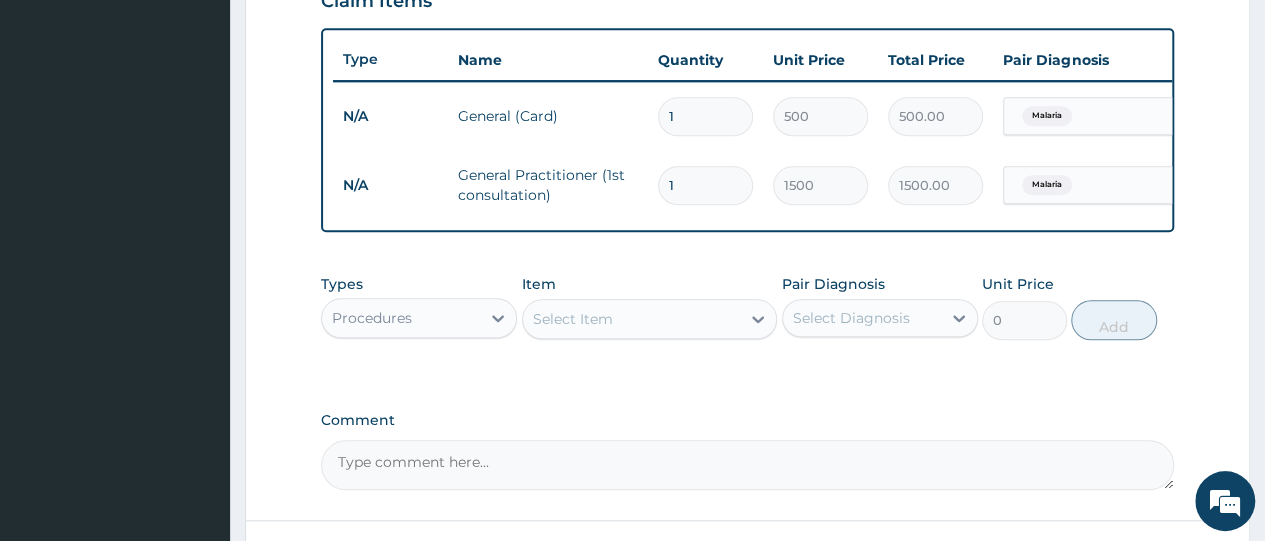 click on "Procedures" at bounding box center (401, 318) 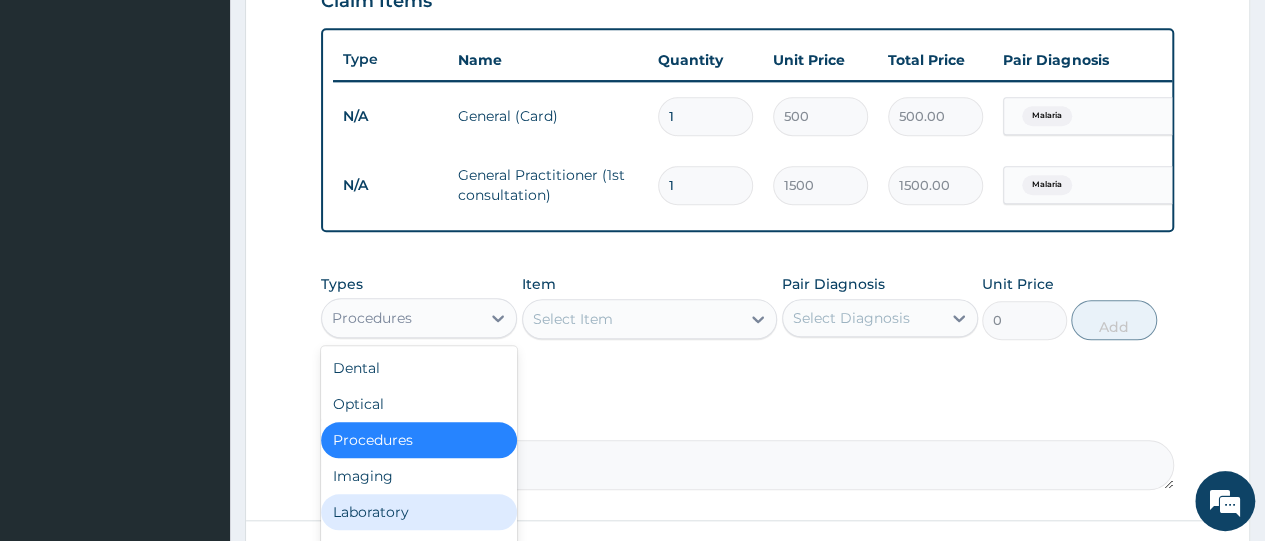 click on "Laboratory" at bounding box center (419, 512) 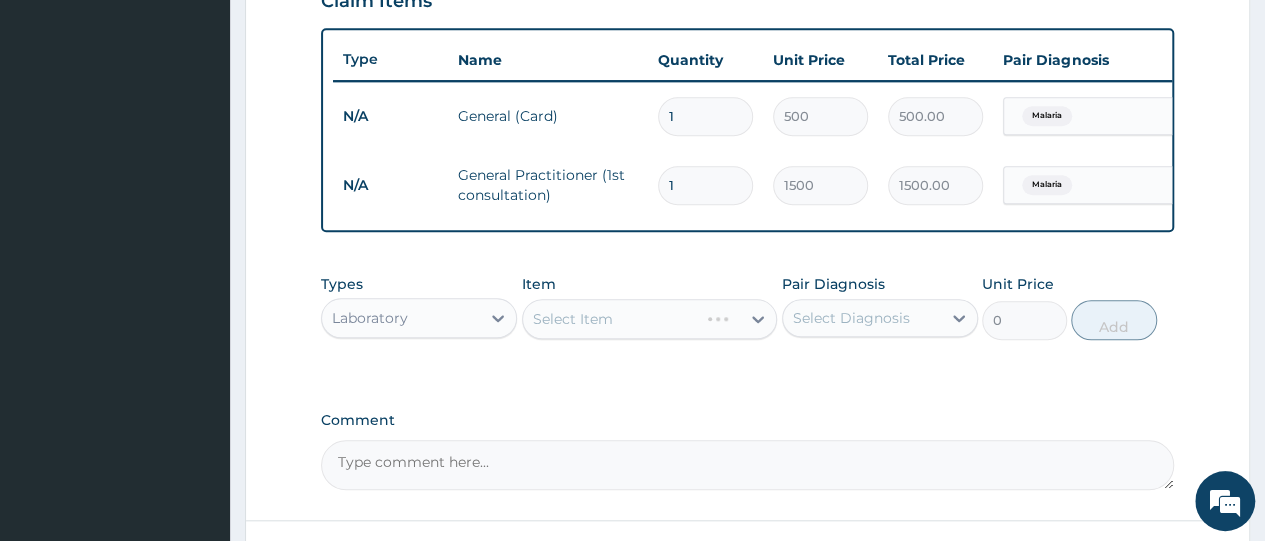 click on "Select Item" at bounding box center [650, 319] 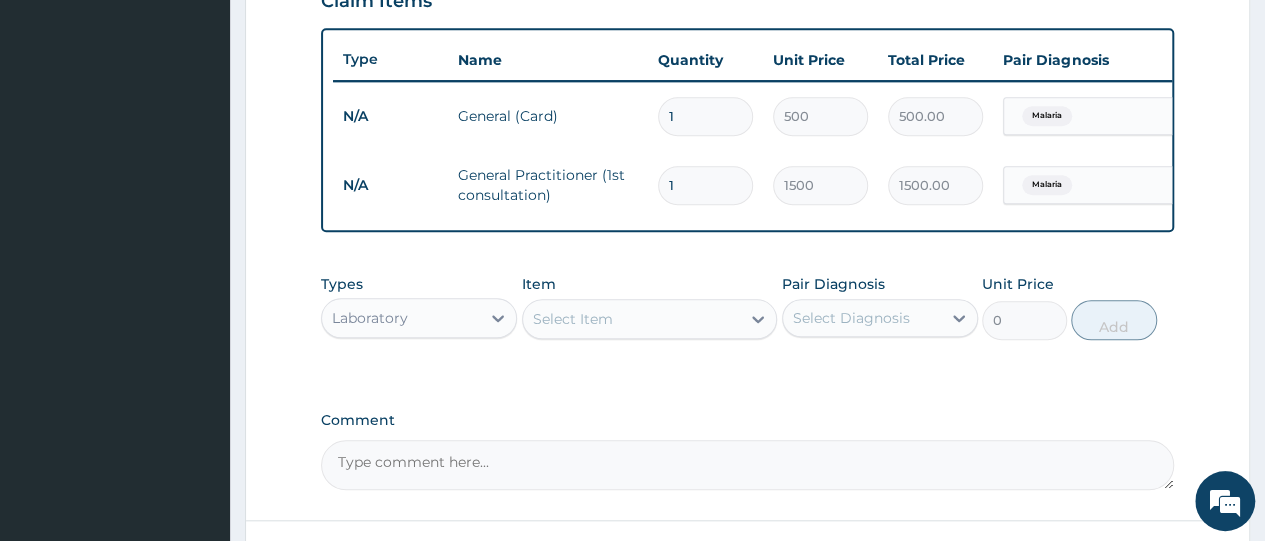 click on "PA Code / Prescription Code Enter Code(Secondary Care Only) Encounter Date 02-08-2025 Important Notice Please enter PA codes before entering items that are not attached to a PA code   All diagnoses entered must be linked to a claim item. Diagnosis & Claim Items that are visible but inactive cannot be edited because they were imported from an already approved PA code. Diagnosis Malaria Confirmed NB: All diagnosis must be linked to a claim item Claim Items Type Name Quantity Unit Price Total Price Pair Diagnosis Actions N/A General (Card) 1 500 500.00 Malaria Delete N/A General Practitioner (1st consultation) 1 1500 1500.00 Malaria Delete Types Laboratory Item Select Item Pair Diagnosis Select Diagnosis Unit Price 0 Add Comment" at bounding box center [747, -18] 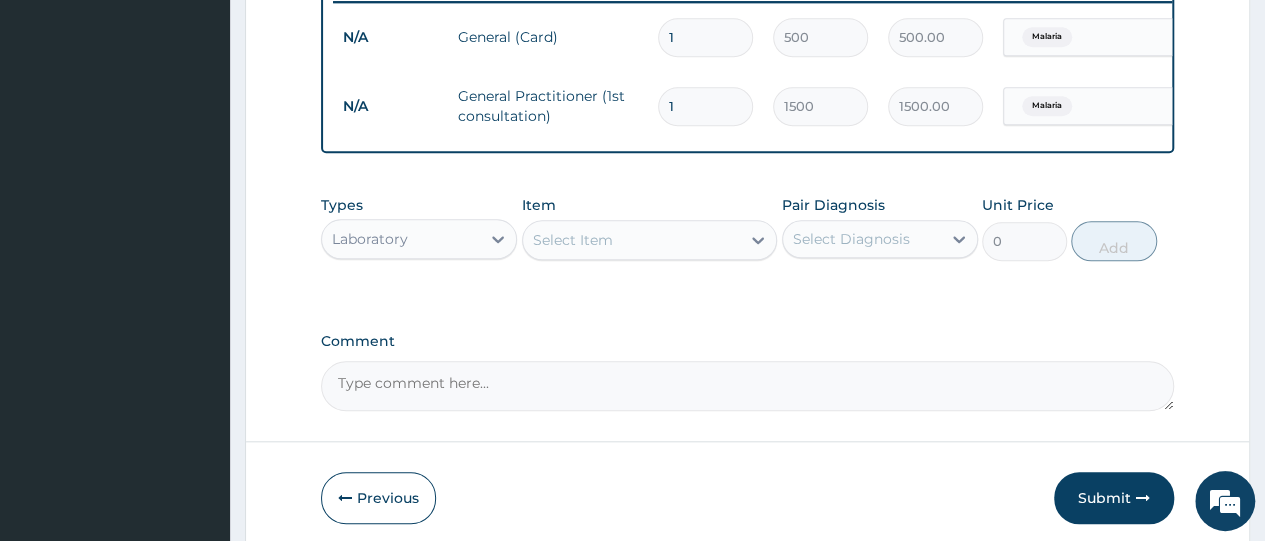 scroll, scrollTop: 796, scrollLeft: 0, axis: vertical 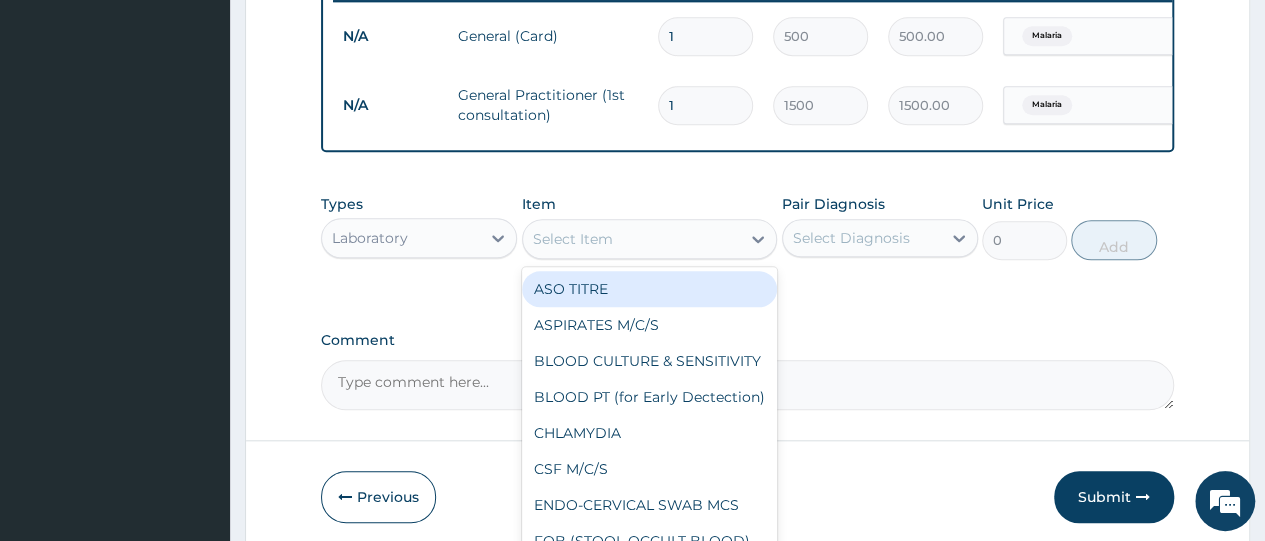click on "Select Item" at bounding box center [650, 239] 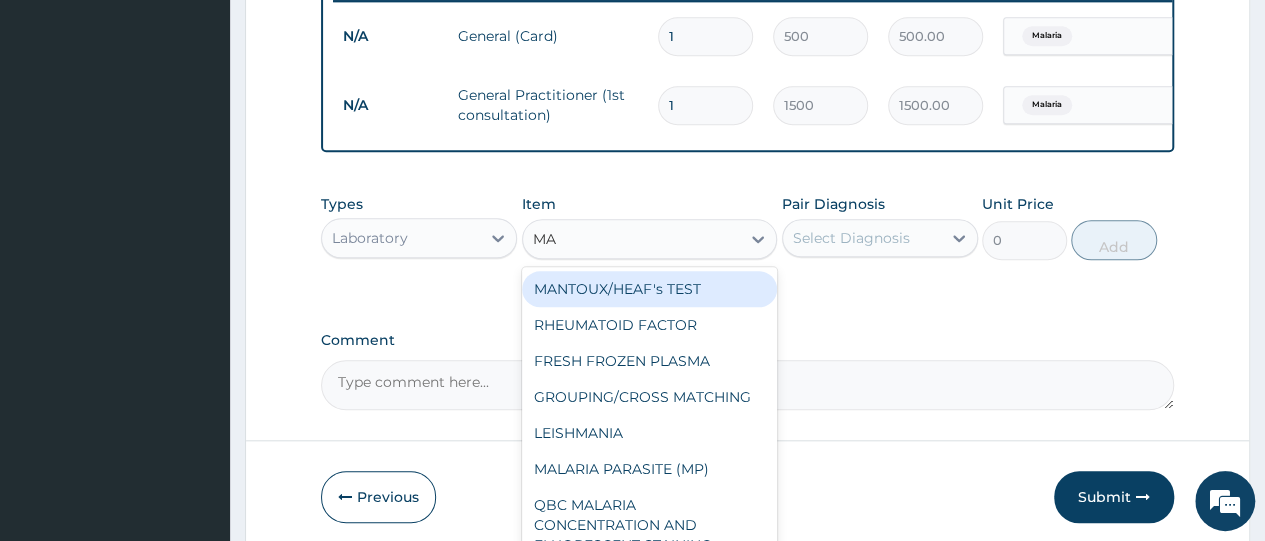 type on "MAL" 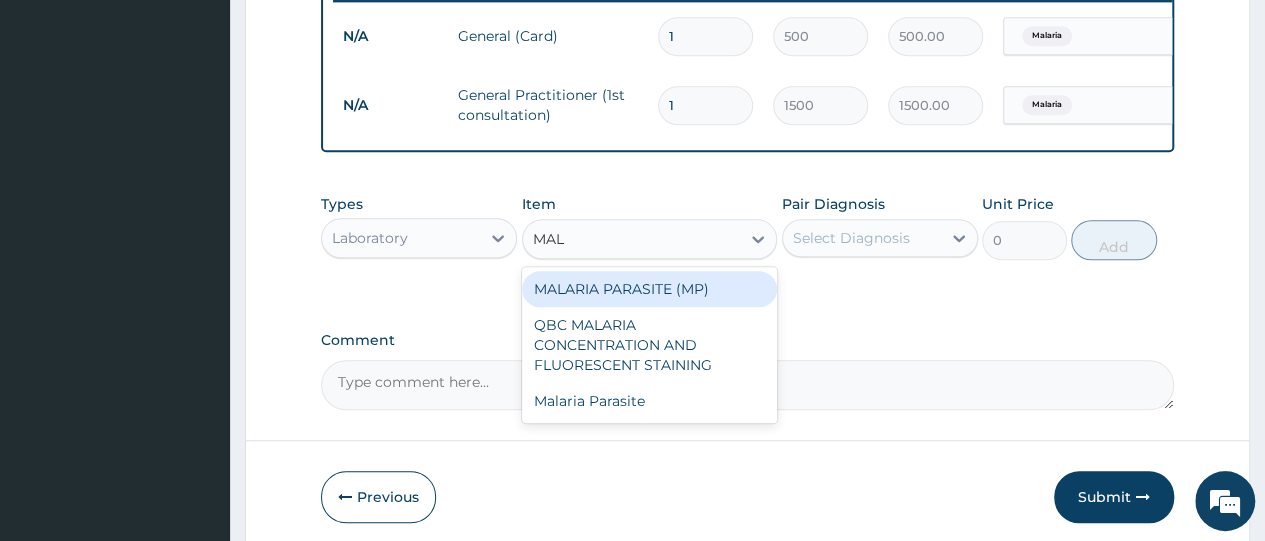 click on "MALARIA PARASITE (MP)" at bounding box center (650, 289) 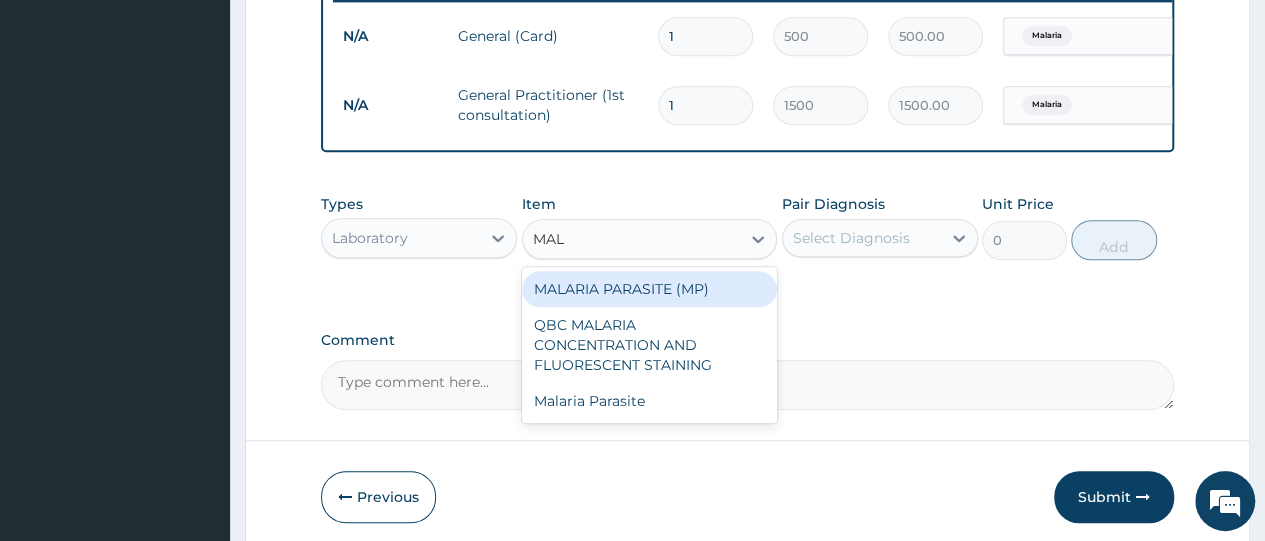 type 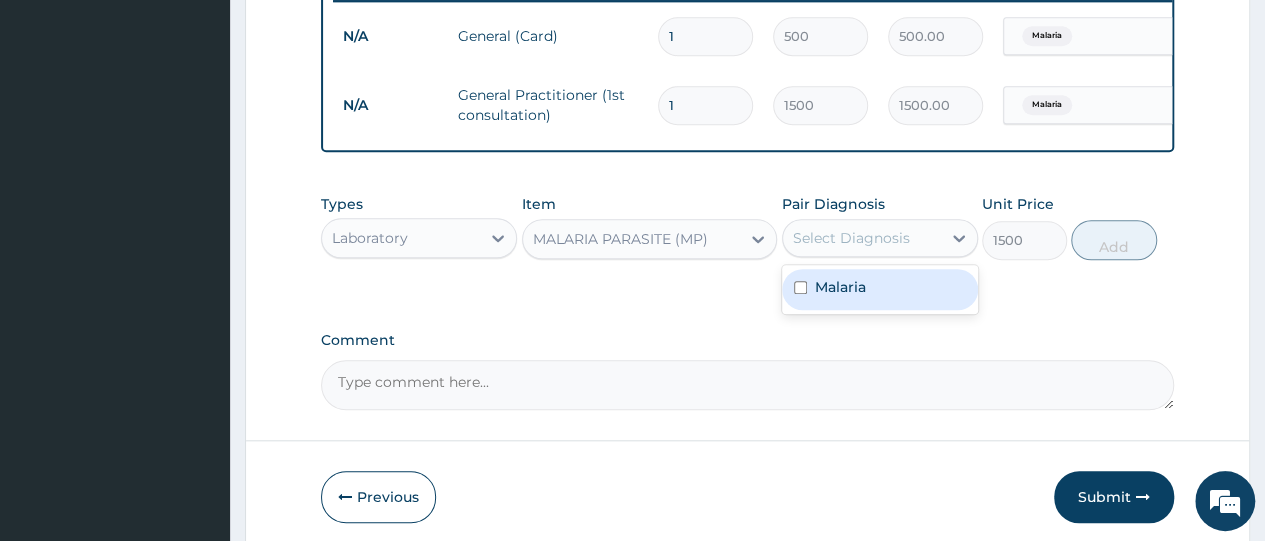 click on "Select Diagnosis" at bounding box center [851, 238] 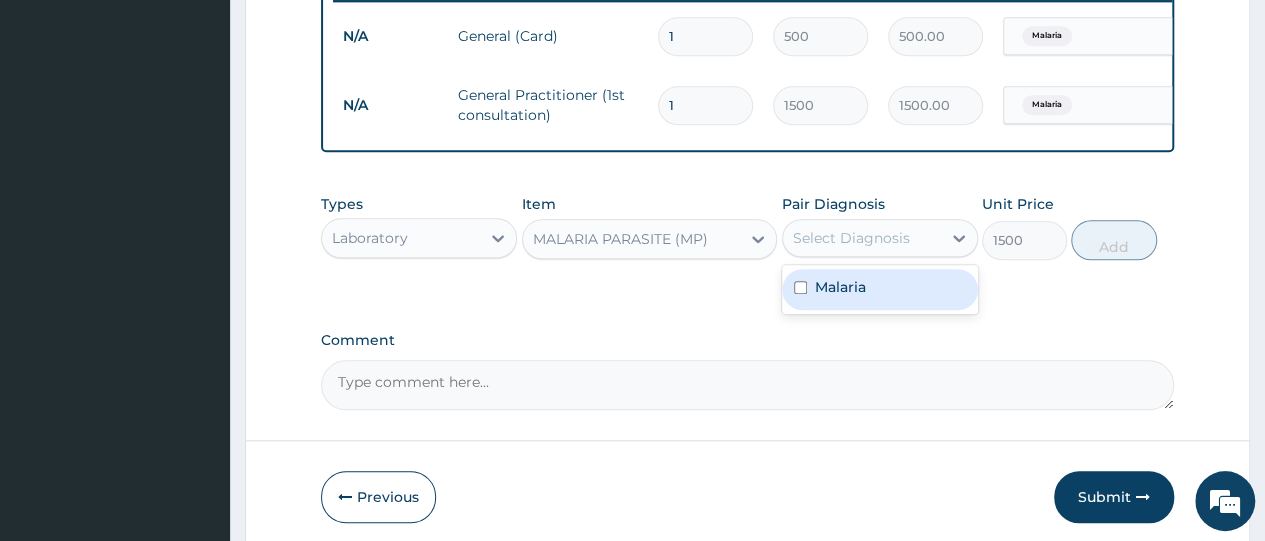 click at bounding box center (800, 287) 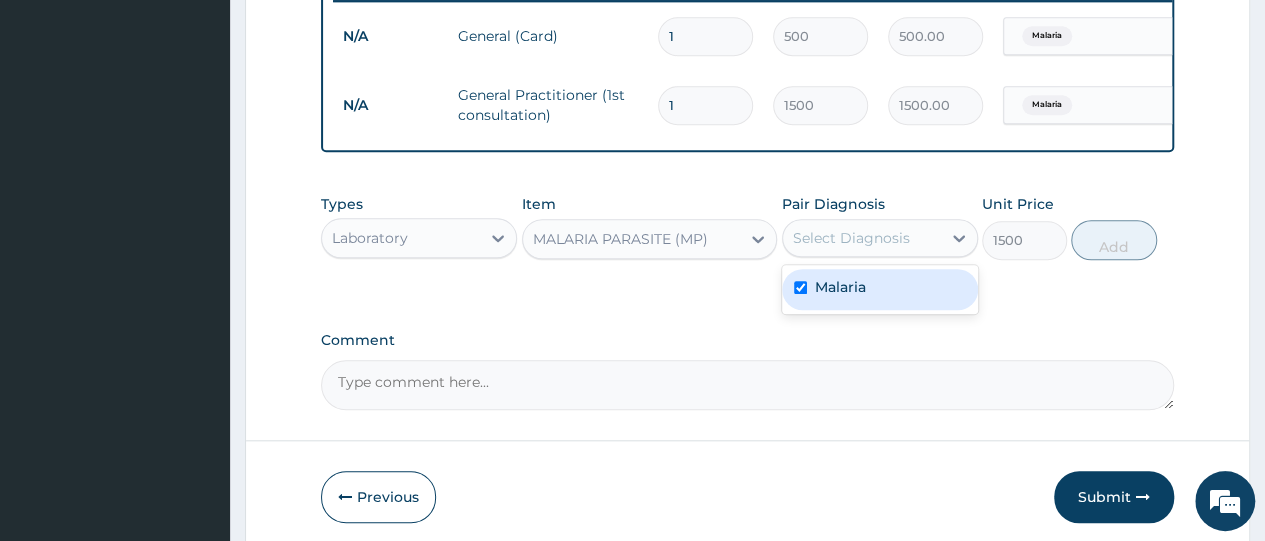 checkbox on "true" 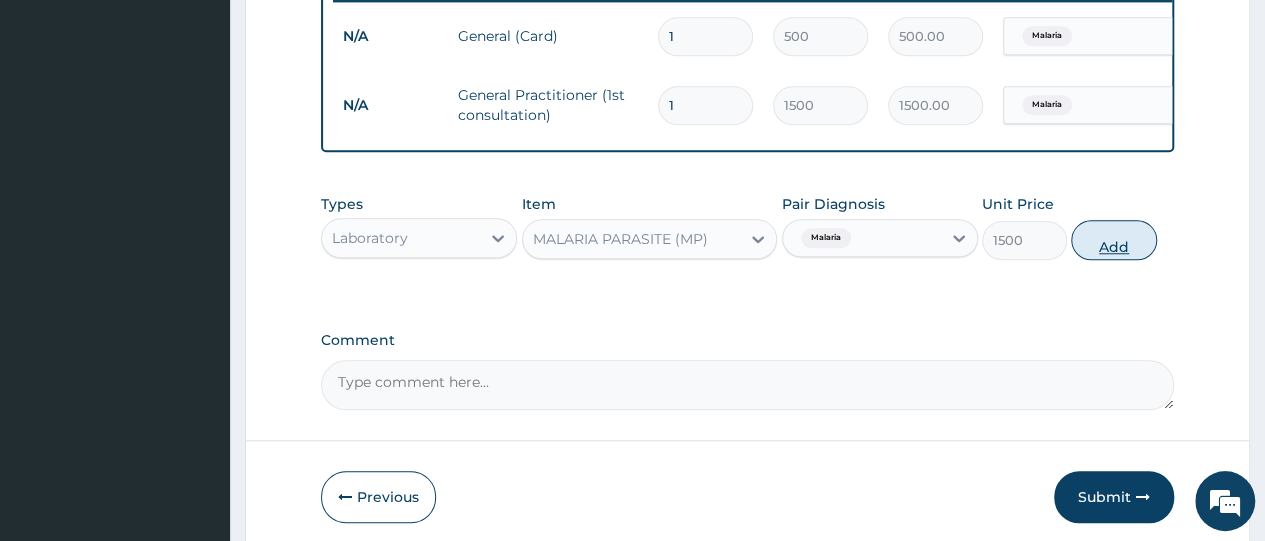 click on "Add" at bounding box center (1113, 240) 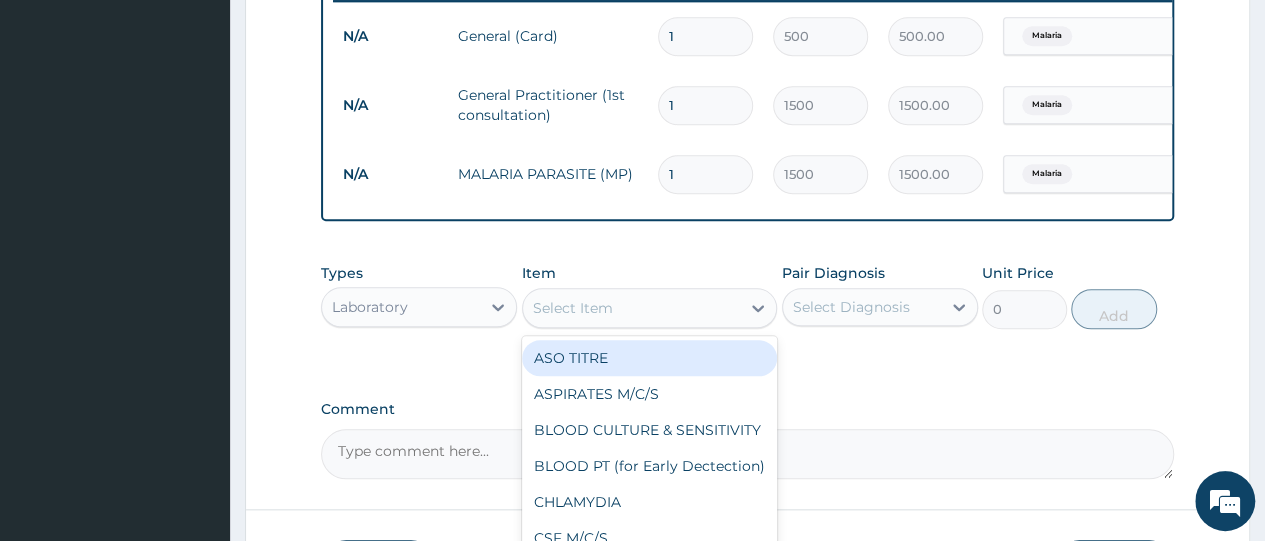 click on "Select Item" at bounding box center [632, 308] 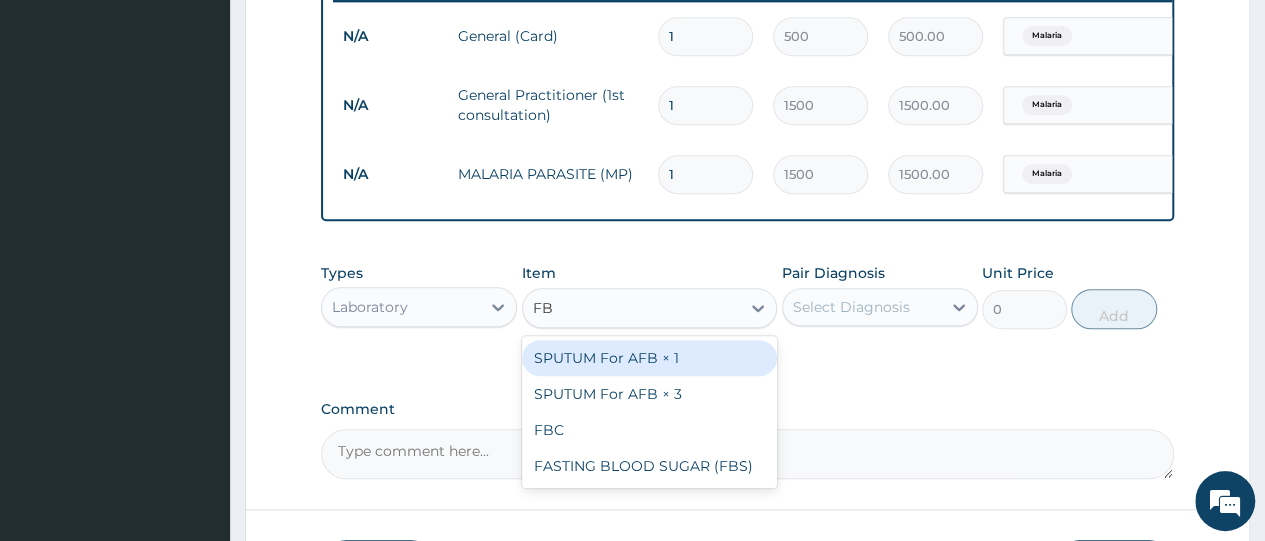 type on "FBC" 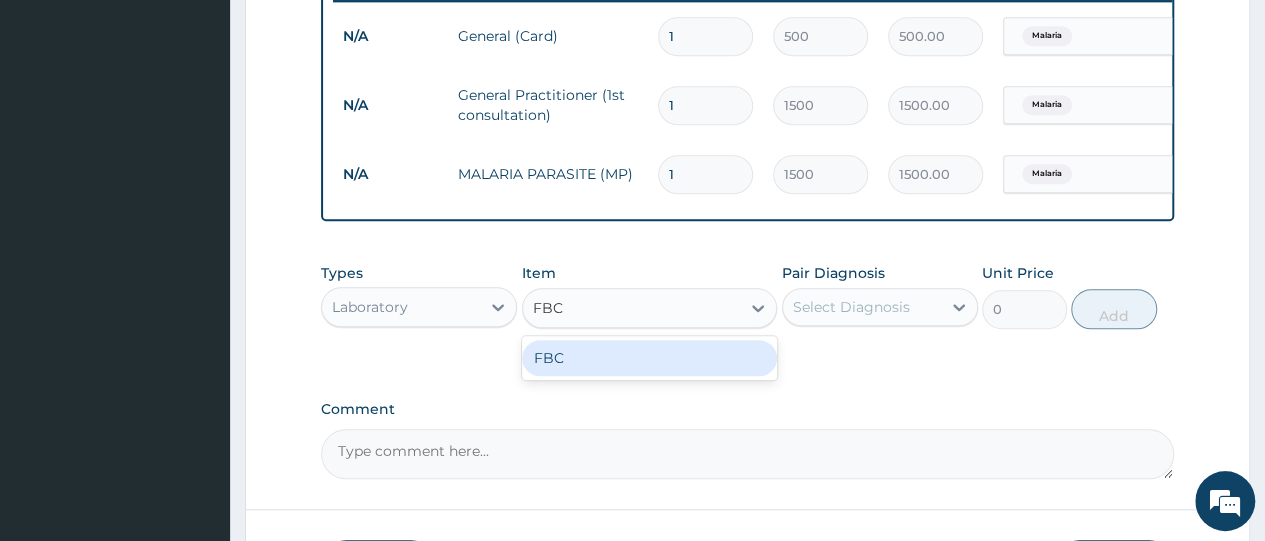 click on "FBC" at bounding box center [650, 358] 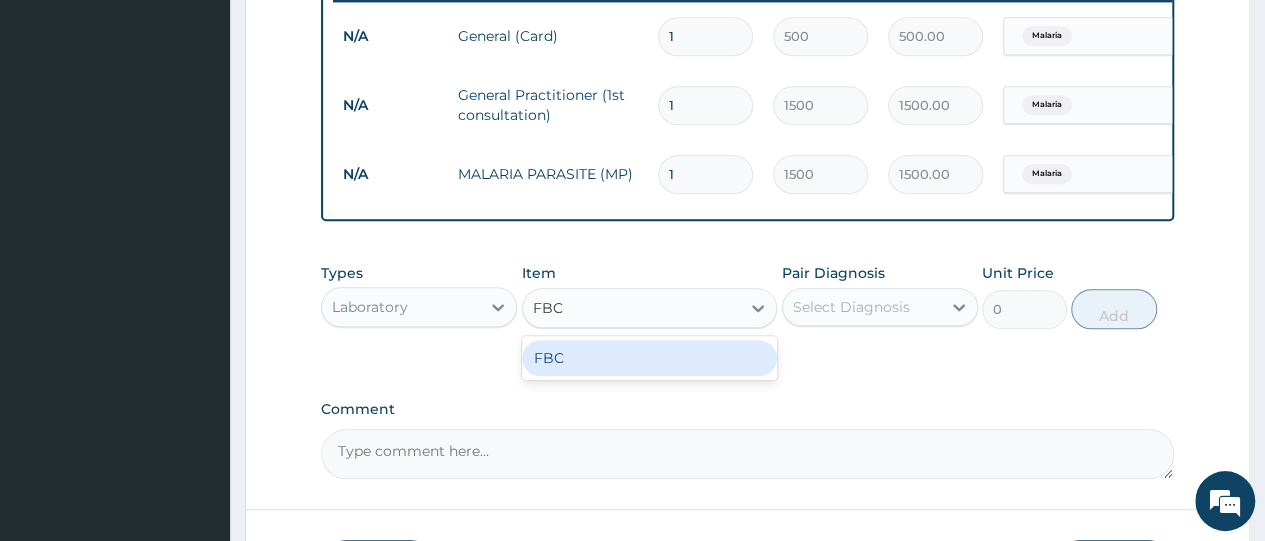 type 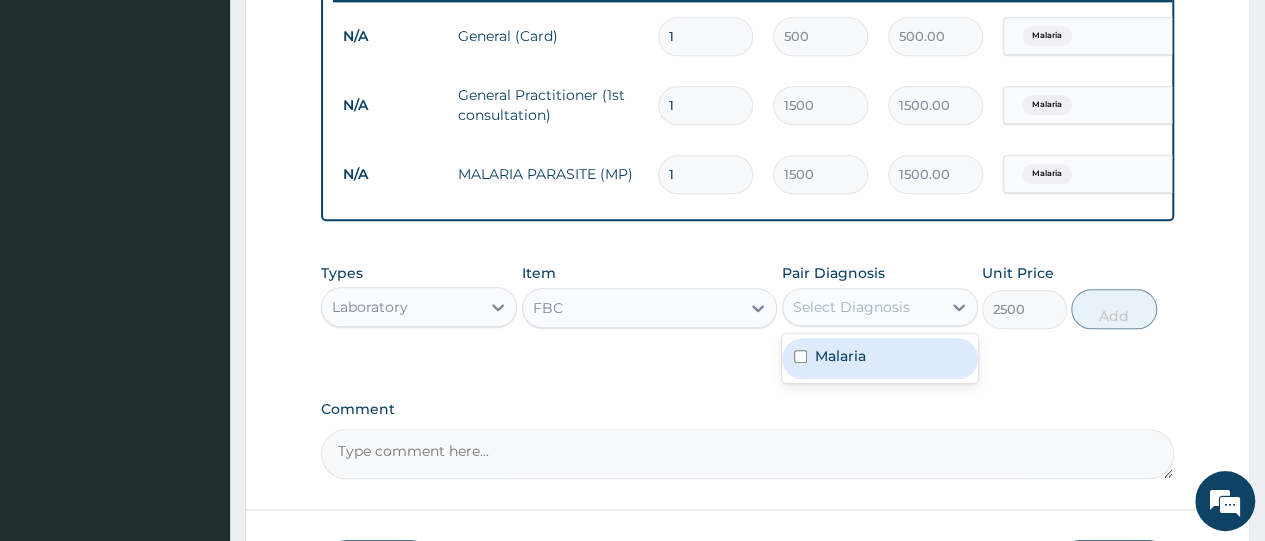click on "Select Diagnosis" at bounding box center [862, 307] 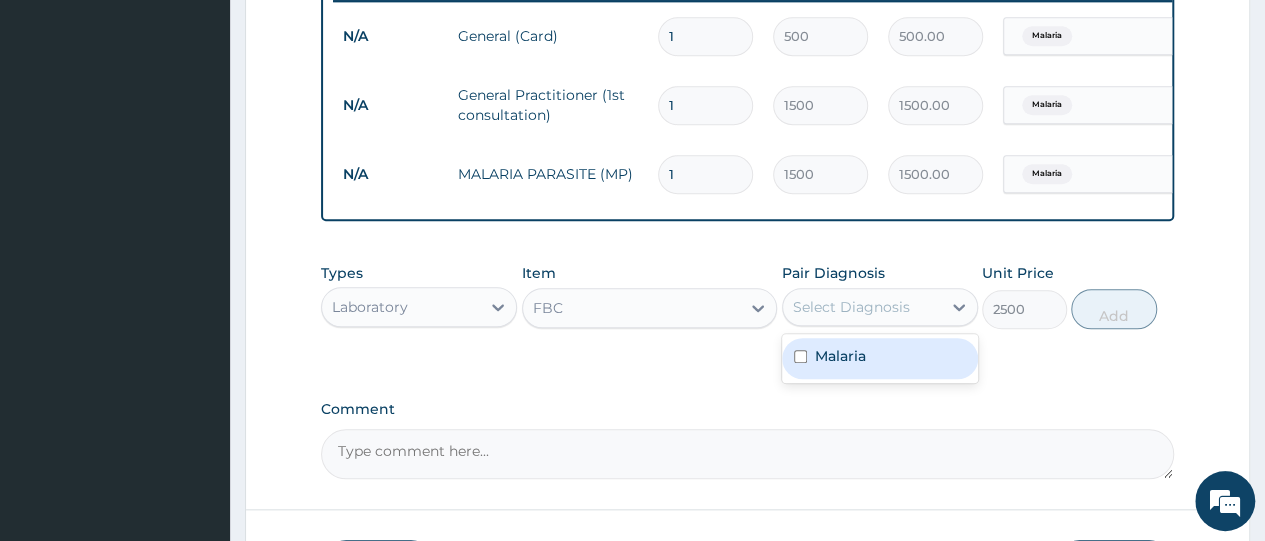 click at bounding box center [800, 356] 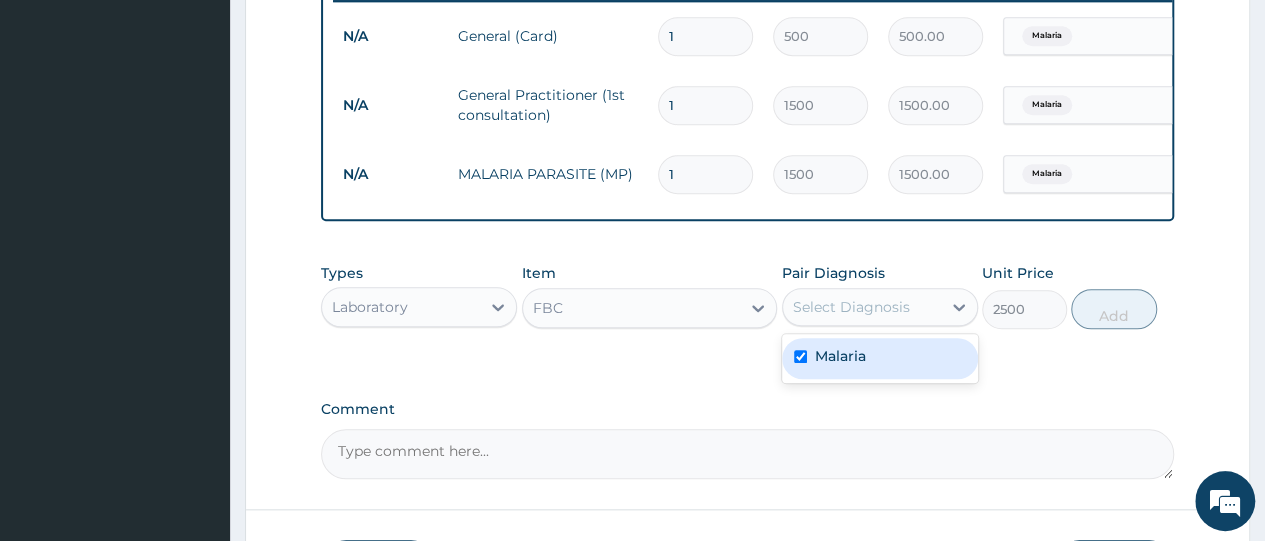 checkbox on "true" 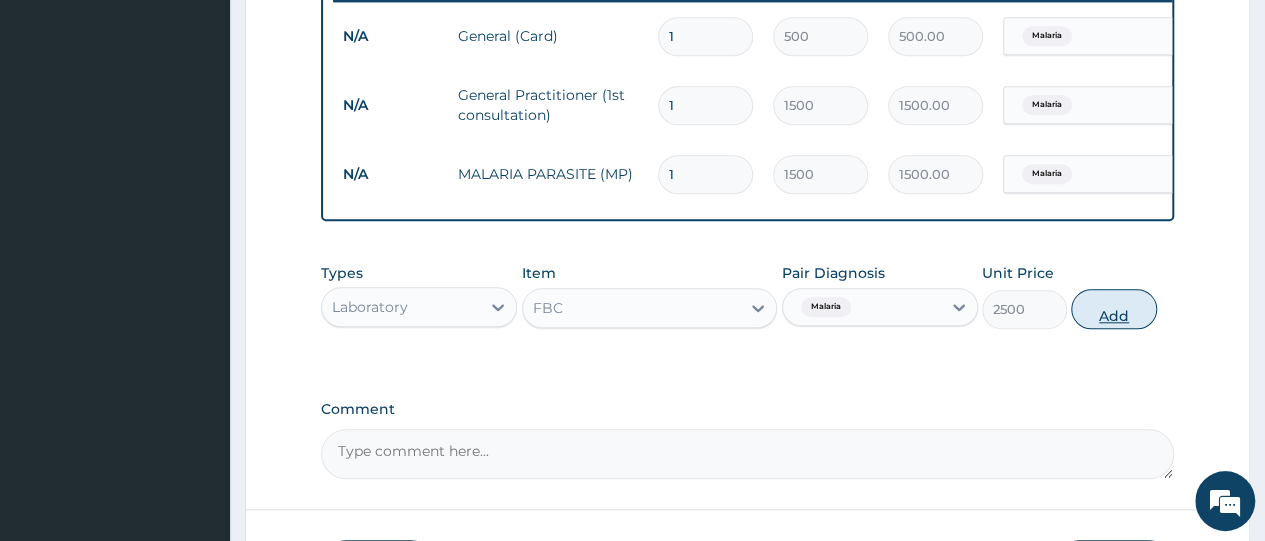click on "Add" at bounding box center (1113, 309) 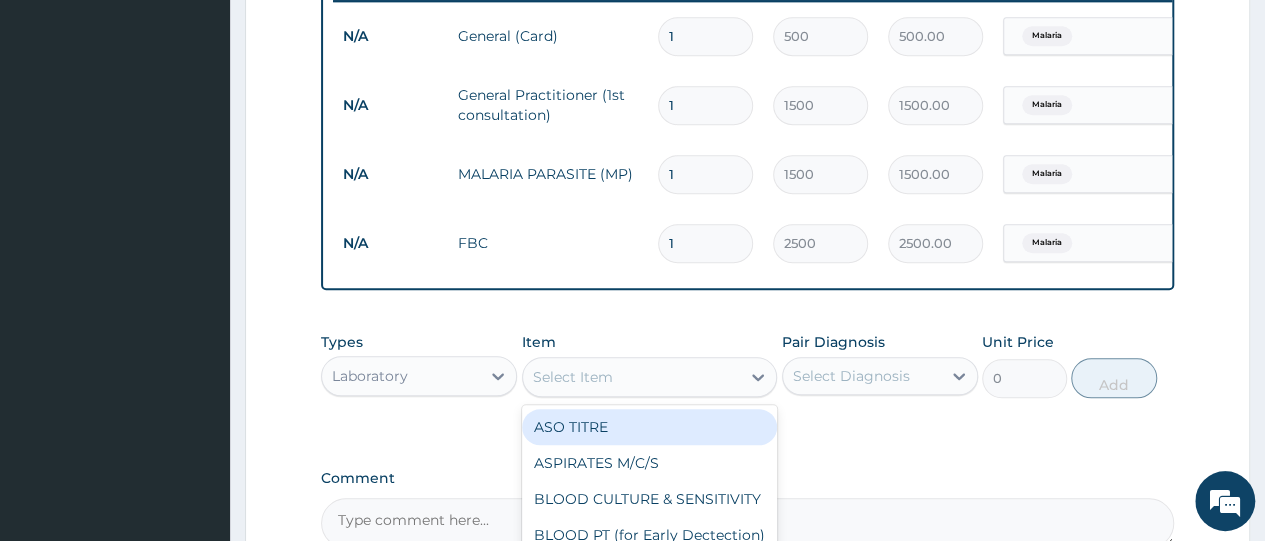 click on "Select Item" at bounding box center (632, 377) 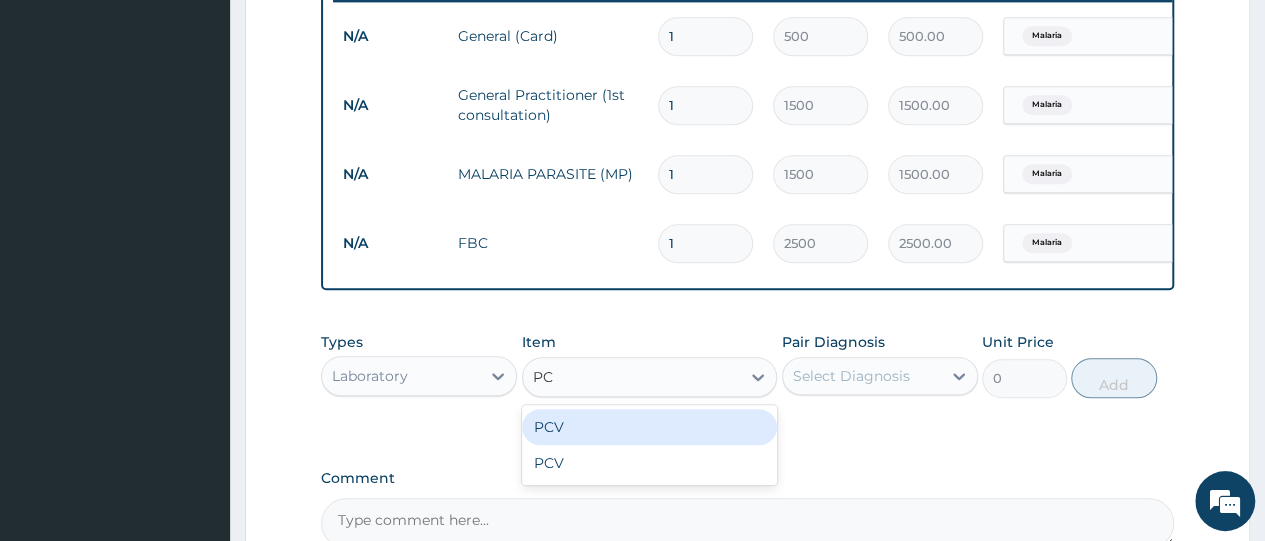 type on "PCV" 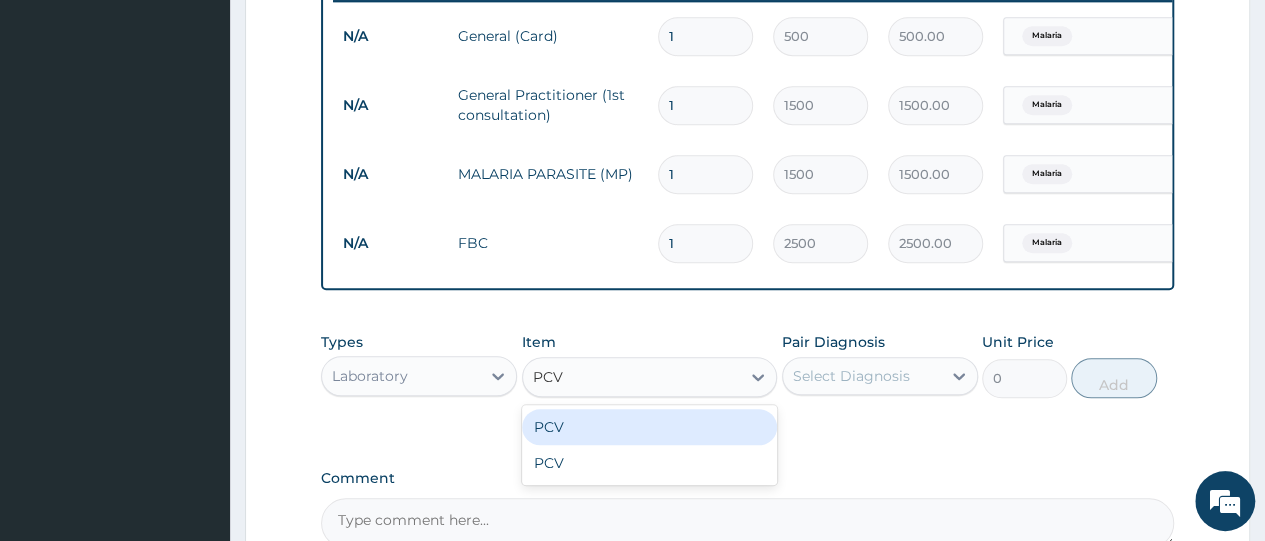 click on "PCV" at bounding box center (650, 427) 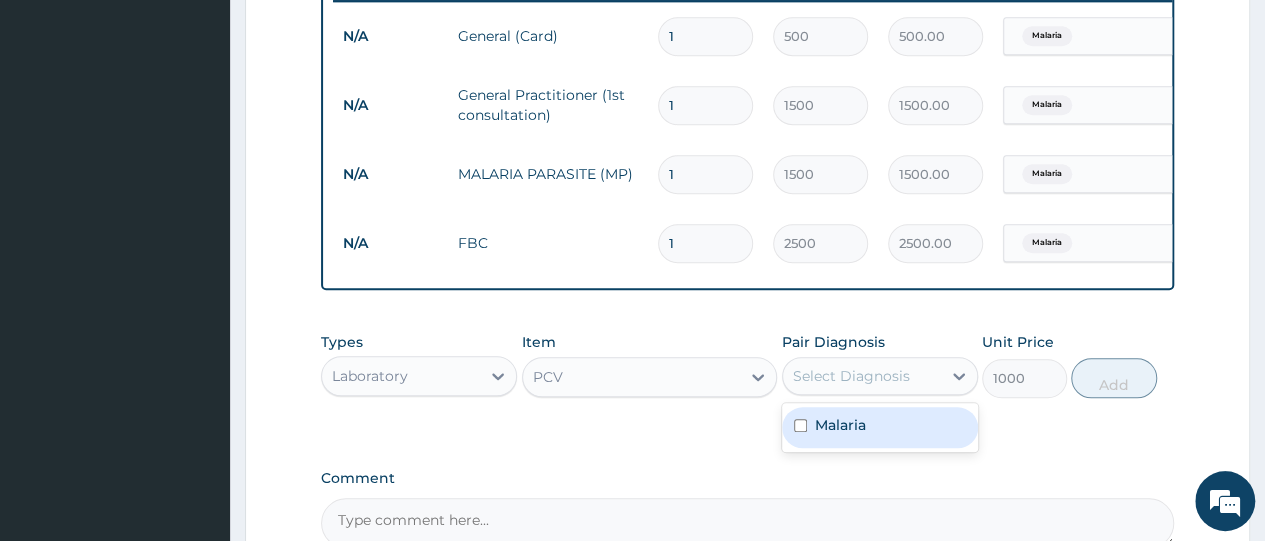 click on "Select Diagnosis" at bounding box center (851, 376) 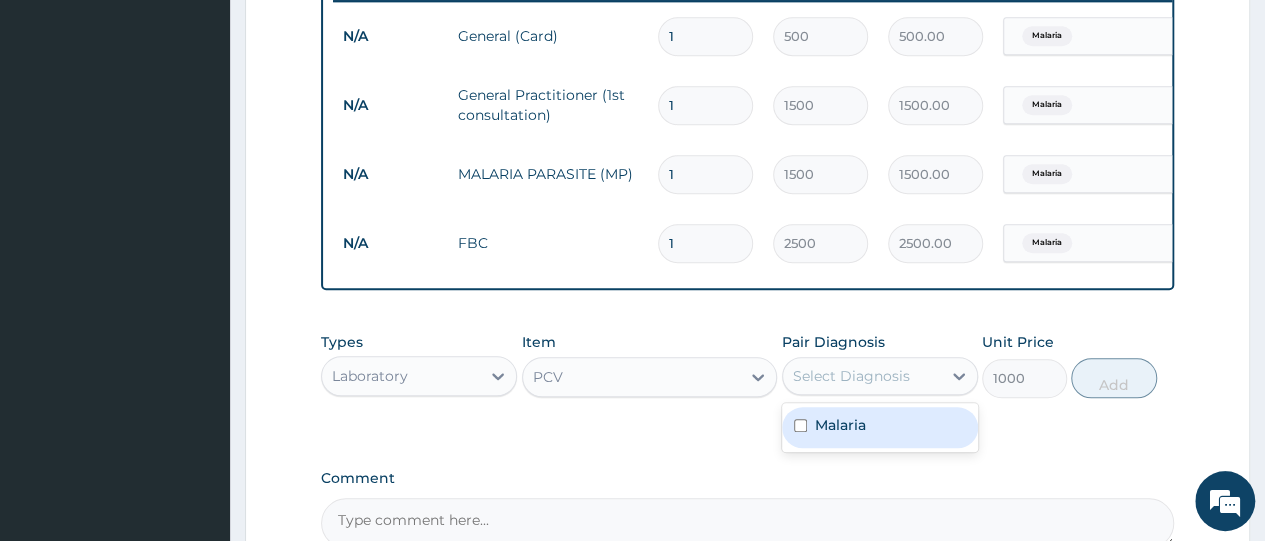 click at bounding box center [800, 425] 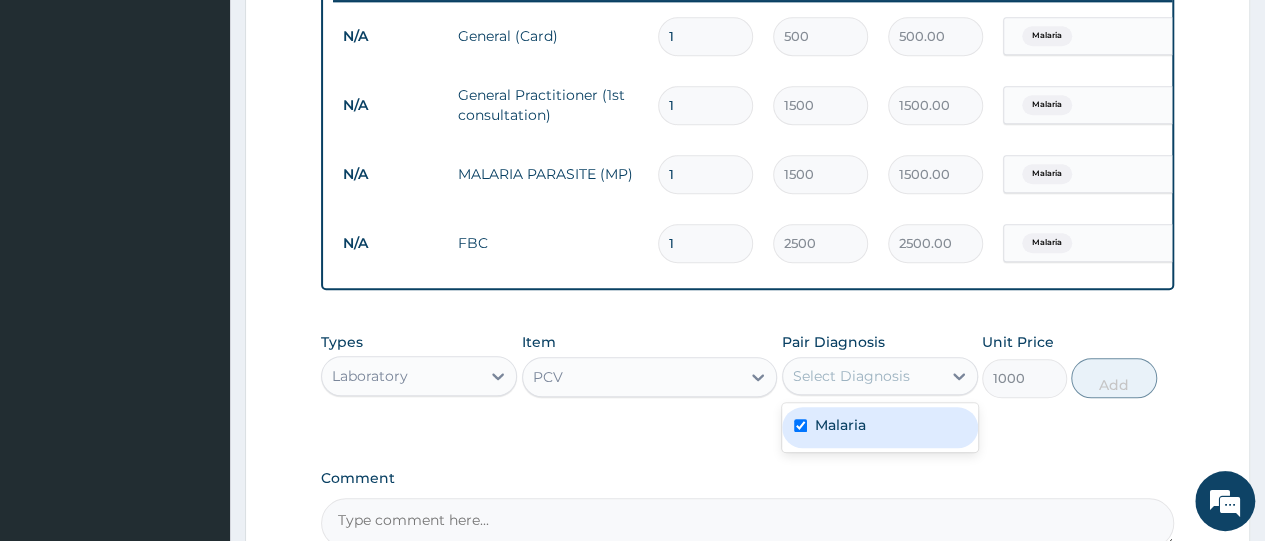 checkbox on "true" 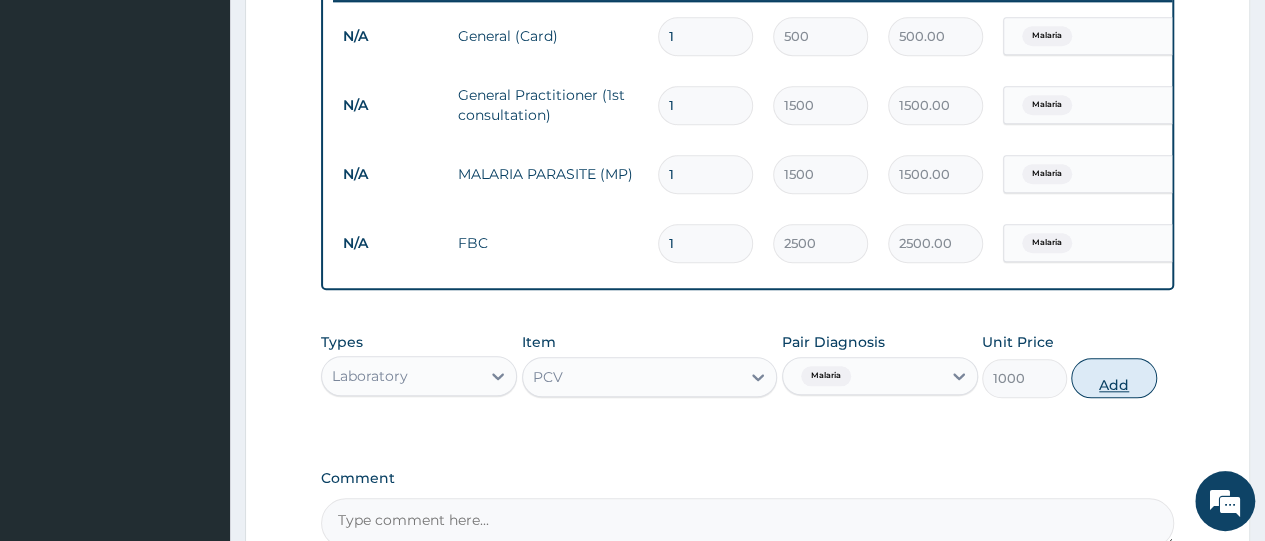 click on "Add" at bounding box center (1113, 378) 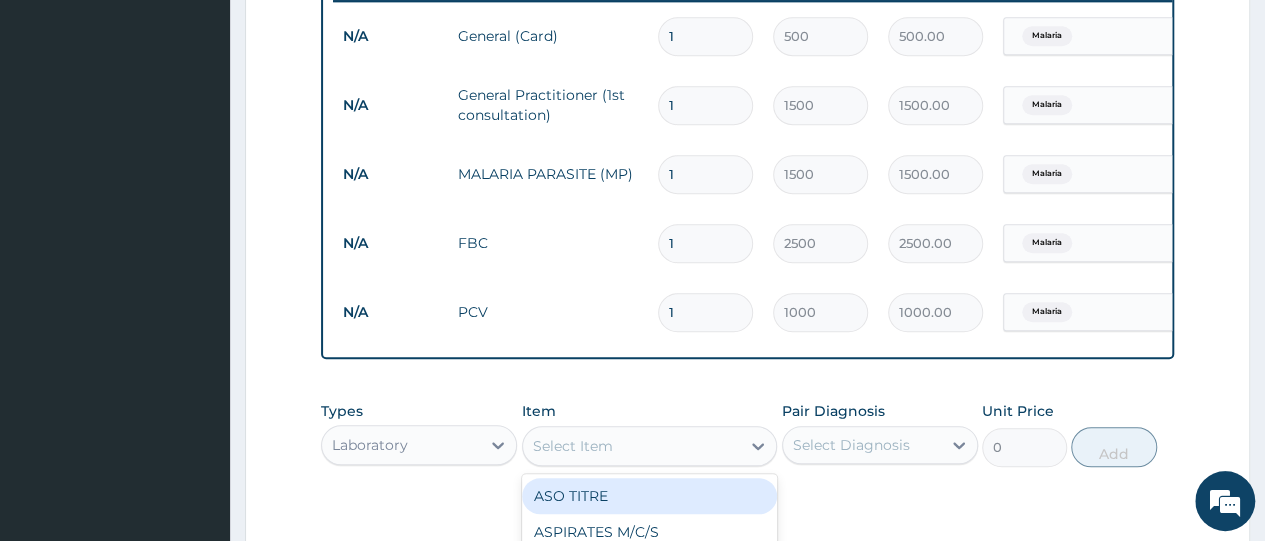 click on "Select Item" at bounding box center (632, 446) 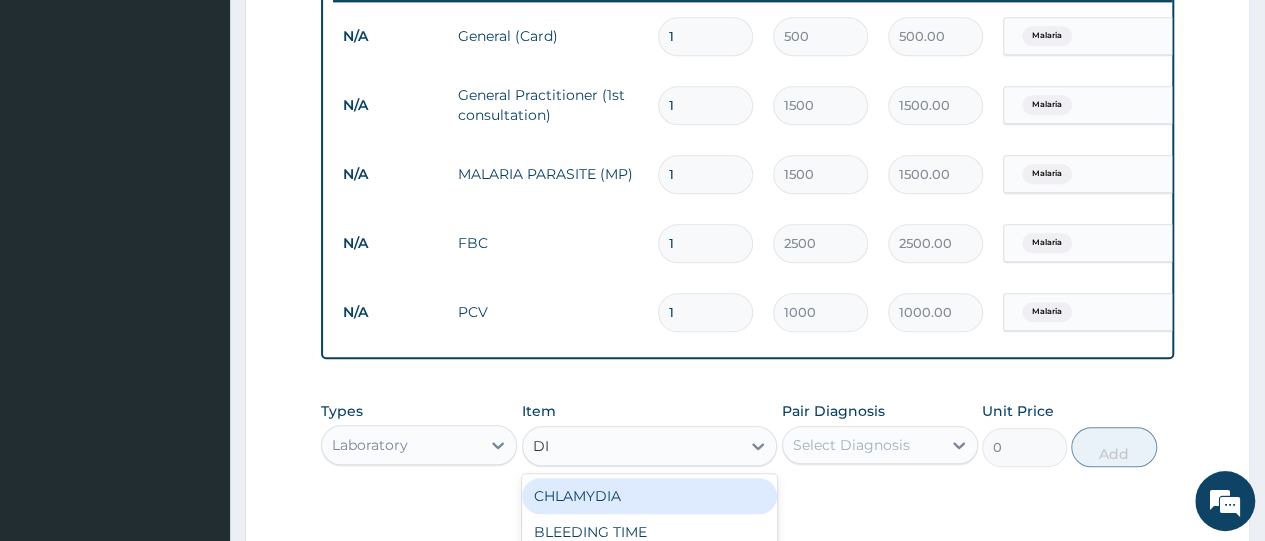 type on "D" 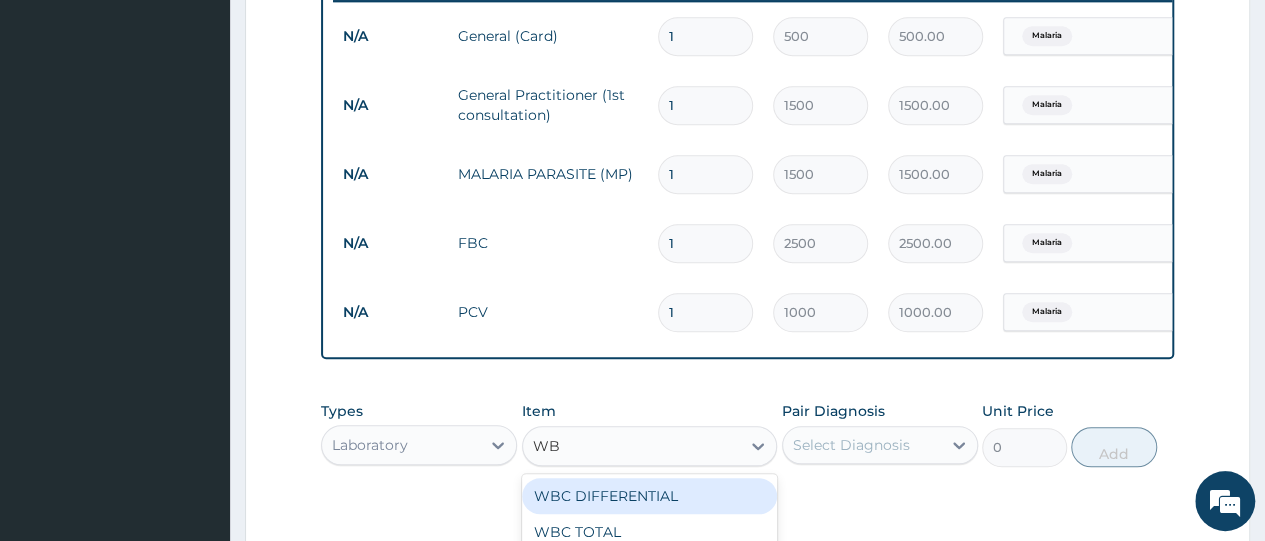 type on "WBC" 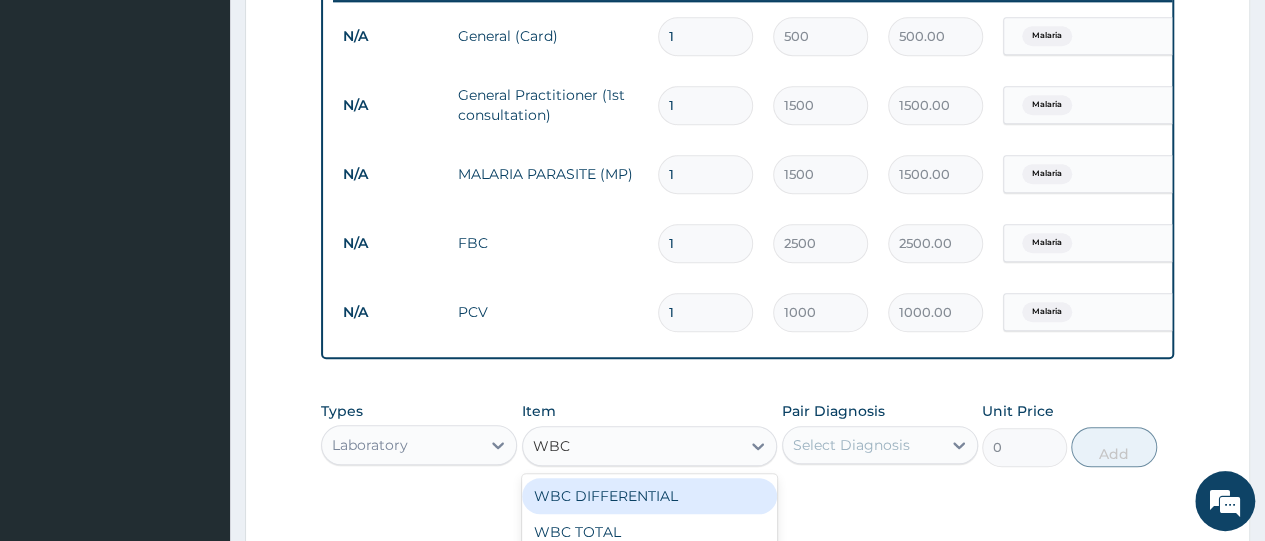 click on "WBC DIFFERENTIAL" at bounding box center (650, 496) 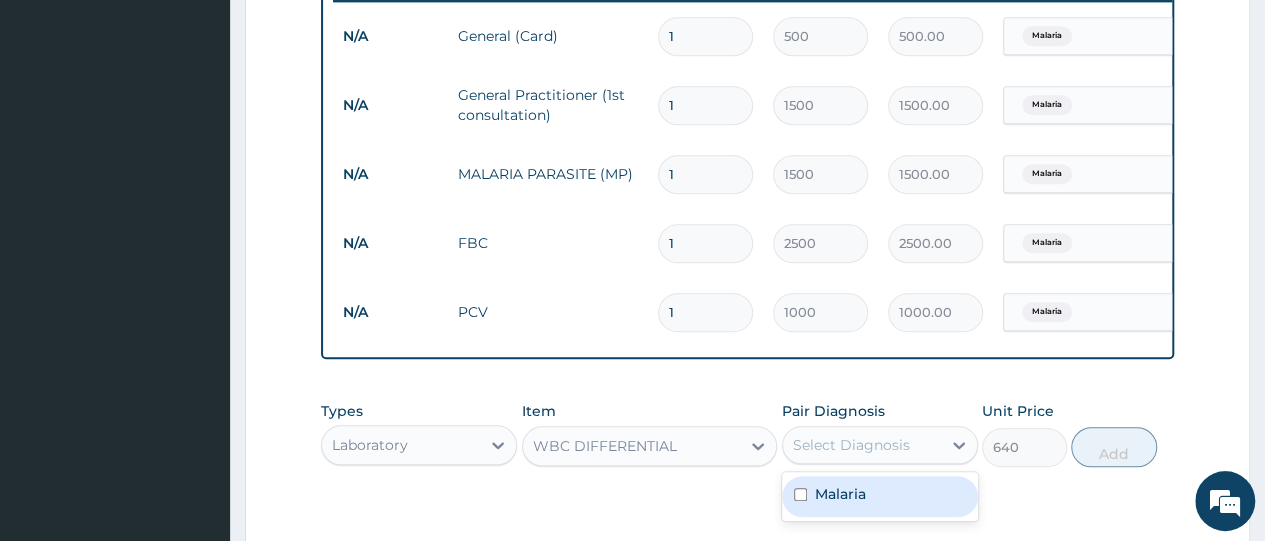 click on "Select Diagnosis" at bounding box center [851, 445] 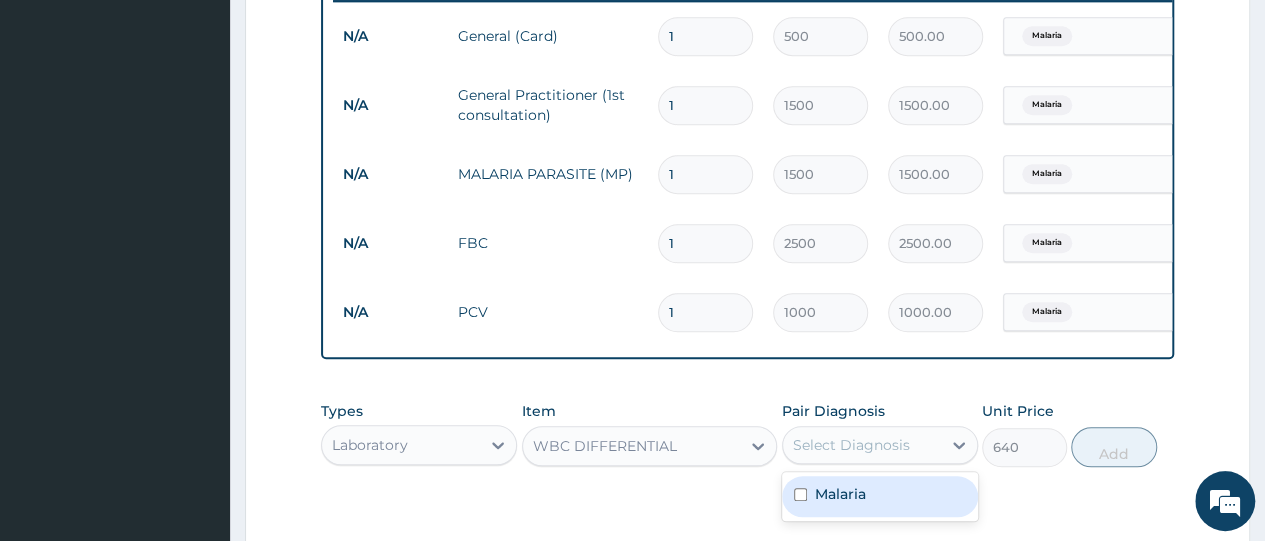 click at bounding box center [800, 494] 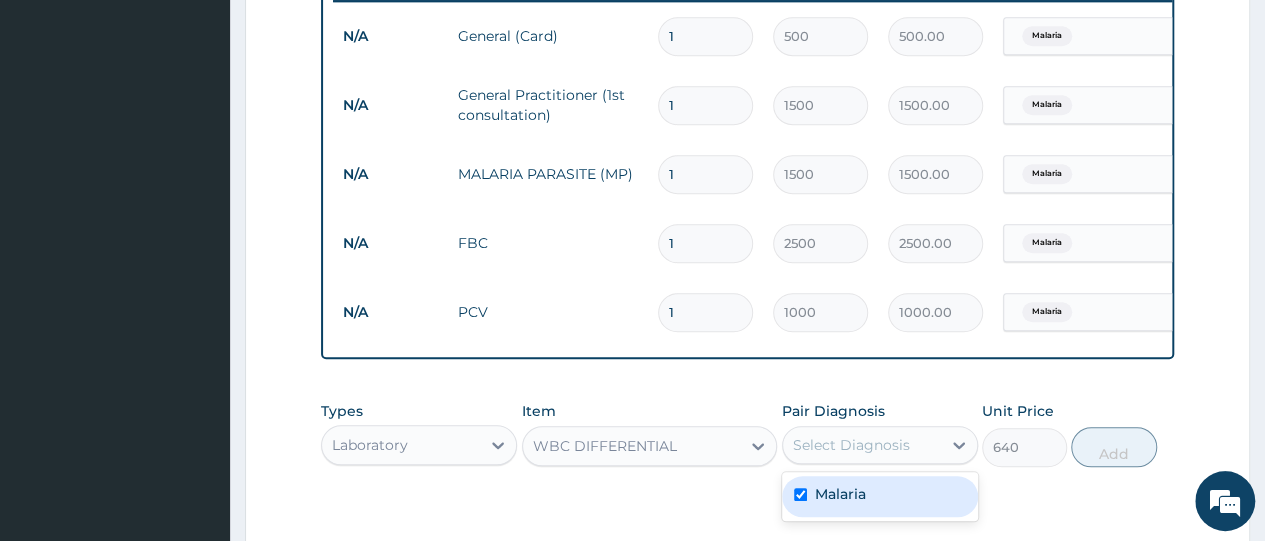 checkbox on "true" 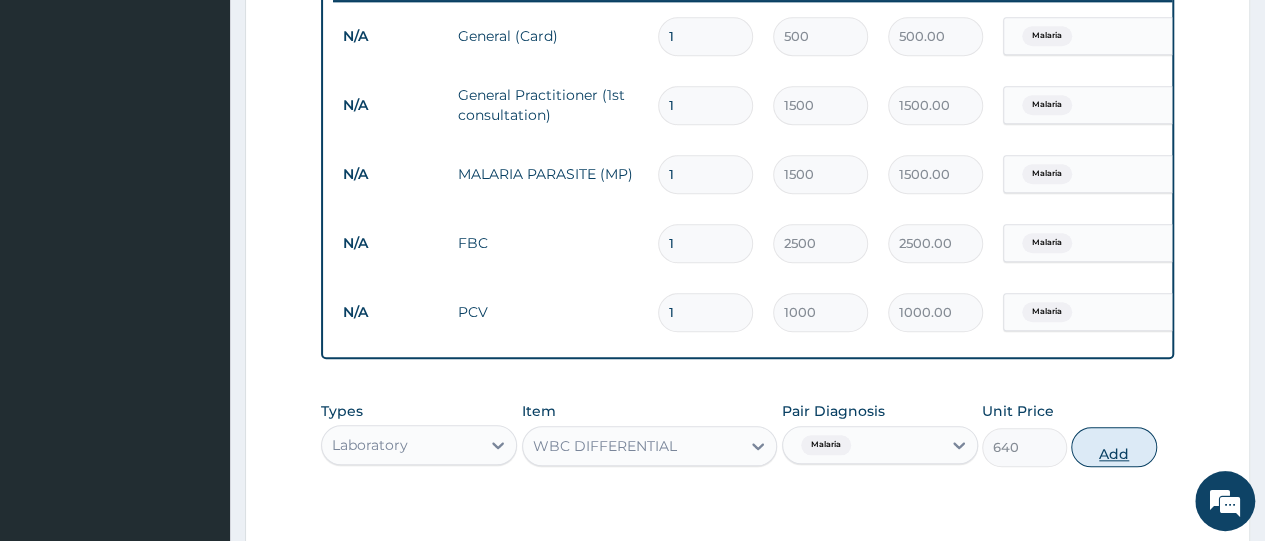 click on "Add" at bounding box center (1113, 447) 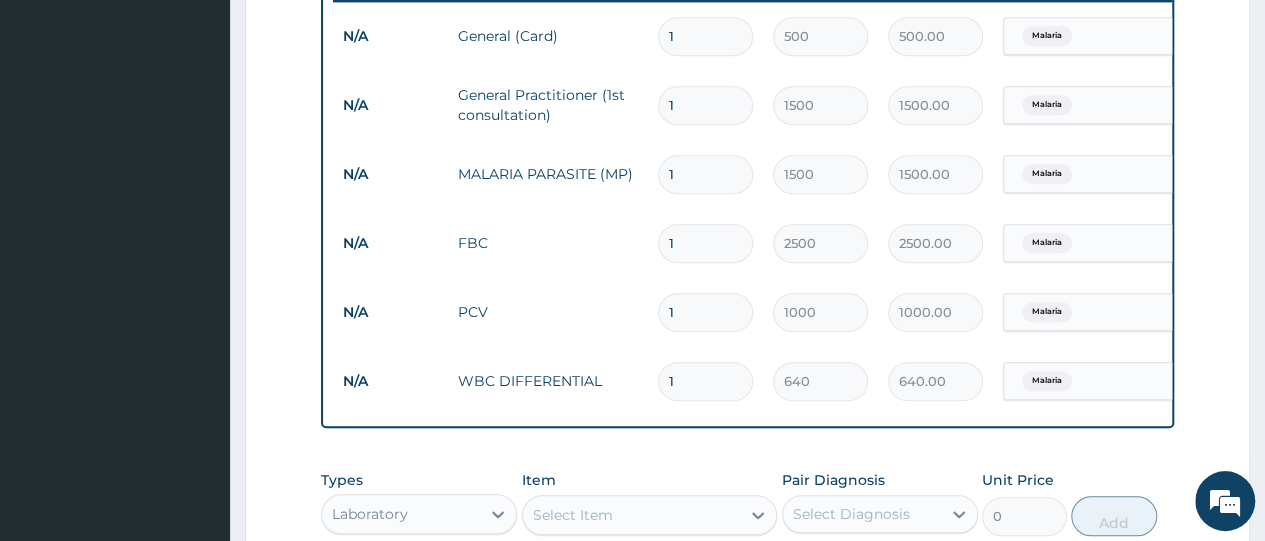 click on "PA Code / Prescription Code Enter Code(Secondary Care Only) Encounter Date 02-08-2025 Important Notice Please enter PA codes before entering items that are not attached to a PA code   All diagnoses entered must be linked to a claim item. Diagnosis & Claim Items that are visible but inactive cannot be edited because they were imported from an already approved PA code. Diagnosis Malaria Confirmed NB: All diagnosis must be linked to a claim item Claim Items Type Name Quantity Unit Price Total Price Pair Diagnosis Actions N/A General (Card) 1 500 500.00 Malaria Delete N/A General Practitioner (1st consultation) 1 1500 1500.00 Malaria Delete N/A MALARIA PARASITE (MP) 1 1500 1500.00 Malaria Delete N/A FBC 1 2500 2500.00 Malaria Delete N/A PCV 1 1000 1000.00 Malaria Delete N/A WBC DIFFERENTIAL 1 640 640.00 Malaria Delete Types Laboratory Item Select Item Pair Diagnosis Select Diagnosis Unit Price 0 Add Comment" at bounding box center [747, 40] 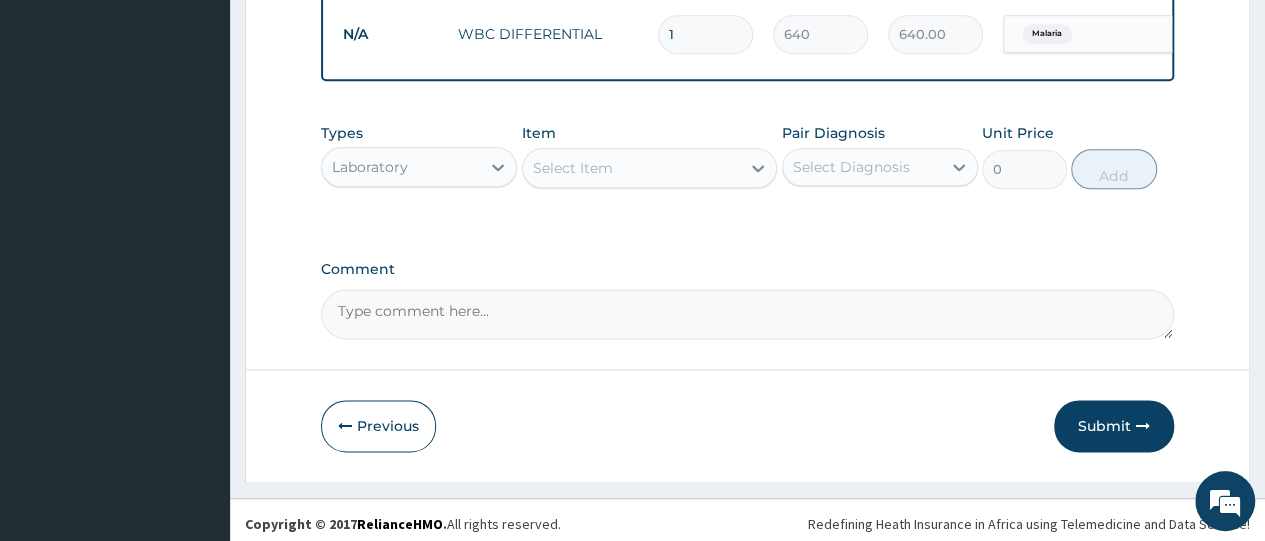 scroll, scrollTop: 1156, scrollLeft: 0, axis: vertical 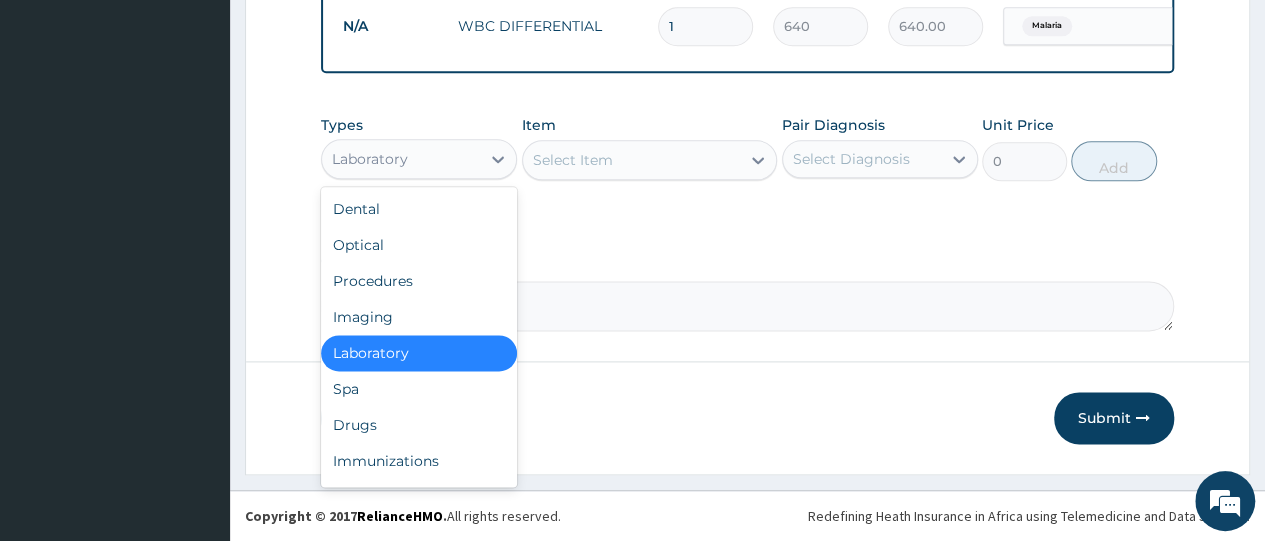 click on "Laboratory" at bounding box center (401, 159) 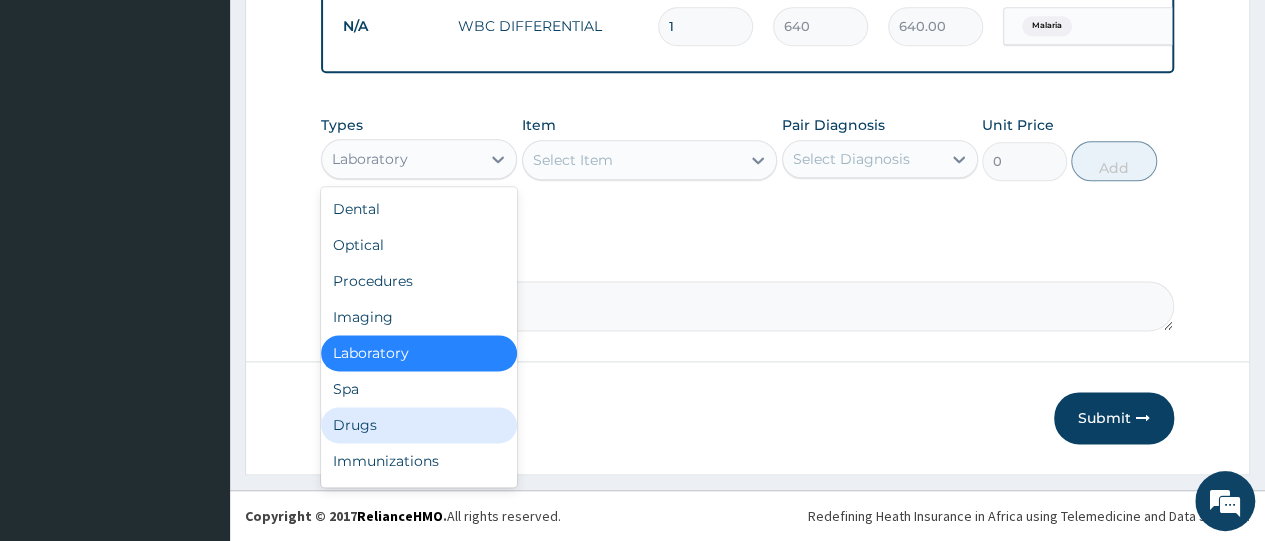click on "Drugs" at bounding box center [419, 425] 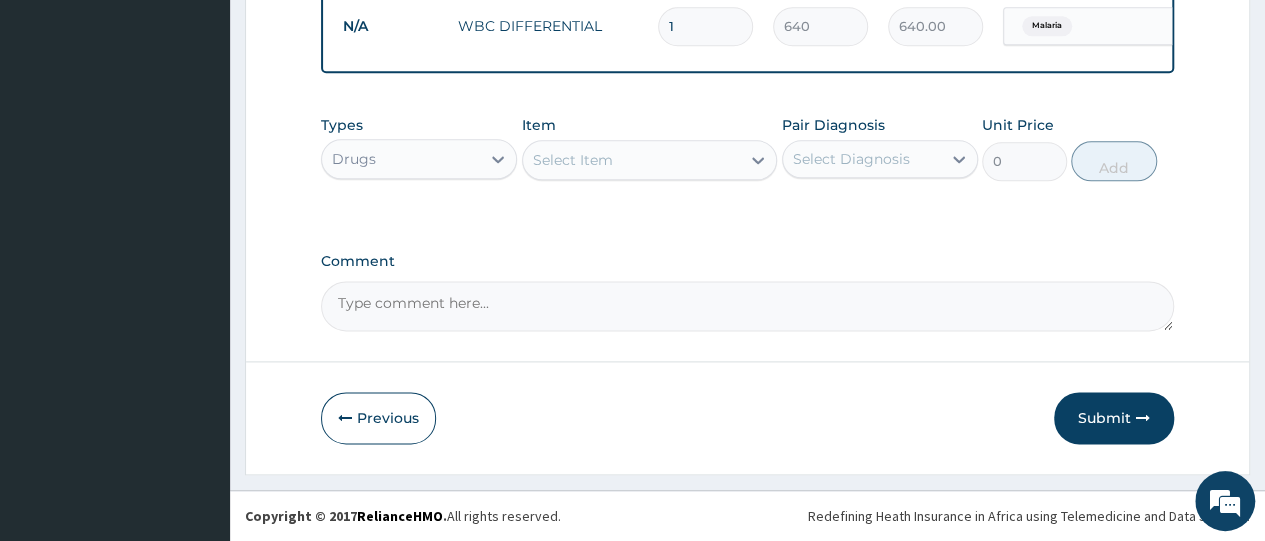 click on "Select Item" at bounding box center [573, 160] 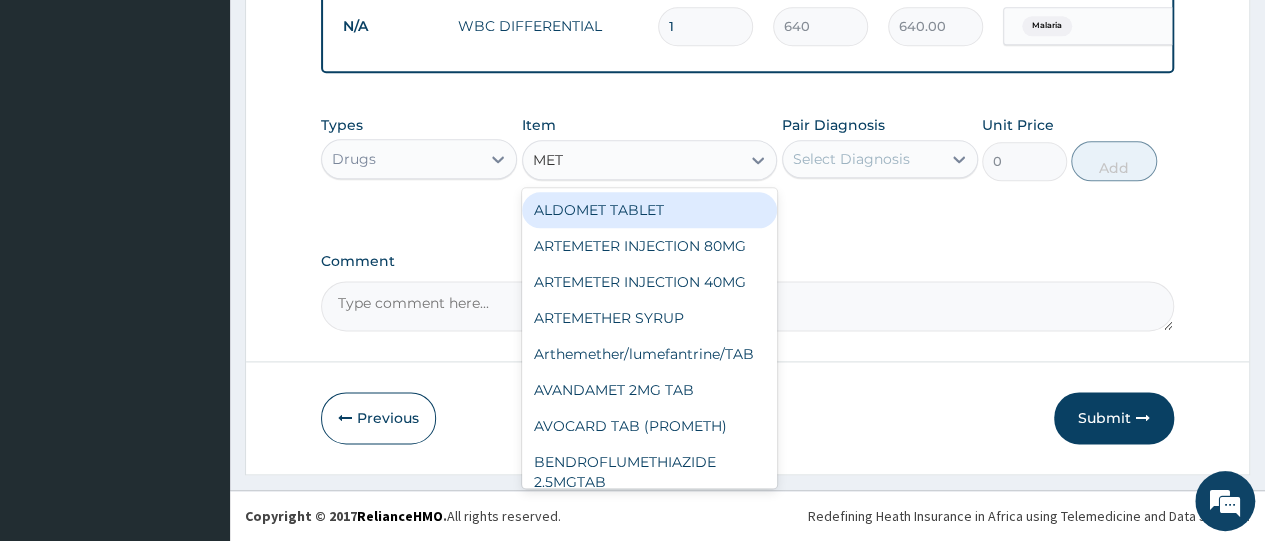type on "METO" 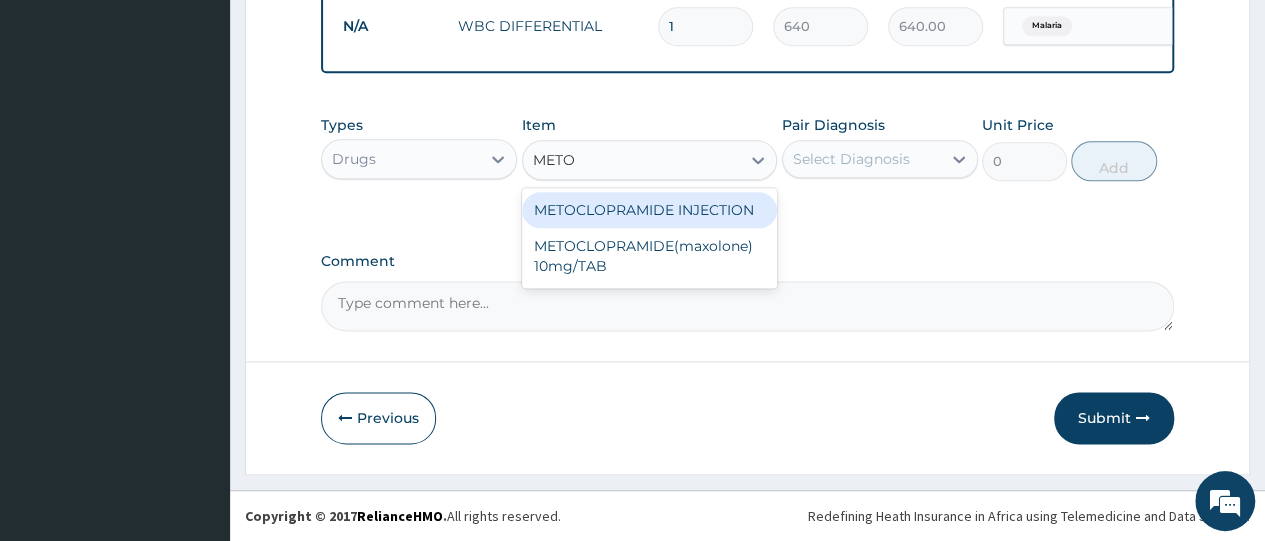 click on "METOCLOPRAMIDE INJECTION" at bounding box center (650, 210) 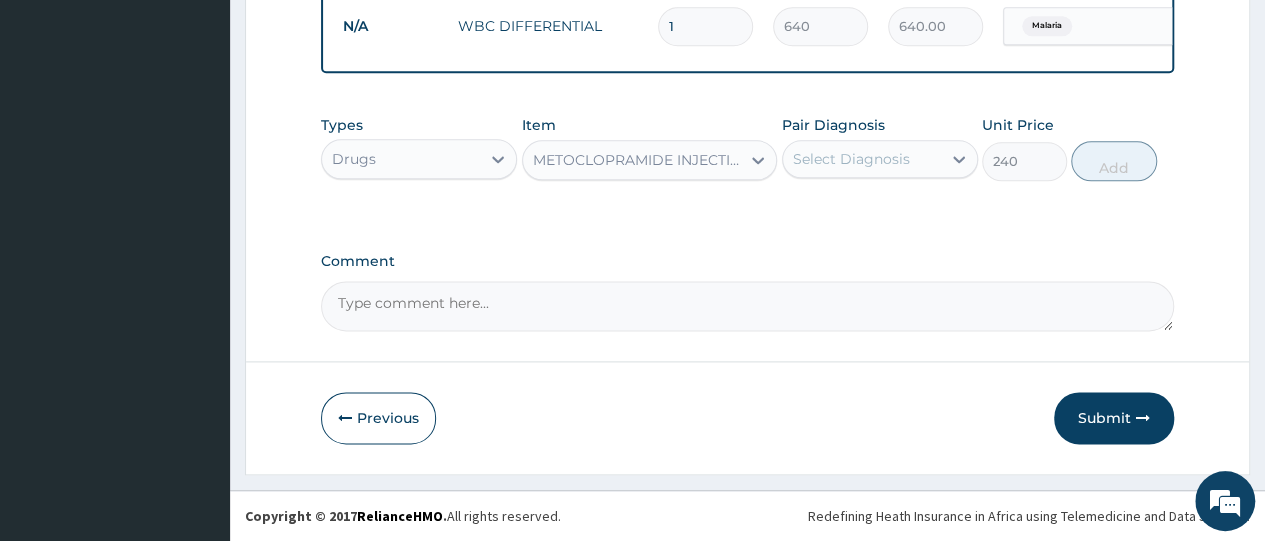 click on "Select Diagnosis" at bounding box center (851, 159) 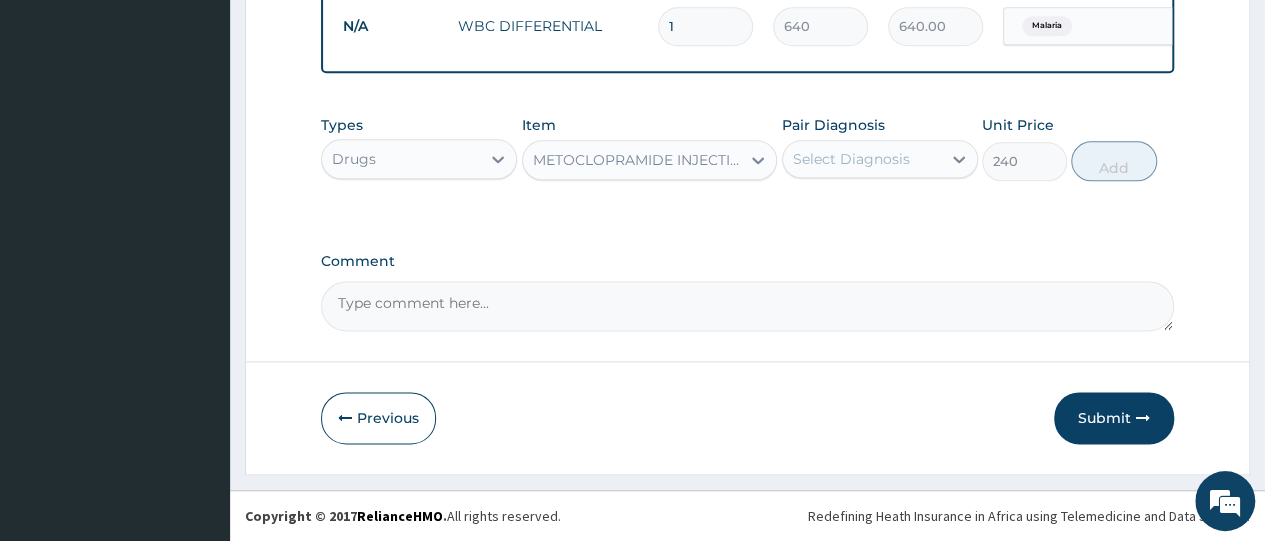 click on "Select Diagnosis" at bounding box center (851, 159) 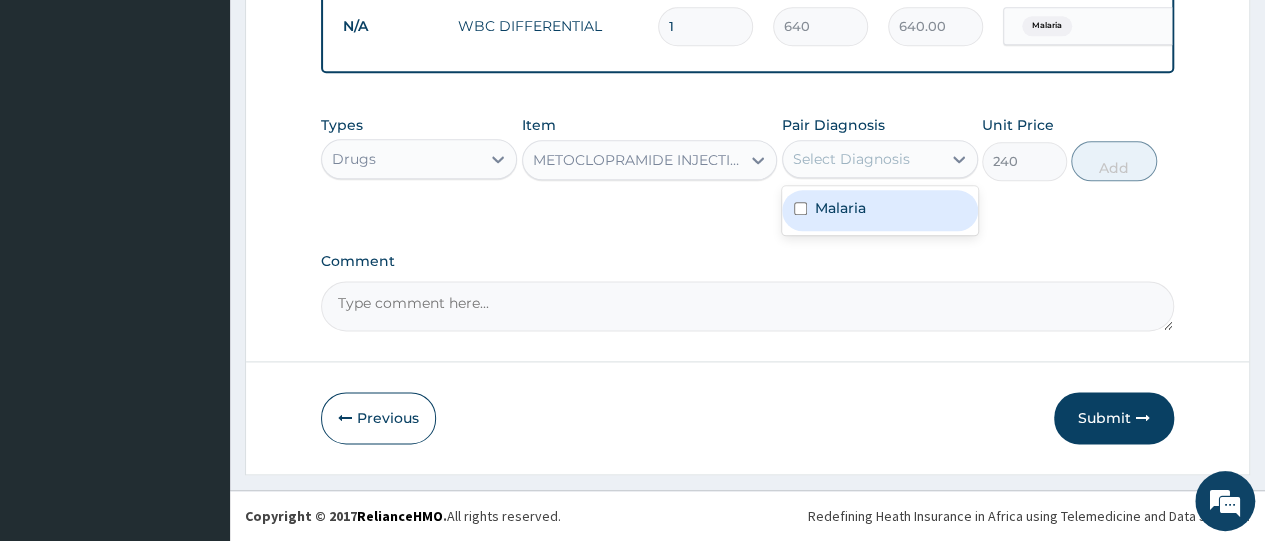 click on "Select Diagnosis" at bounding box center [862, 159] 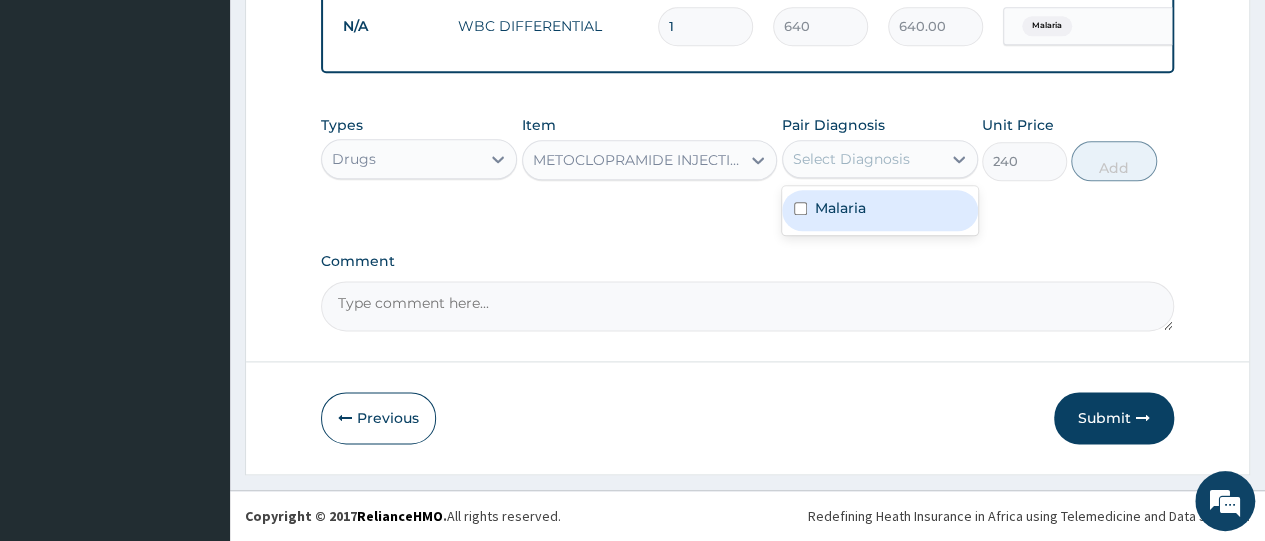 click at bounding box center [800, 208] 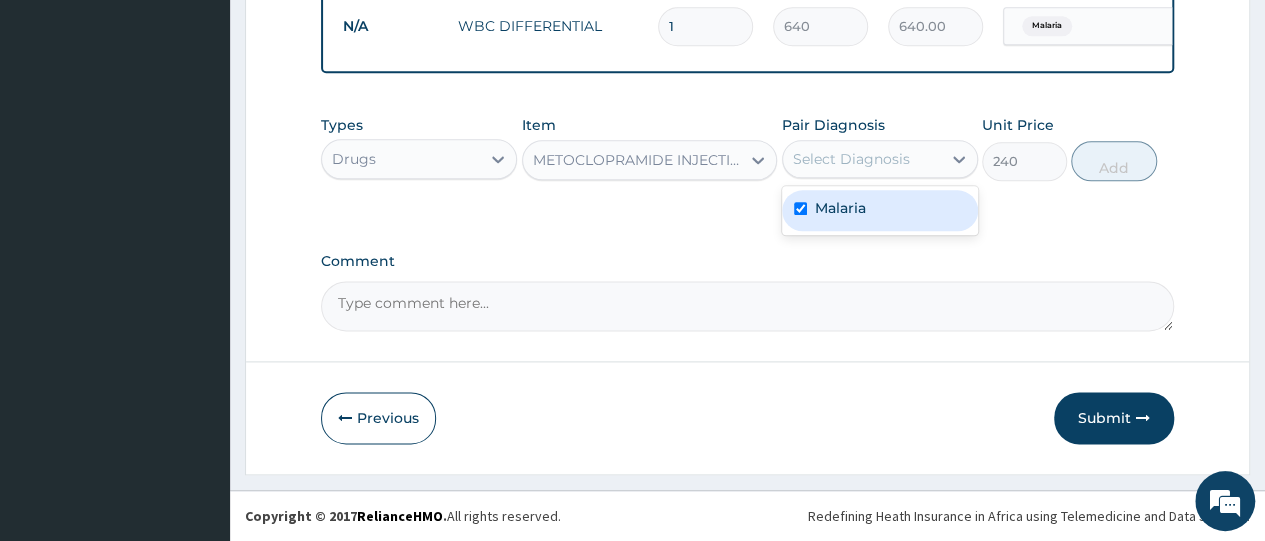 checkbox on "true" 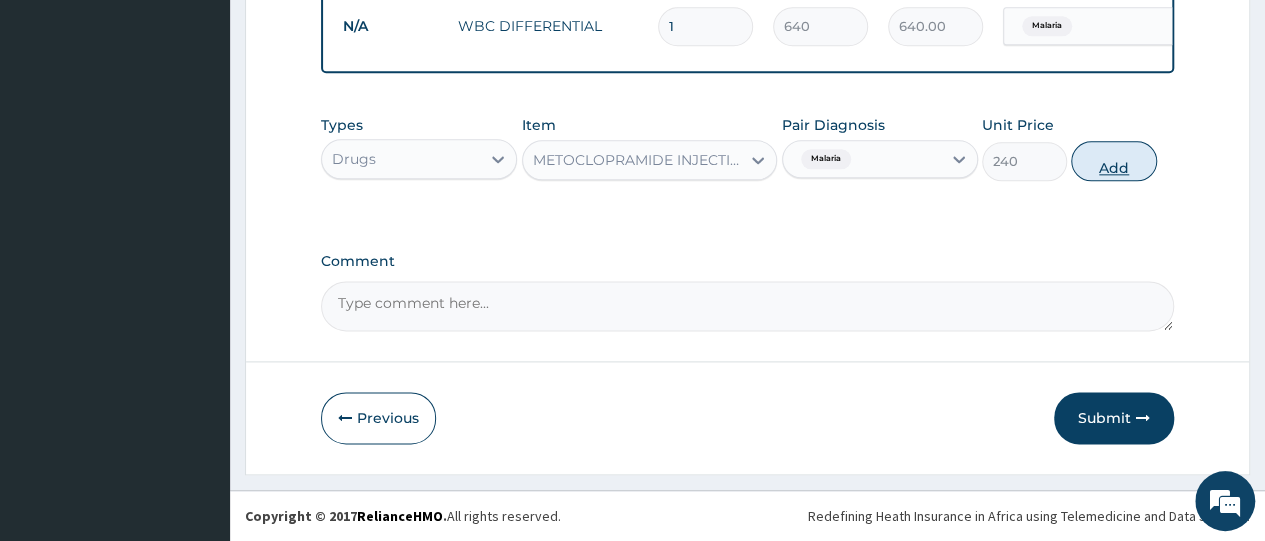 click on "Add" at bounding box center (1113, 161) 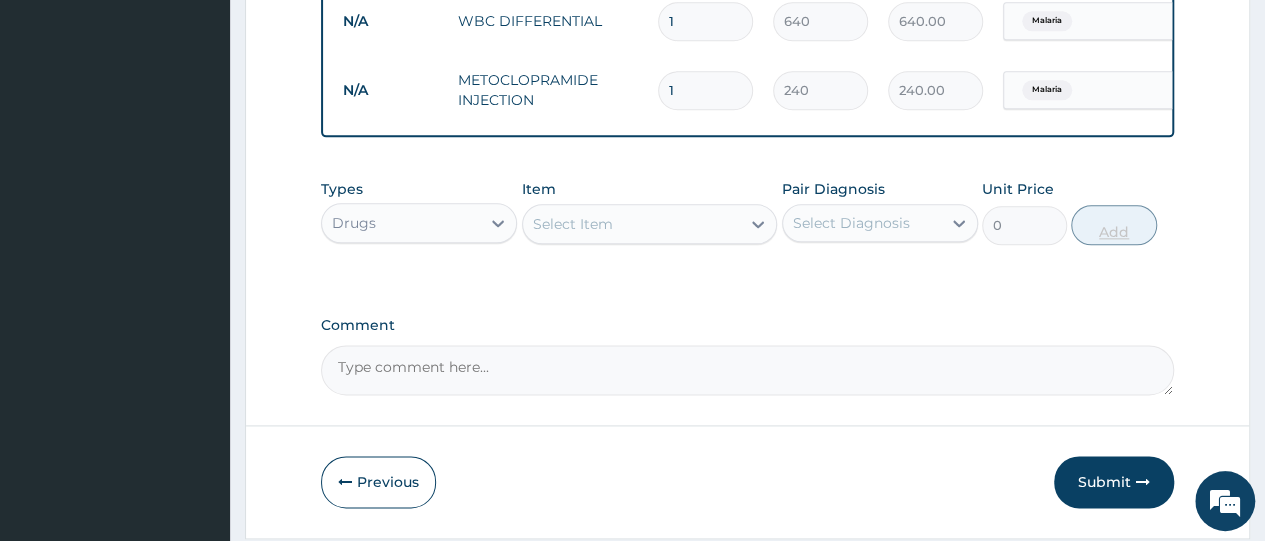 click on "PA Code / Prescription Code Enter Code(Secondary Care Only) Encounter Date 02-08-2025 Important Notice Please enter PA codes before entering items that are not attached to a PA code   All diagnoses entered must be linked to a claim item. Diagnosis & Claim Items that are visible but inactive cannot be edited because they were imported from an already approved PA code. Diagnosis Malaria Confirmed NB: All diagnosis must be linked to a claim item Claim Items Type Name Quantity Unit Price Total Price Pair Diagnosis Actions N/A General (Card) 1 500 500.00 Malaria Delete N/A General Practitioner (1st consultation) 1 1500 1500.00 Malaria Delete N/A MALARIA PARASITE (MP) 1 1500 1500.00 Malaria Delete N/A FBC 1 2500 2500.00 Malaria Delete N/A PCV 1 1000 1000.00 Malaria Delete N/A WBC DIFFERENTIAL 1 640 640.00 Malaria Delete N/A METOCLOPRAMIDE INJECTION 1 240 240.00 Malaria Delete Types Drugs Item Select Item Pair Diagnosis Select Diagnosis Unit Price 0 Add Comment" at bounding box center [747, -285] 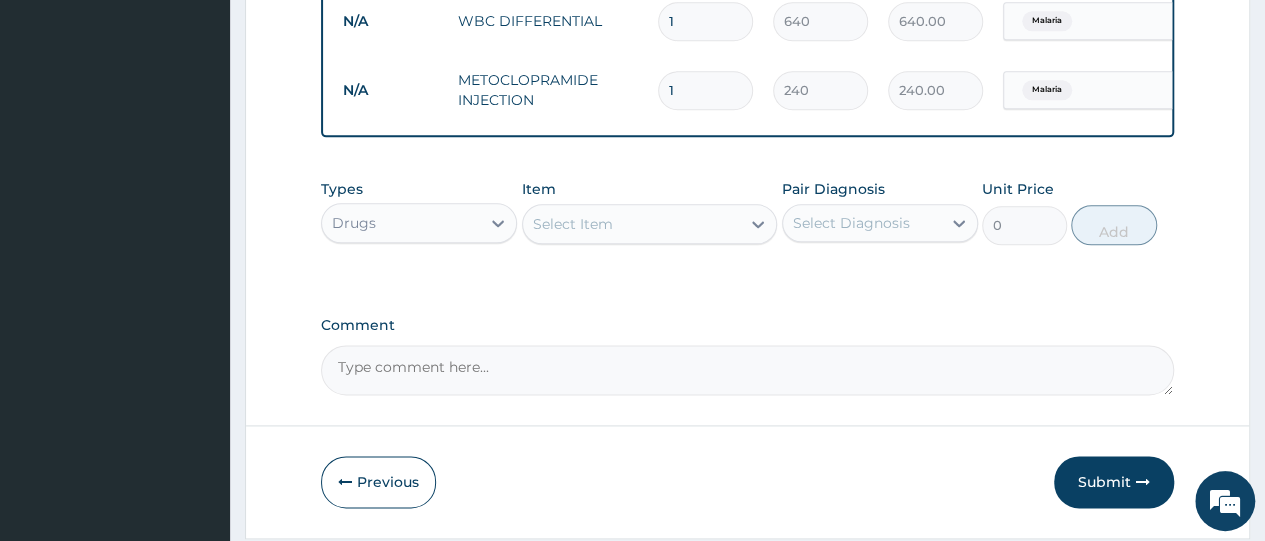 click on "Select Item" at bounding box center (632, 224) 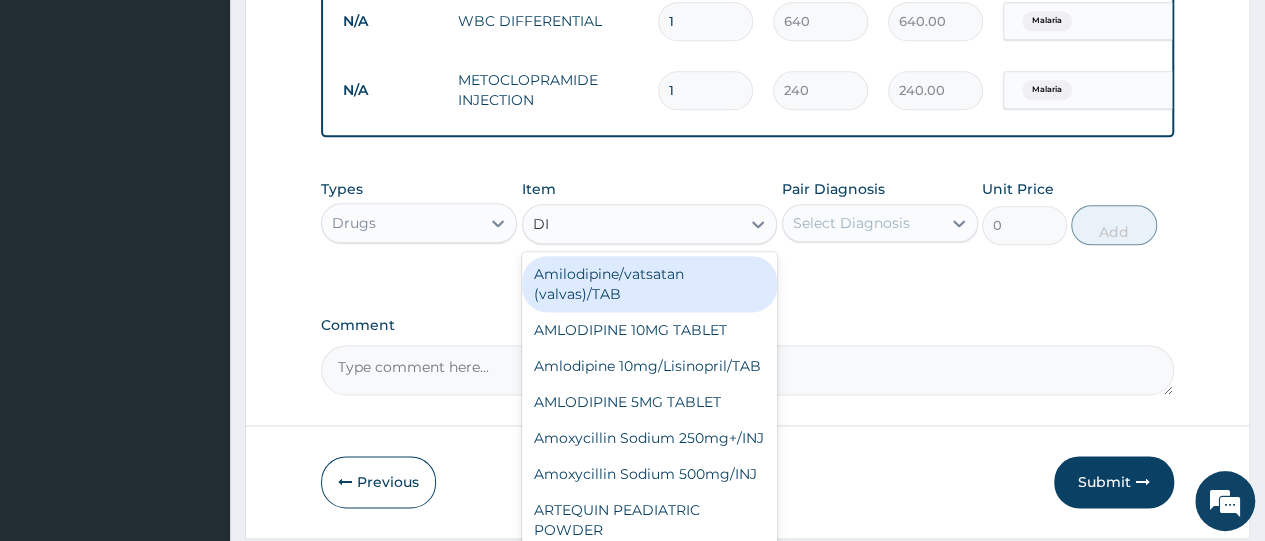 type on "DIC" 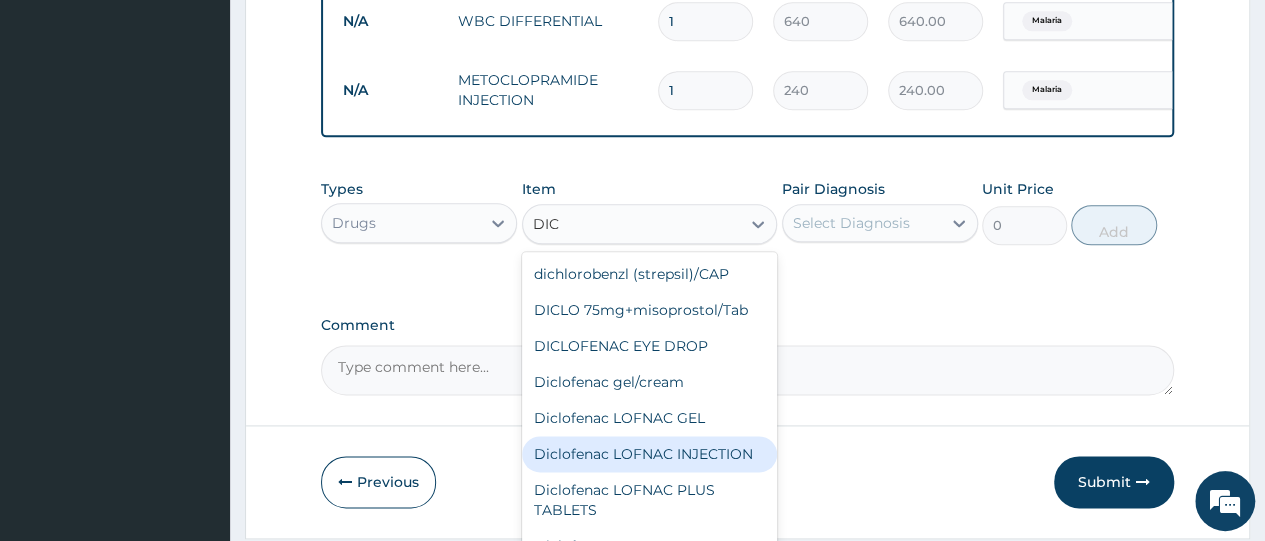 click on "Diclofenac LOFNAC INJECTION" at bounding box center (650, 454) 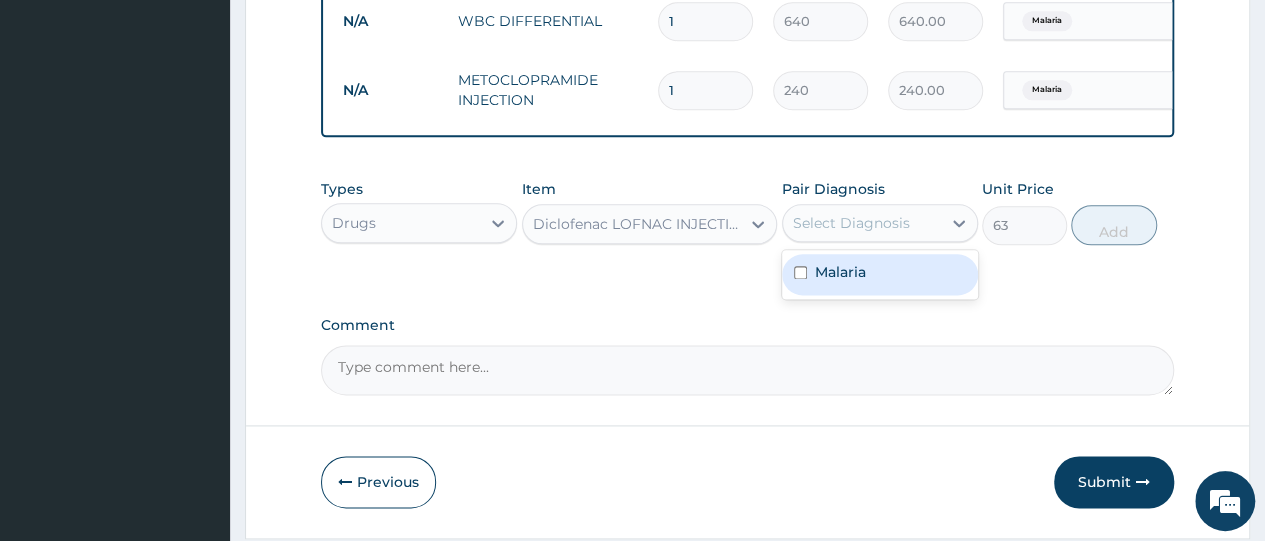 click on "Select Diagnosis" at bounding box center [851, 223] 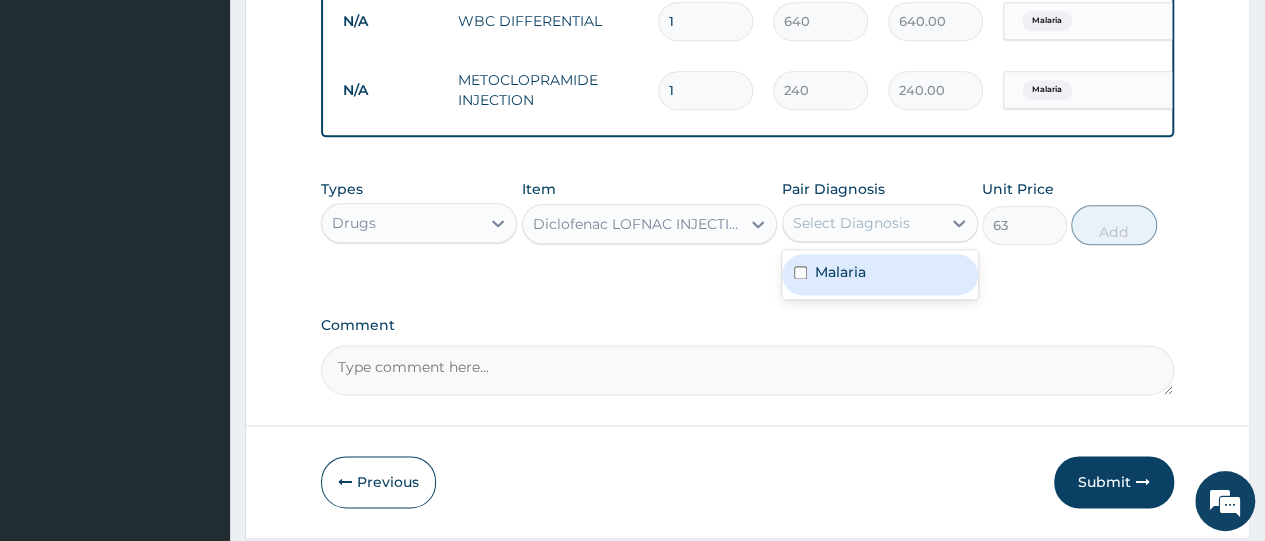 click at bounding box center [800, 272] 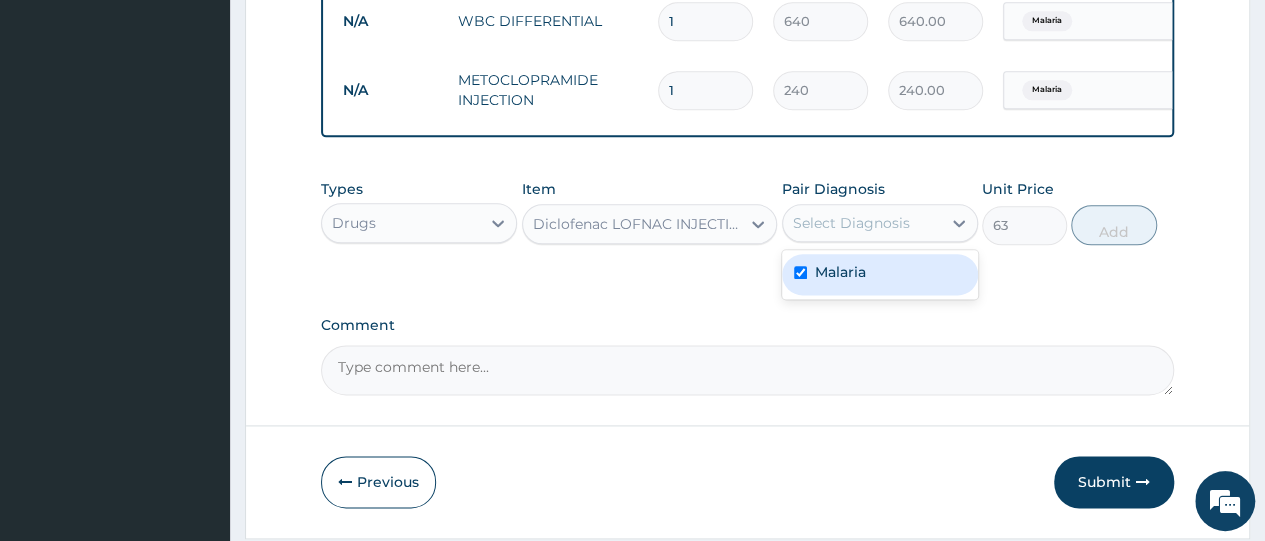 checkbox on "true" 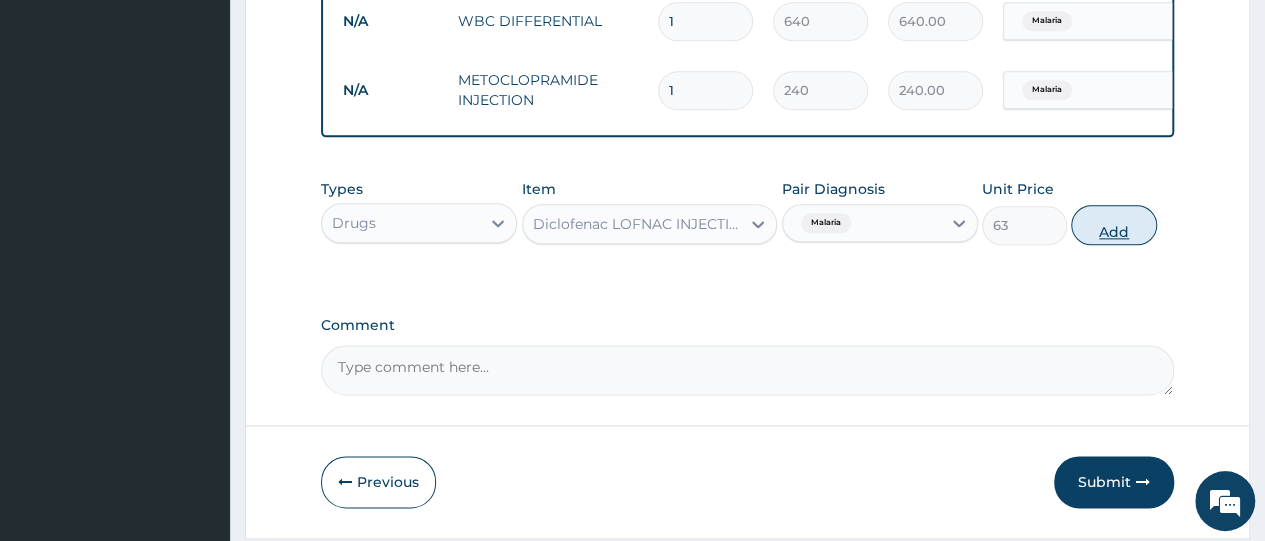 click on "Add" at bounding box center (1113, 225) 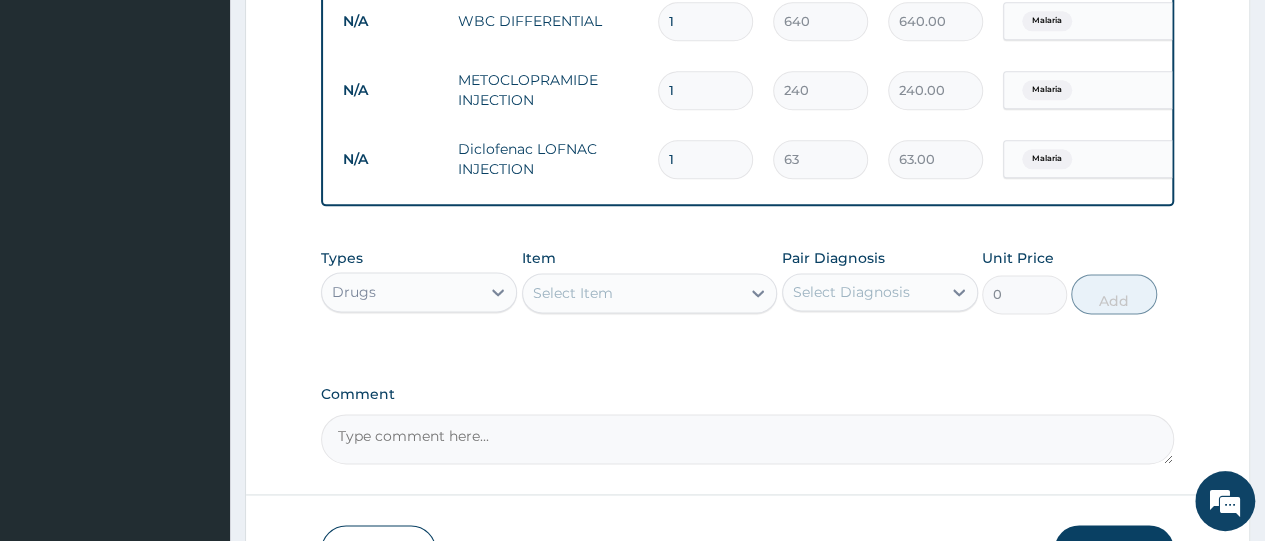 click on "Select Item" at bounding box center (632, 293) 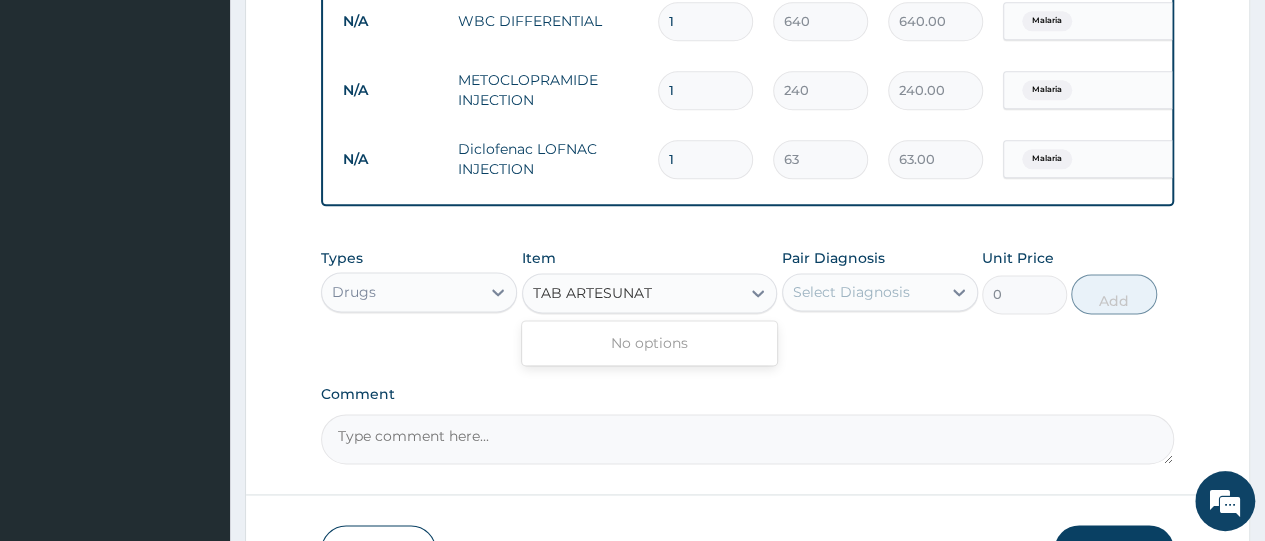 type on "TAB ARTESUNATE" 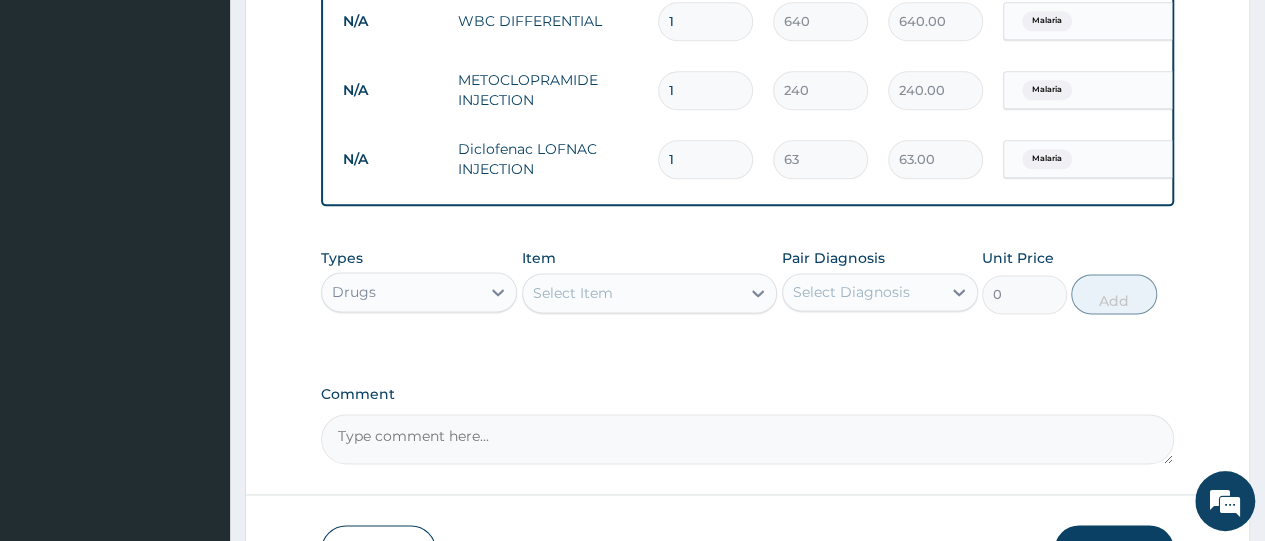 click on "Select Item" at bounding box center [632, 293] 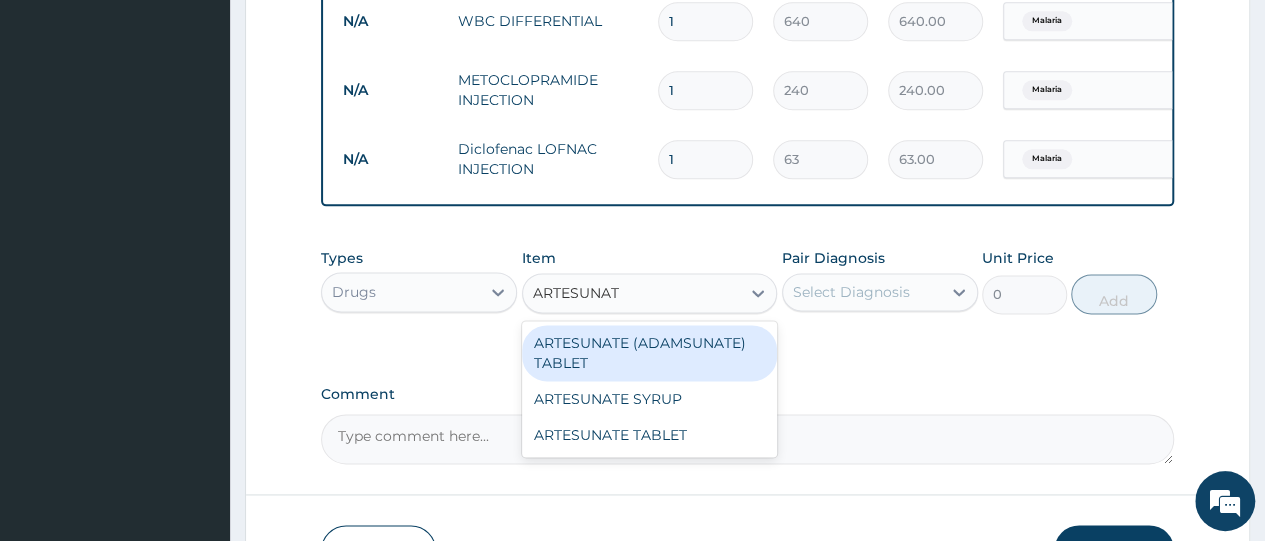 type on "ARTESUNATE" 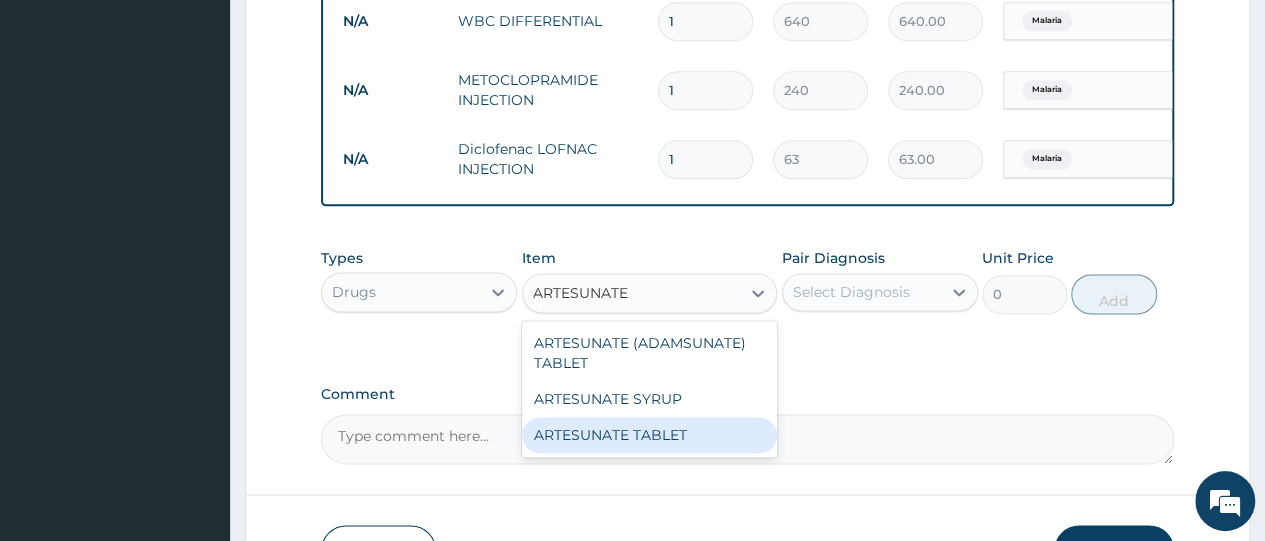 click on "ARTESUNATE TABLET" at bounding box center (650, 435) 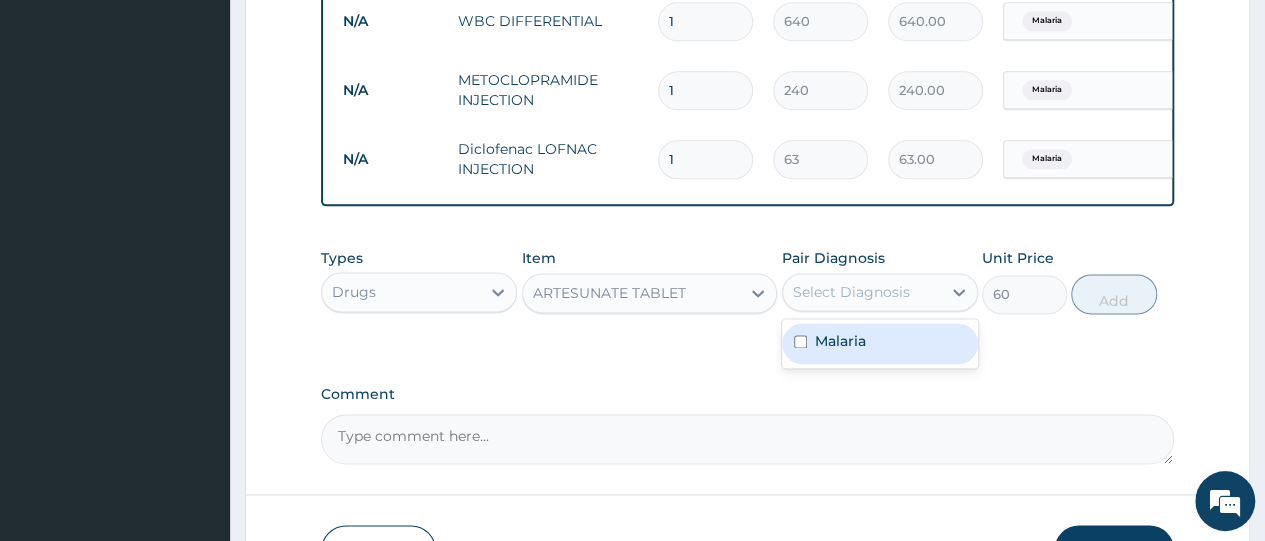 click on "Select Diagnosis" at bounding box center [851, 292] 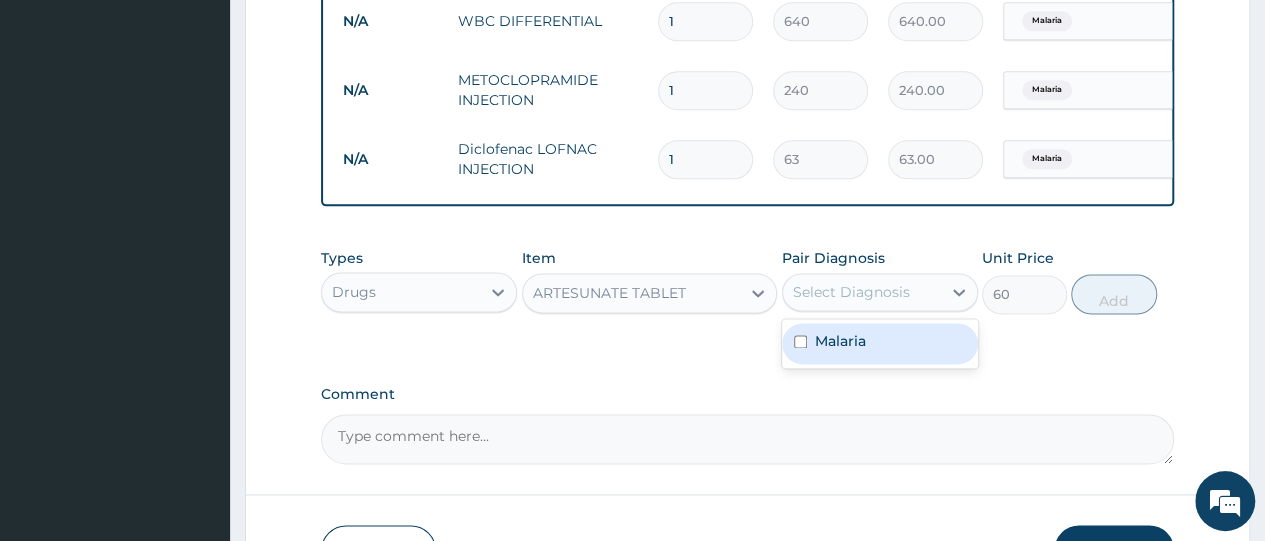 click at bounding box center (800, 341) 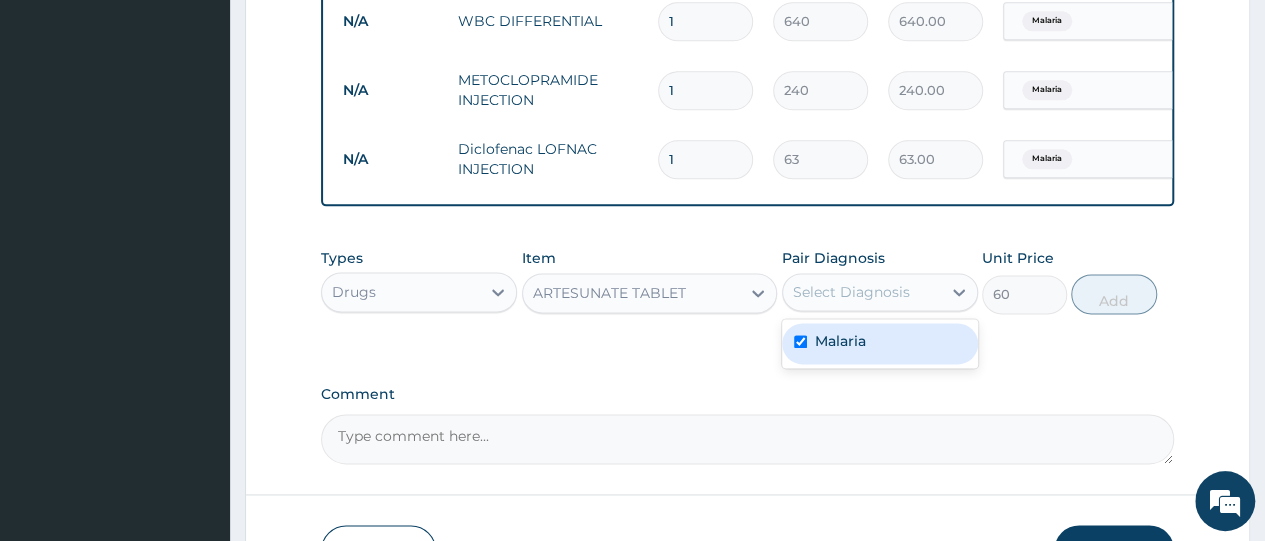 checkbox on "true" 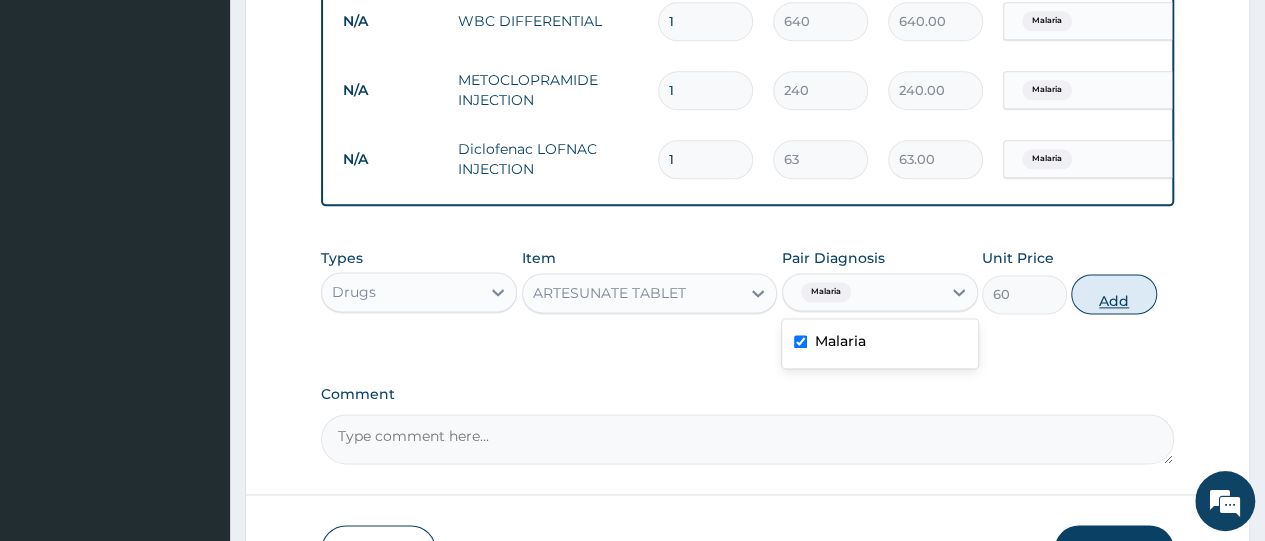 click on "Add" at bounding box center [1113, 294] 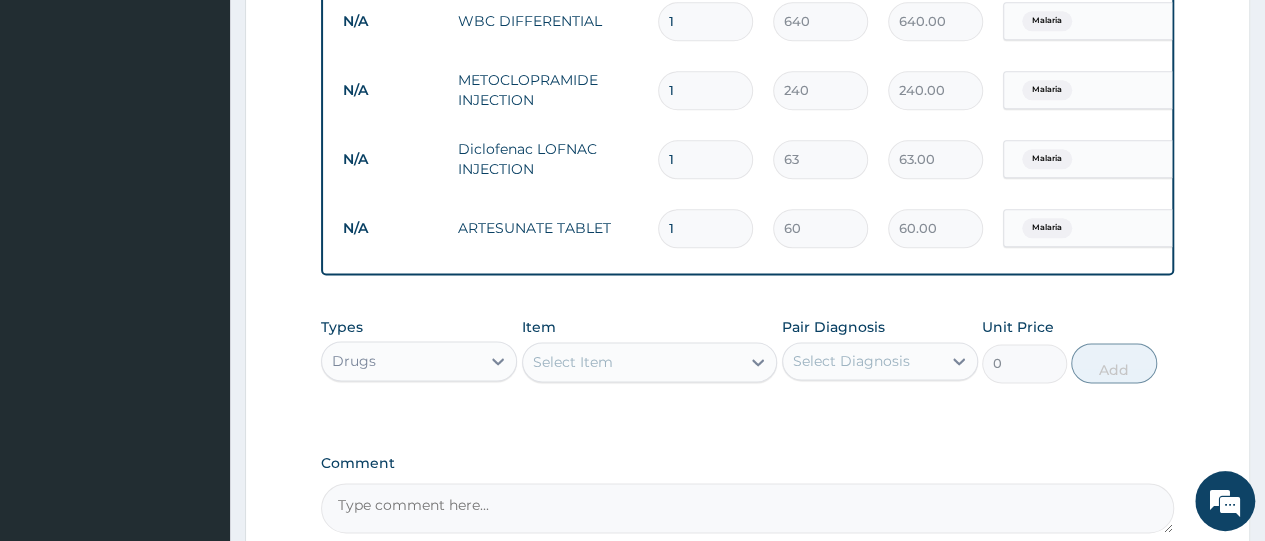 click on "1" at bounding box center [705, 228] 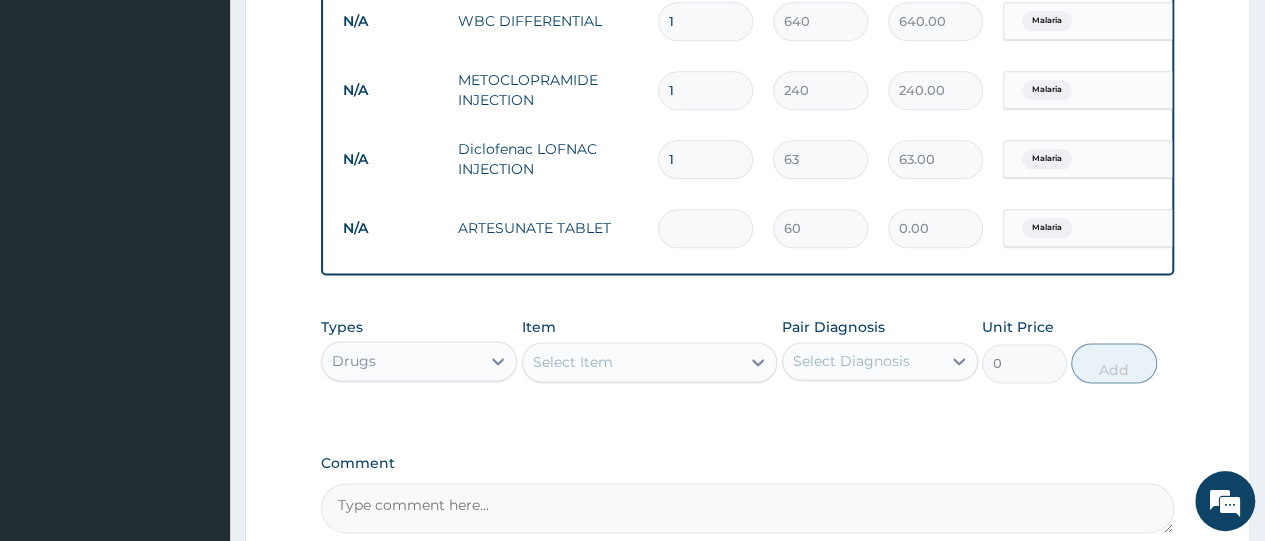 type on "6" 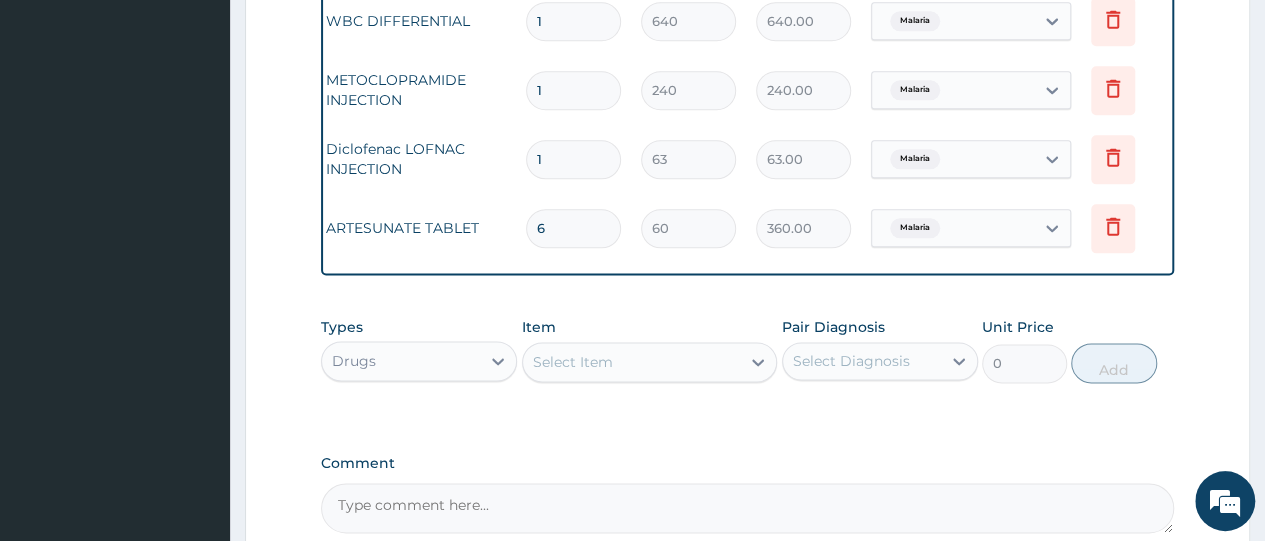scroll, scrollTop: 0, scrollLeft: 150, axis: horizontal 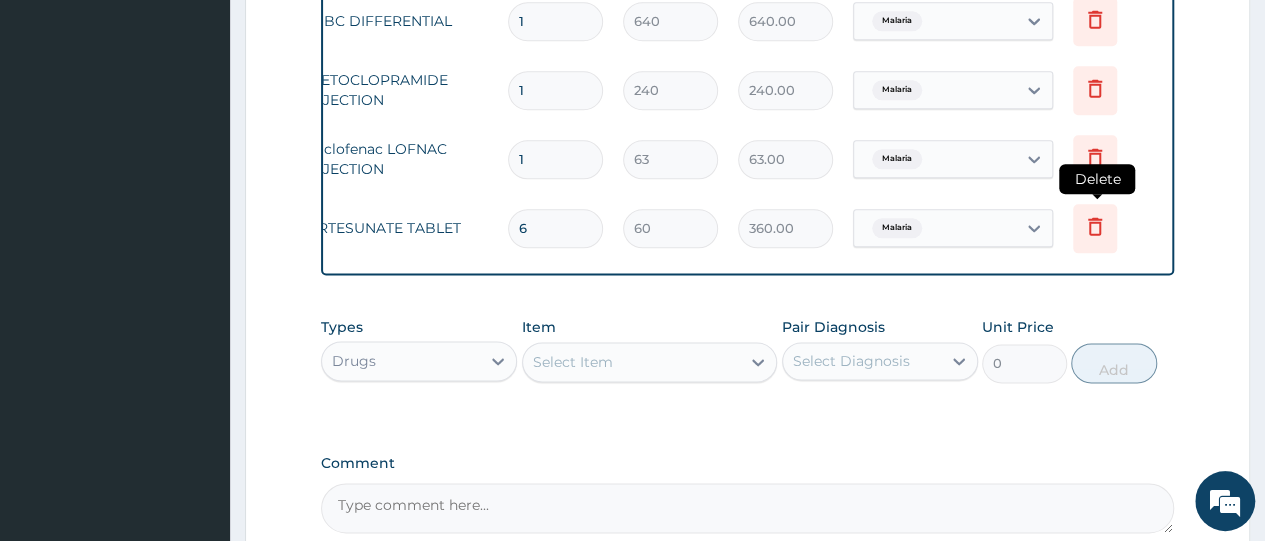 type on "6" 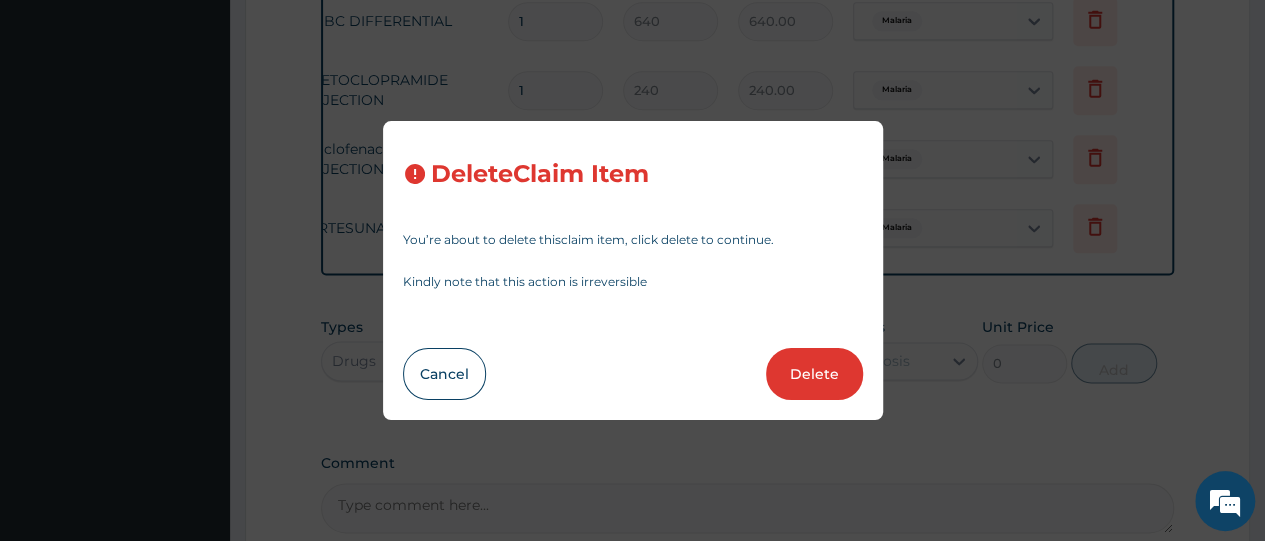 click on "Delete  Claim Item You’re about to delete this  claim item , click delete to continue. Kindly note that this action is irreversible Cancel Delete" at bounding box center (633, 270) 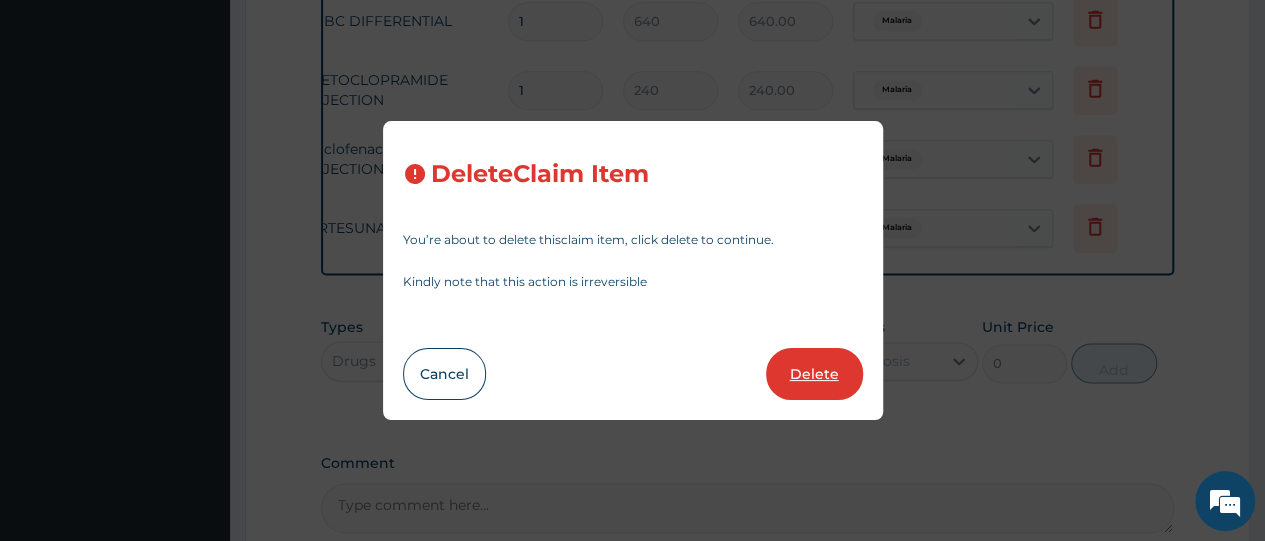 click on "Delete" at bounding box center [814, 374] 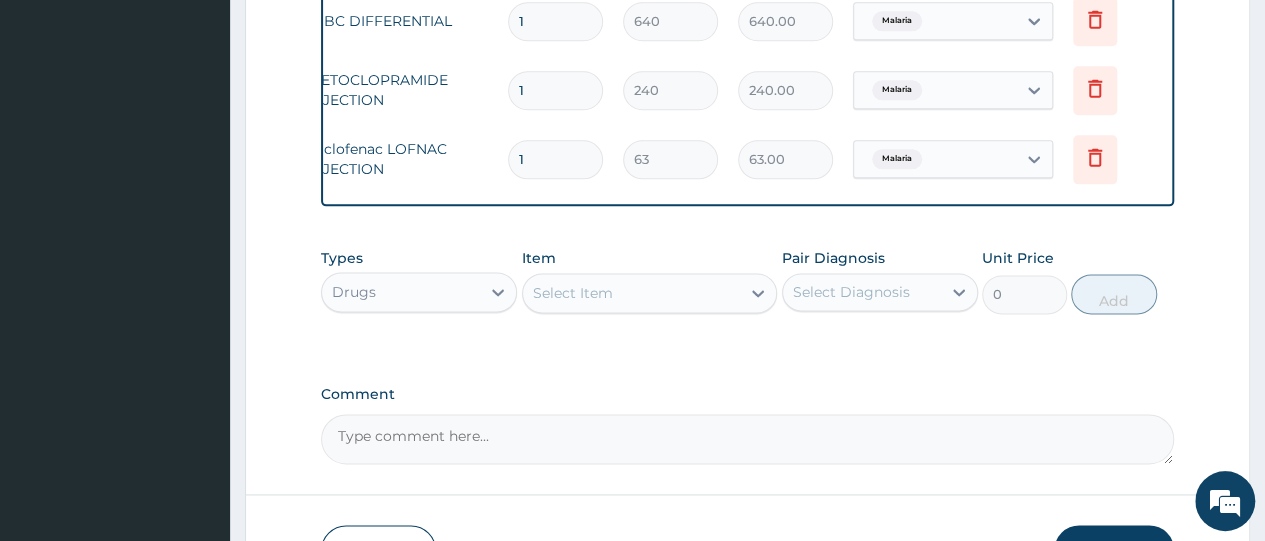 click on "Select Item" at bounding box center [632, 293] 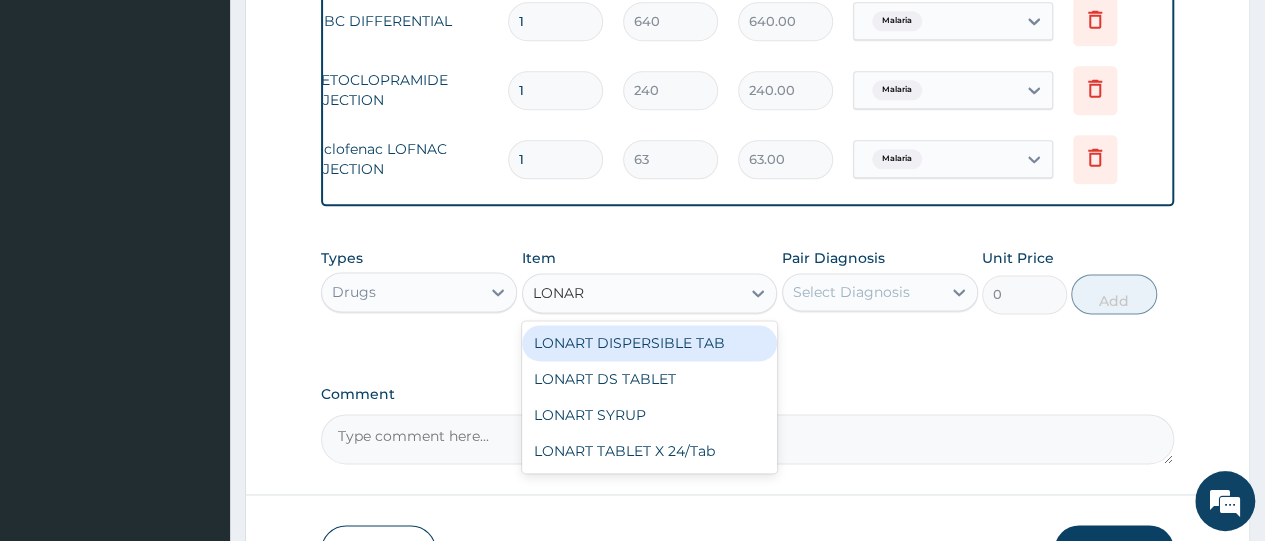 type on "LONART" 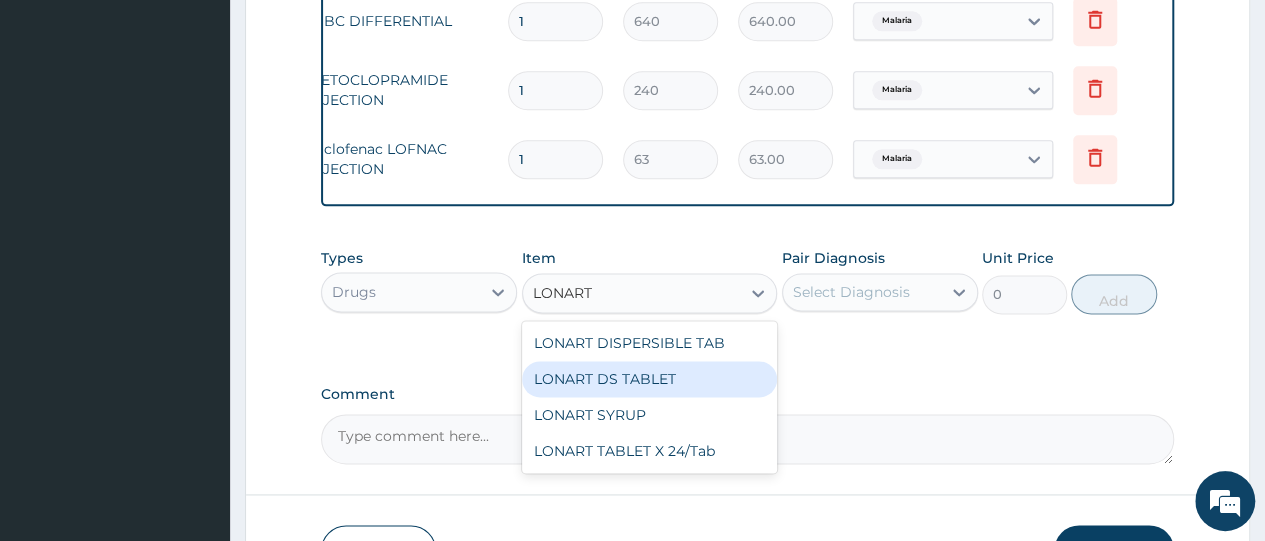 click on "LONART DS TABLET" at bounding box center [650, 379] 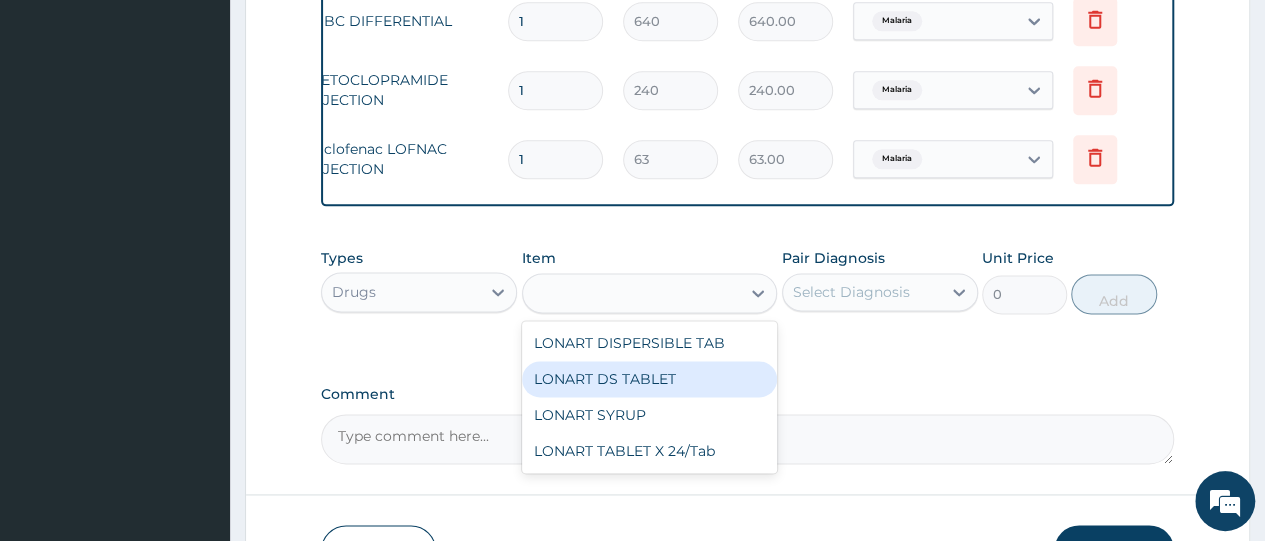 type on "324" 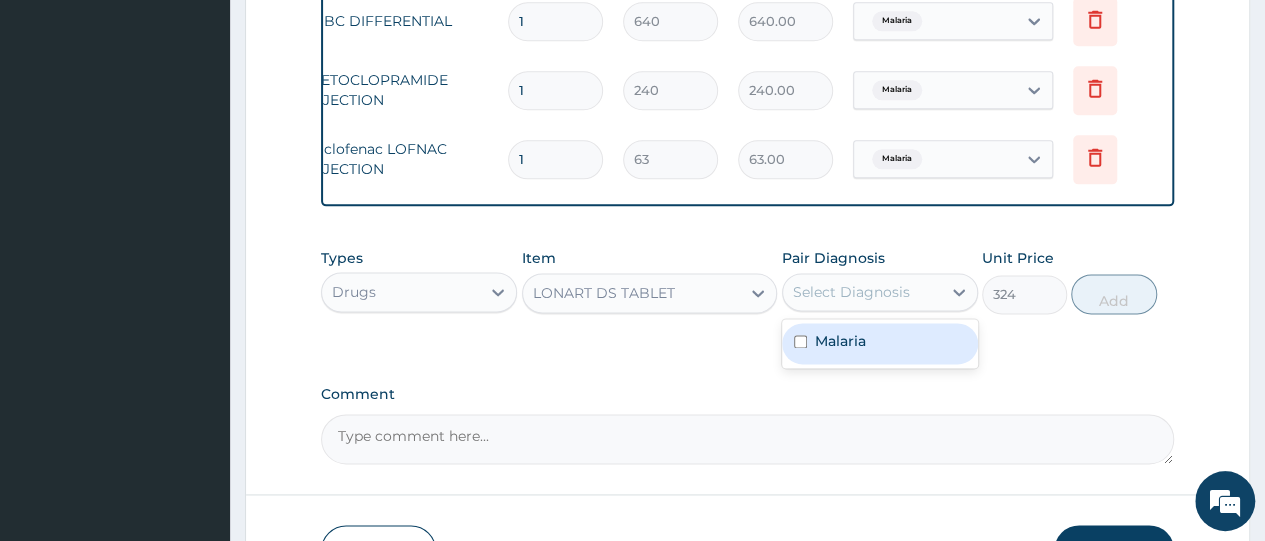click on "Select Diagnosis" at bounding box center (851, 292) 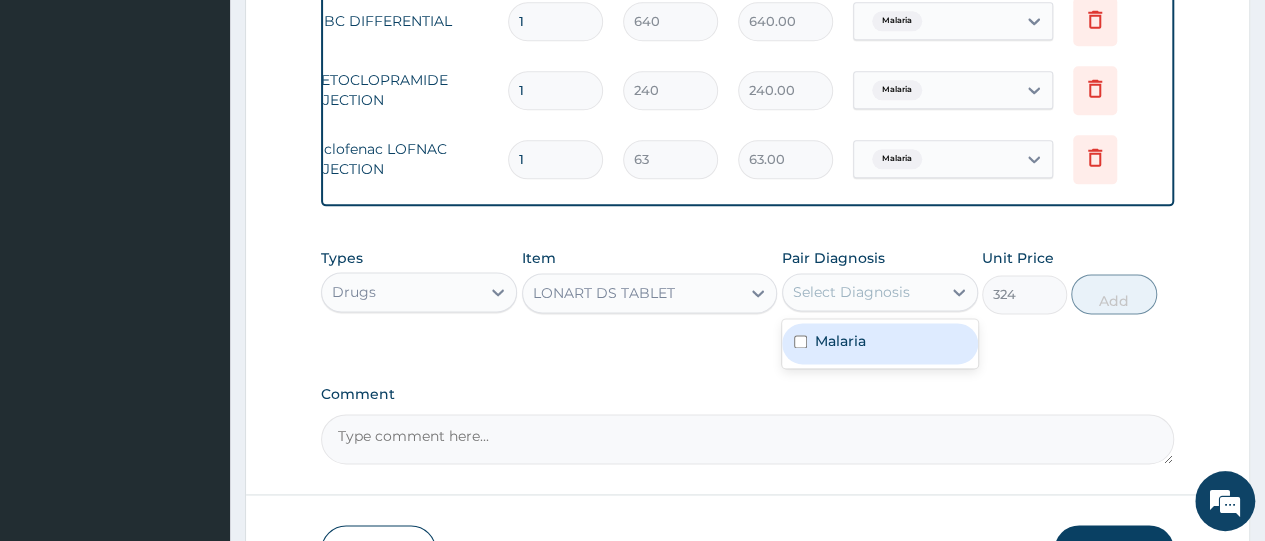 click at bounding box center (800, 341) 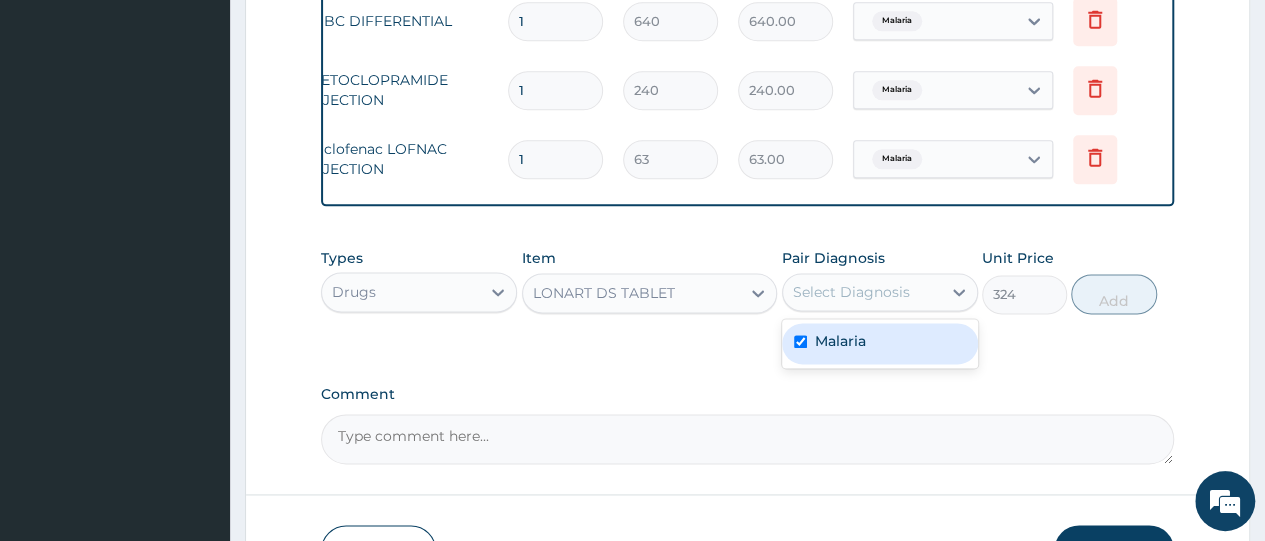 checkbox on "true" 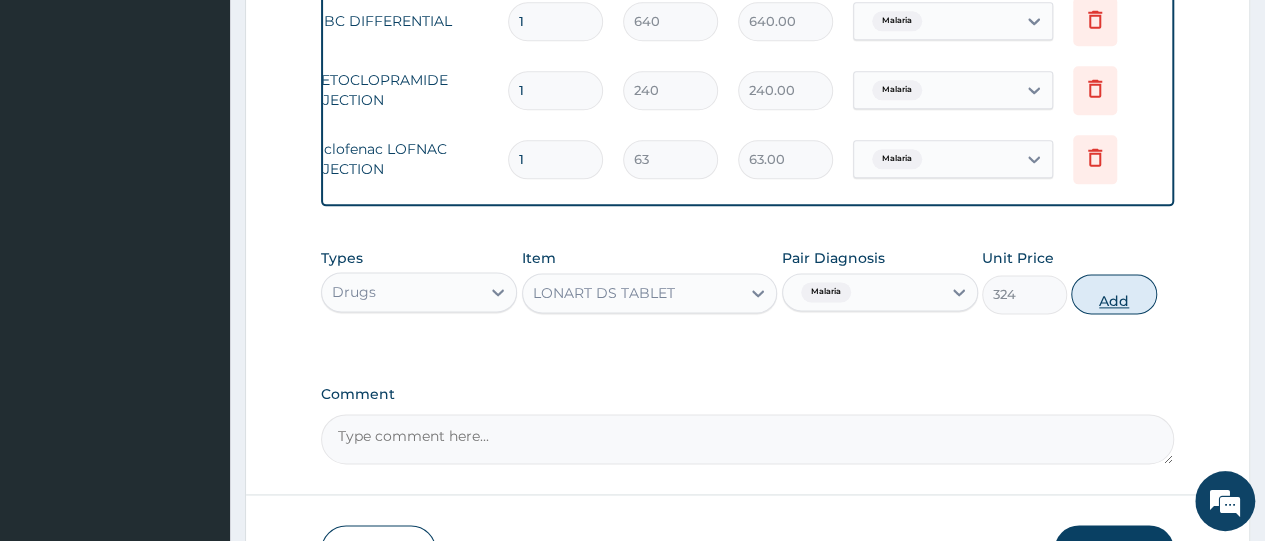 click on "Add" at bounding box center [1113, 294] 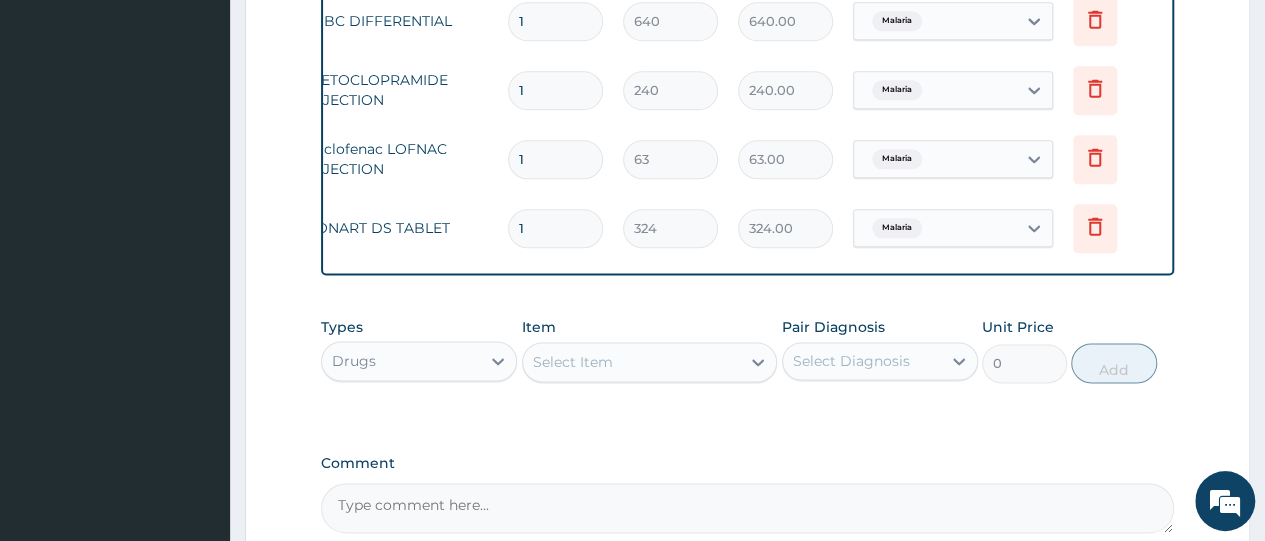 type 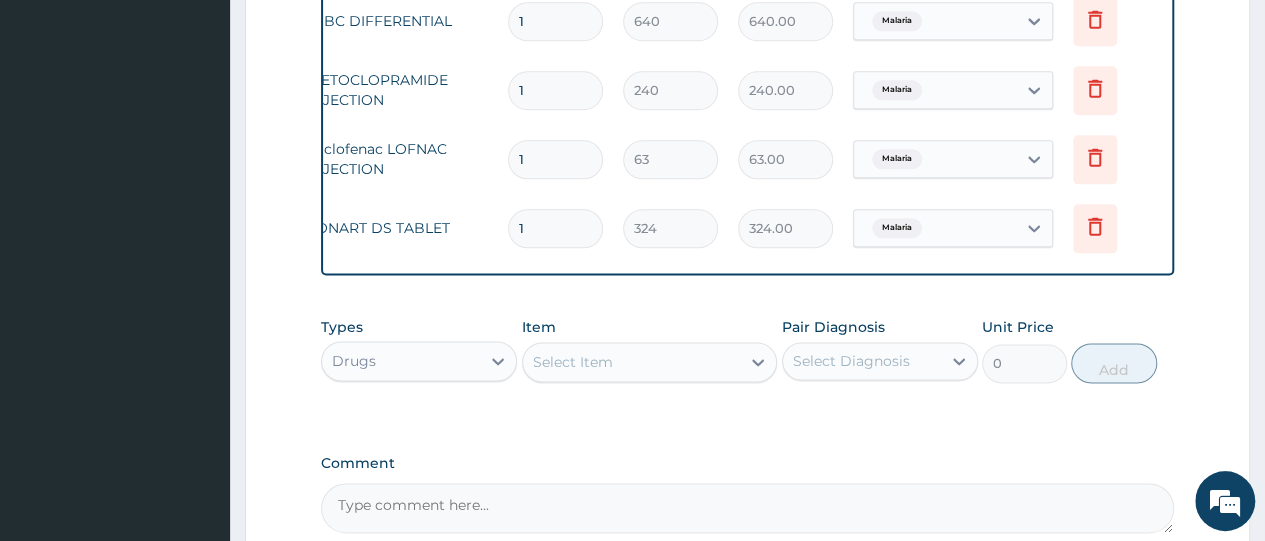 type on "0.00" 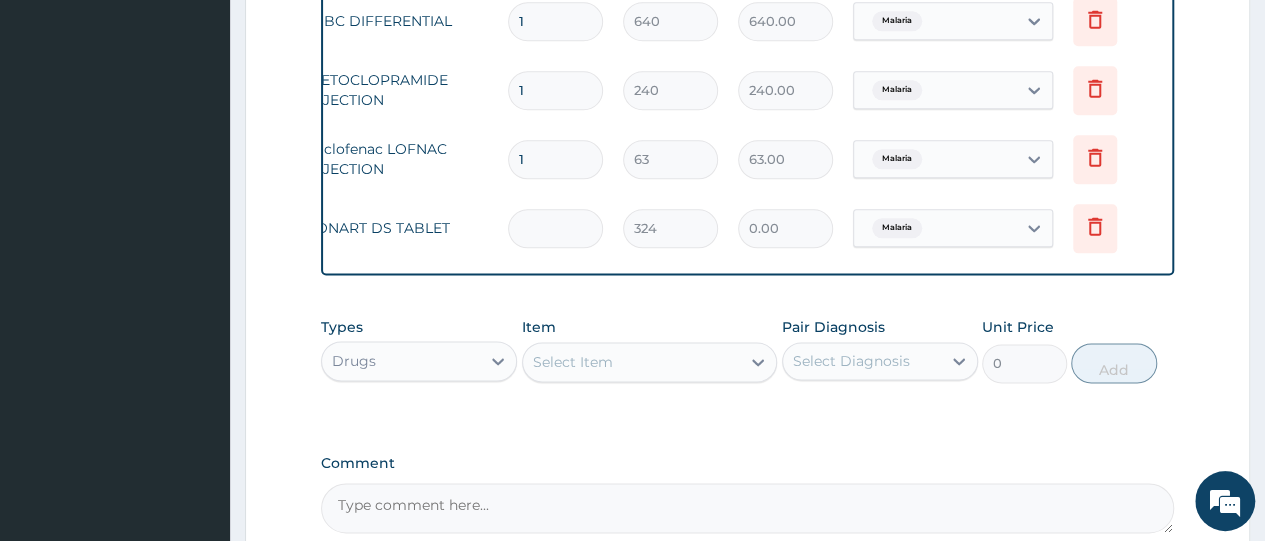 type on "6" 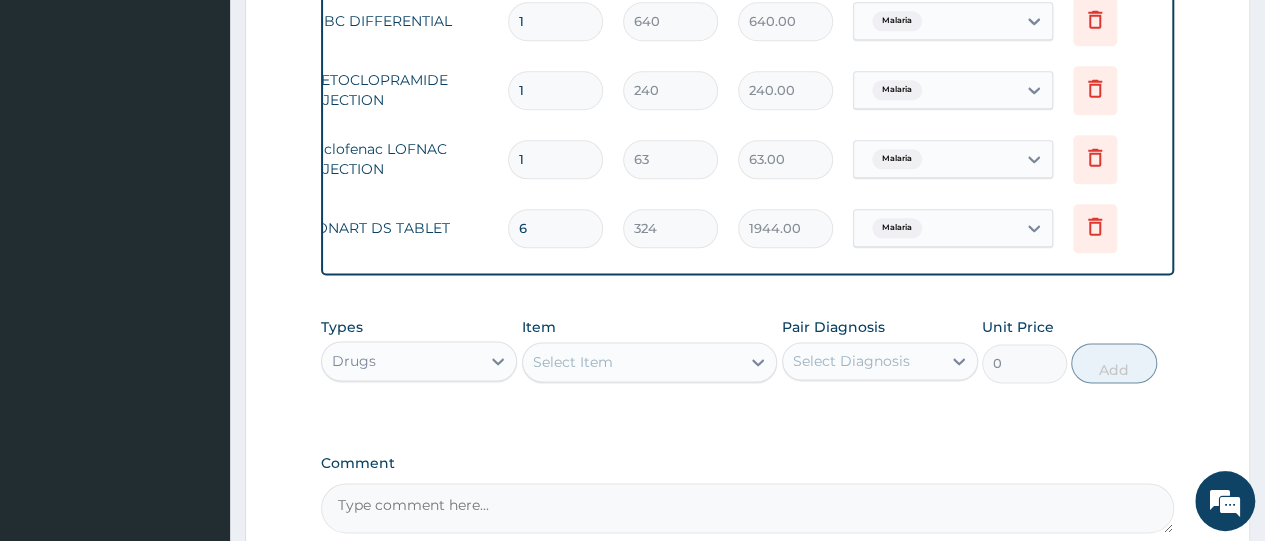 type on "6" 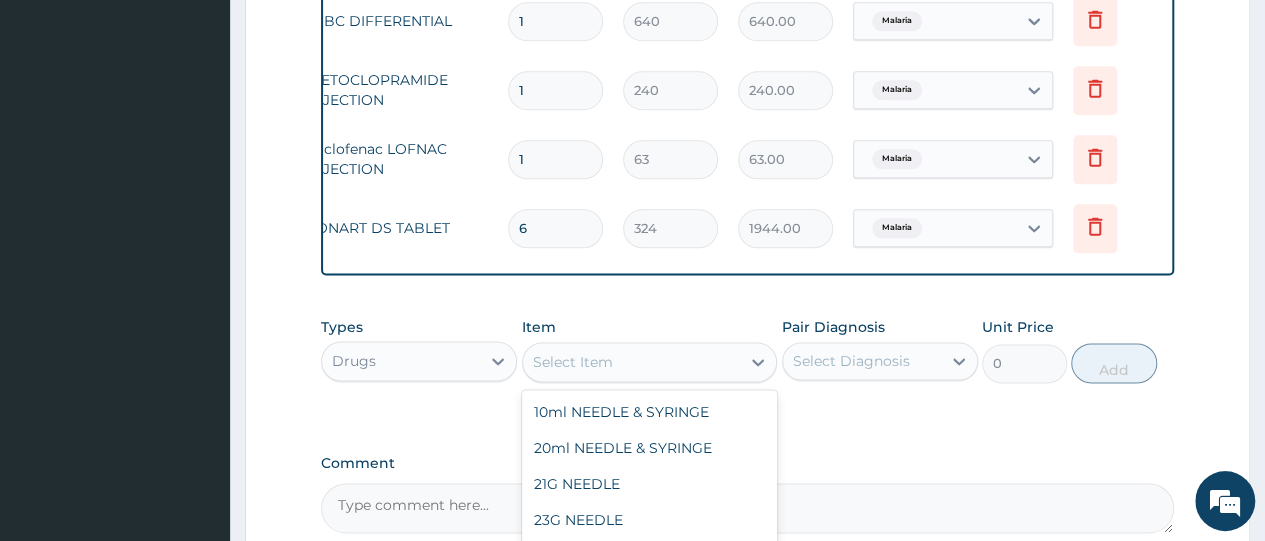 scroll, scrollTop: 49018, scrollLeft: 0, axis: vertical 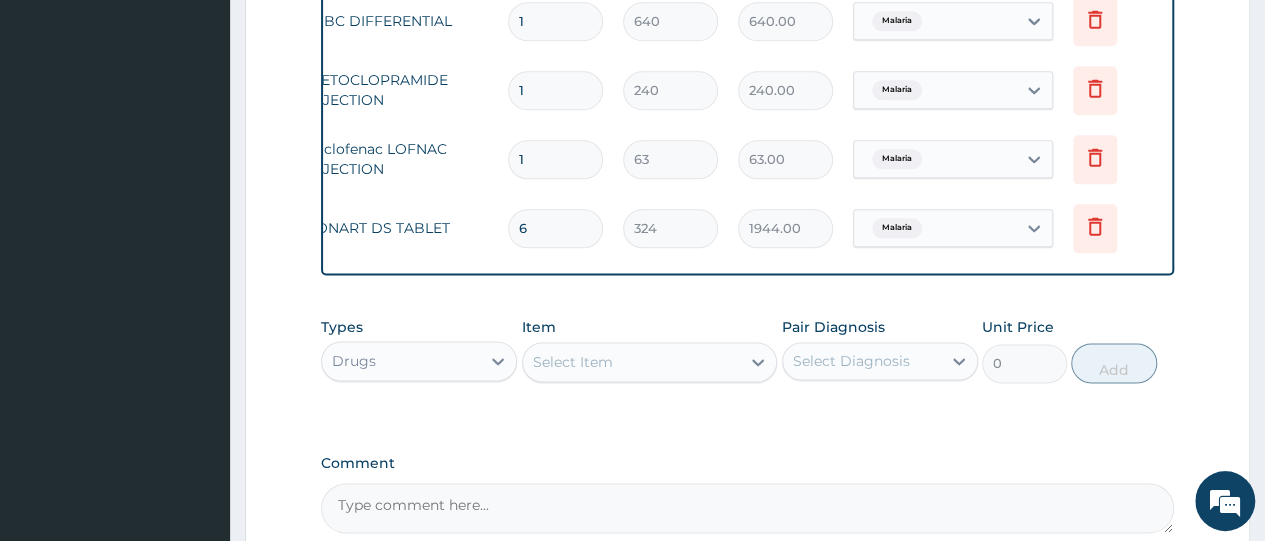 click on "PA Code / Prescription Code Enter Code(Secondary Care Only) Encounter Date 02-08-2025 Important Notice Please enter PA codes before entering items that are not attached to a PA code   All diagnoses entered must be linked to a claim item. Diagnosis & Claim Items that are visible but inactive cannot be edited because they were imported from an already approved PA code. Diagnosis Malaria Confirmed NB: All diagnosis must be linked to a claim item Claim Items Type Name Quantity Unit Price Total Price Pair Diagnosis Actions N/A General (Card) 1 500 500.00 Malaria Delete N/A General Practitioner (1st consultation) 1 1500 1500.00 Malaria Delete N/A MALARIA PARASITE (MP) 1 1500 1500.00 Malaria Delete N/A FBC 1 2500 2500.00 Malaria Delete N/A PCV 1 1000 1000.00 Malaria Delete N/A WBC DIFFERENTIAL 1 640 640.00 Malaria Delete N/A METOCLOPRAMIDE INJECTION 1 240 240.00 Malaria Delete N/A Diclofenac LOFNAC INJECTION 1 63 63.00 Malaria Delete N/A LONART DS TABLET 6 324 1944.00 Malaria Delete Types Drugs Item Select Item 0" at bounding box center [747, -216] 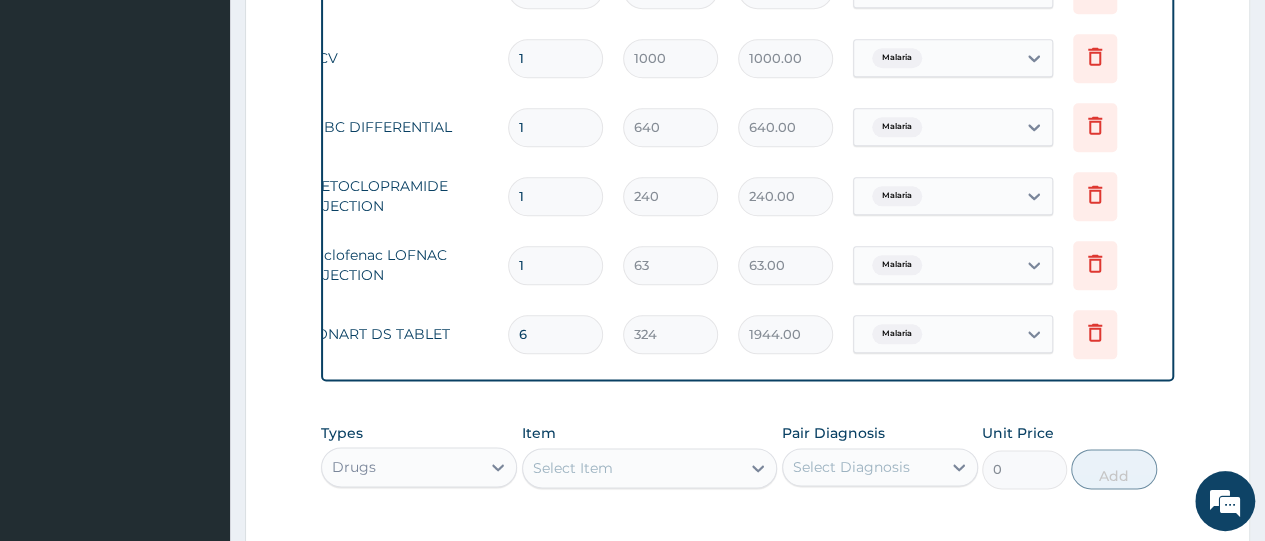 scroll, scrollTop: 1196, scrollLeft: 0, axis: vertical 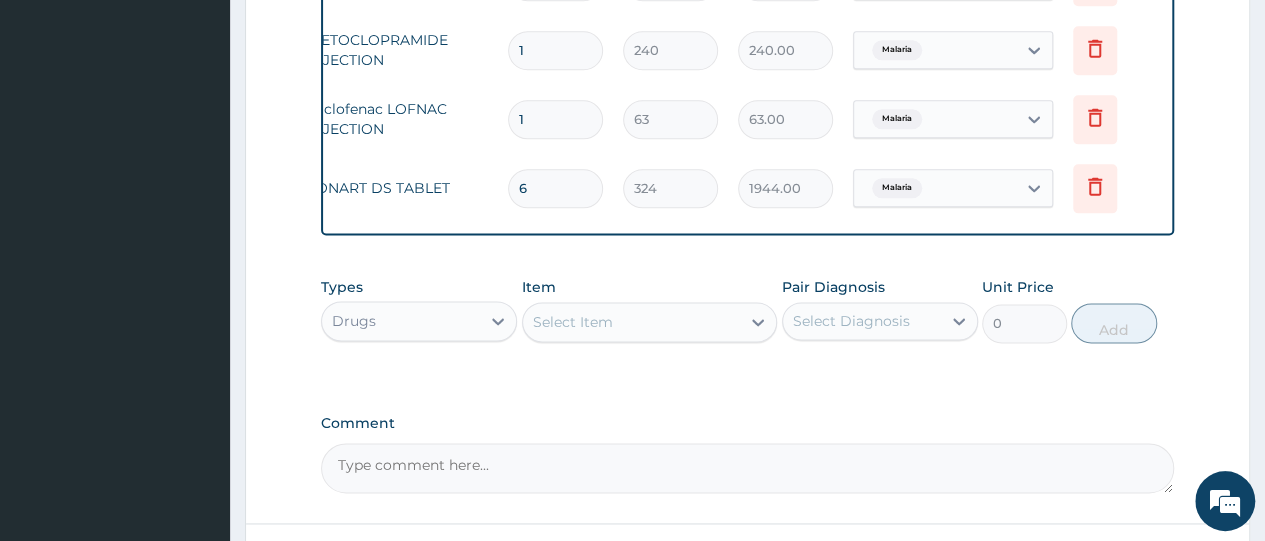 click on "Type Name Quantity Unit Price Total Price Pair Diagnosis Actions N/A General (Card) 1 500 500.00 Malaria Delete N/A General Practitioner (1st consultation) 1 1500 1500.00 Malaria Delete N/A MALARIA PARASITE (MP) 1 1500 1500.00 Malaria Delete N/A FBC 1 2500 2500.00 Malaria Delete N/A PCV 1 1000 1000.00 Malaria Delete N/A WBC DIFFERENTIAL 1 640 640.00 Malaria Delete N/A METOCLOPRAMIDE INJECTION 1 240 240.00 Malaria Delete N/A Diclofenac LOFNAC INJECTION 1 63 63.00 Malaria Delete N/A LONART DS TABLET 6 324 1944.00 Malaria Delete" at bounding box center [747, -109] 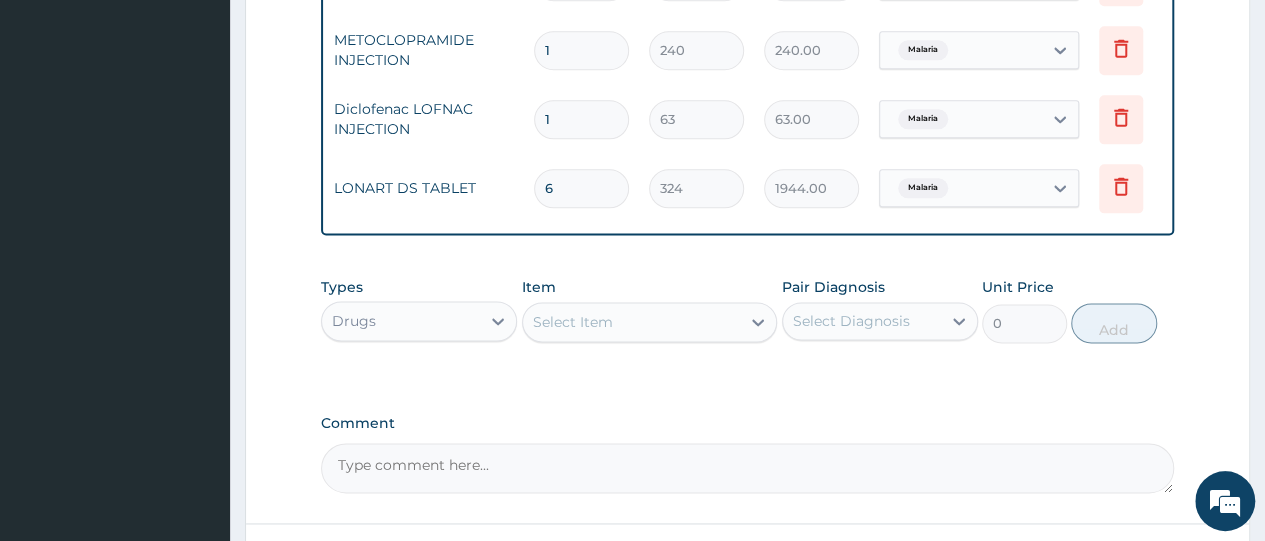 scroll, scrollTop: 0, scrollLeft: 114, axis: horizontal 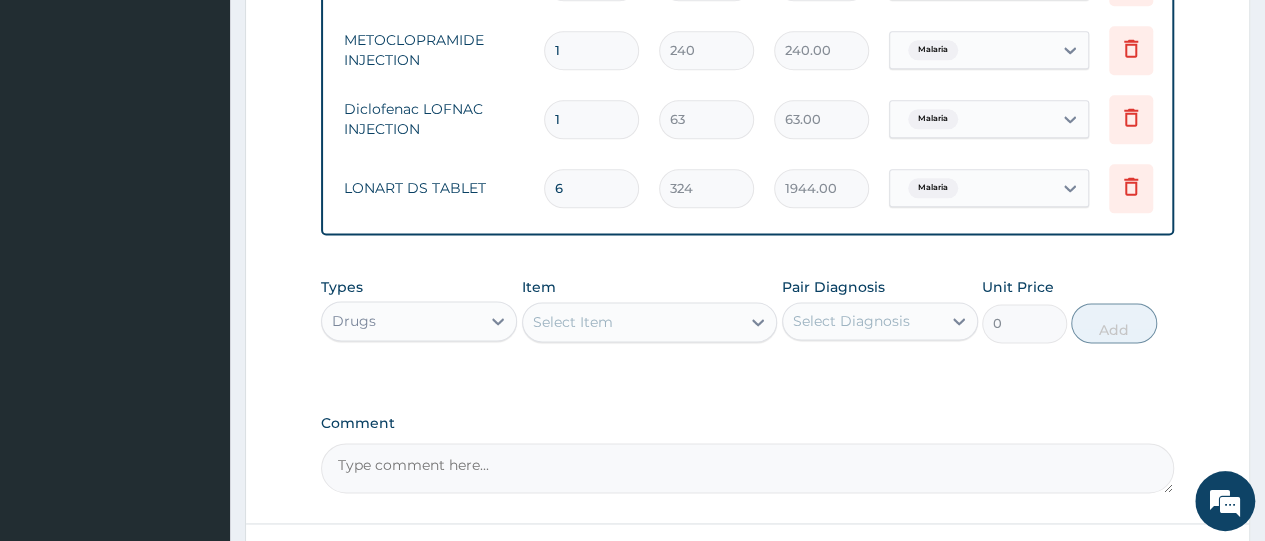 drag, startPoint x: 460, startPoint y: 231, endPoint x: 368, endPoint y: 243, distance: 92.779305 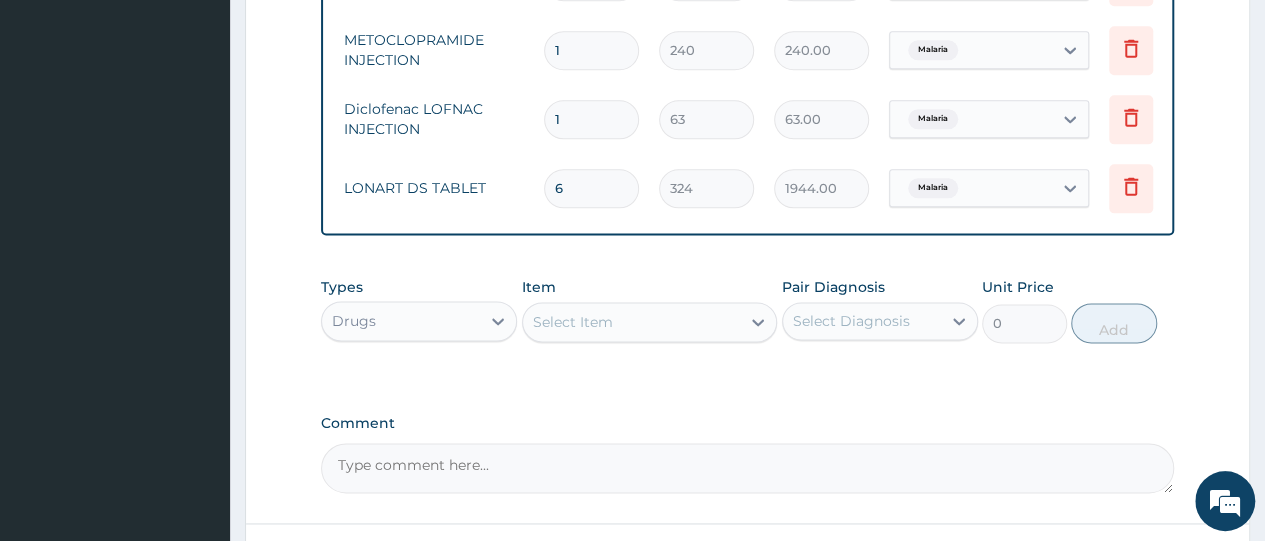 click on "Type Name Quantity Unit Price Total Price Pair Diagnosis Actions N/A General (Card) 1 500 500.00 Malaria Delete N/A General Practitioner (1st consultation) 1 1500 1500.00 Malaria Delete N/A MALARIA PARASITE (MP) 1 1500 1500.00 Malaria Delete N/A FBC 1 2500 2500.00 Malaria Delete N/A PCV 1 1000 1000.00 Malaria Delete N/A WBC DIFFERENTIAL 1 640 640.00 Malaria Delete N/A METOCLOPRAMIDE INJECTION 1 240 240.00 Malaria Delete N/A Diclofenac LOFNAC INJECTION 1 63 63.00 Malaria Delete N/A LONART DS TABLET 6 324 1944.00 Malaria Delete" at bounding box center (747, -109) 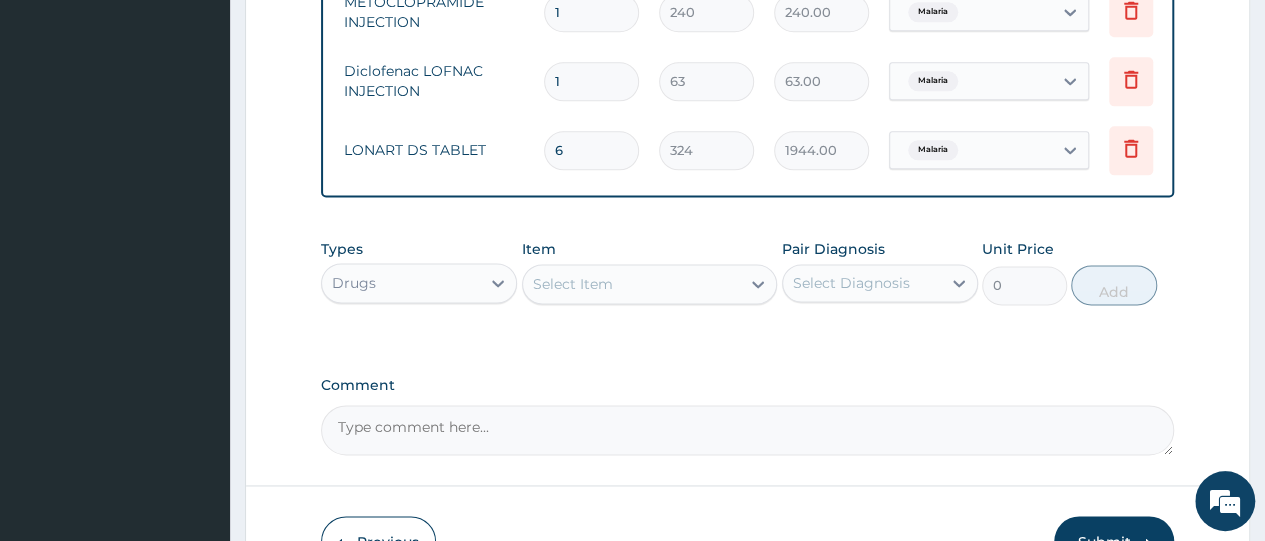 scroll, scrollTop: 1236, scrollLeft: 0, axis: vertical 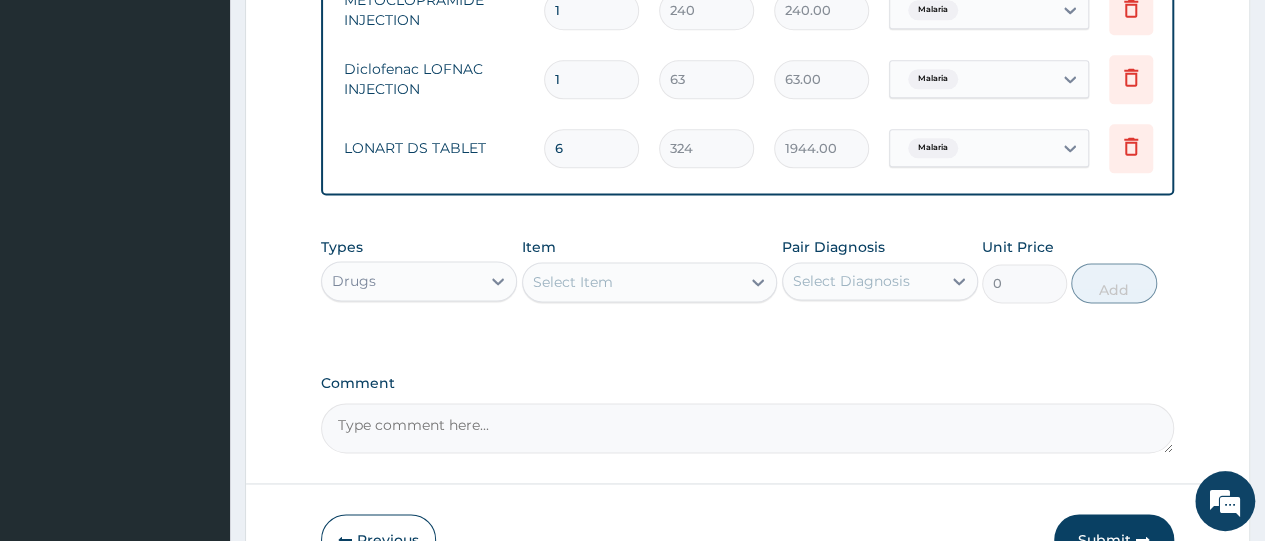 click on "Select Item" at bounding box center (573, 282) 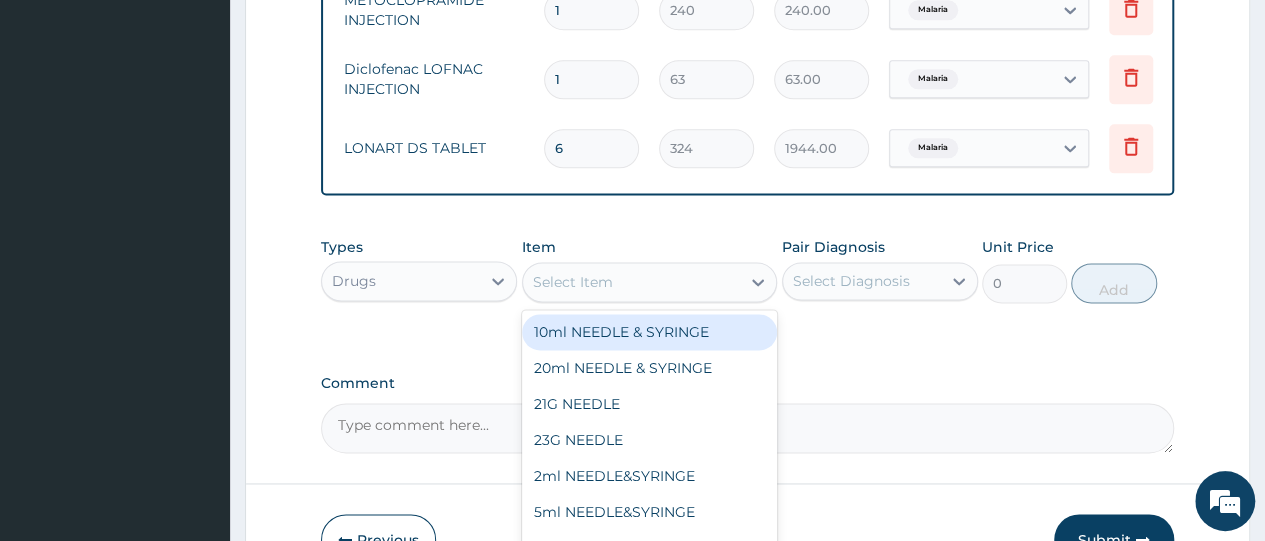 type on "P" 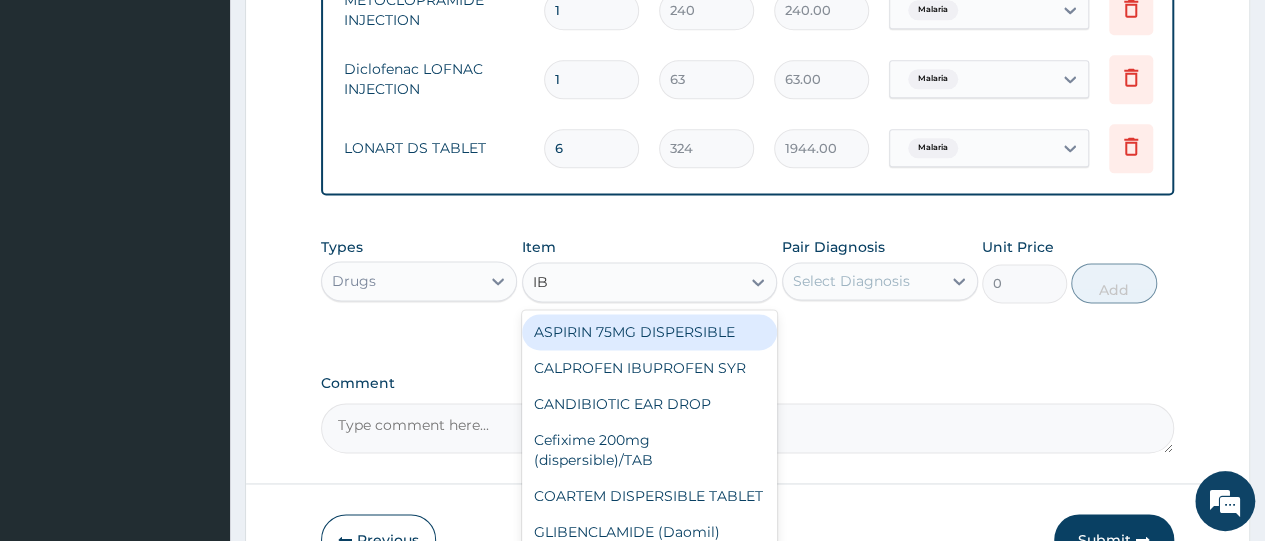 type on "IBU" 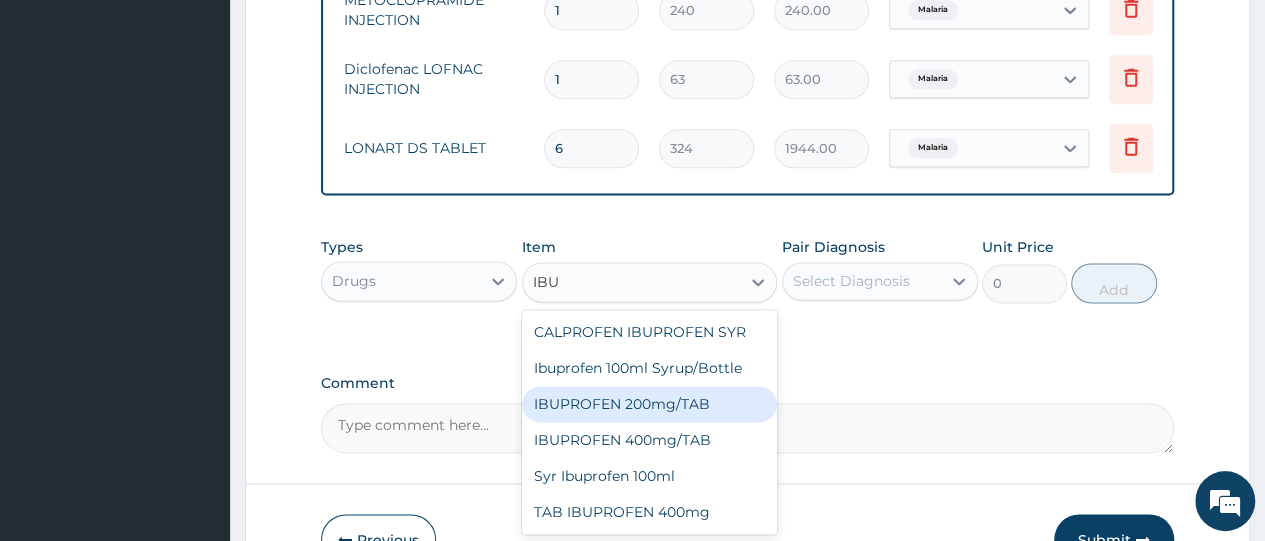 click on "IBUPROFEN 200mg/TAB" at bounding box center (650, 404) 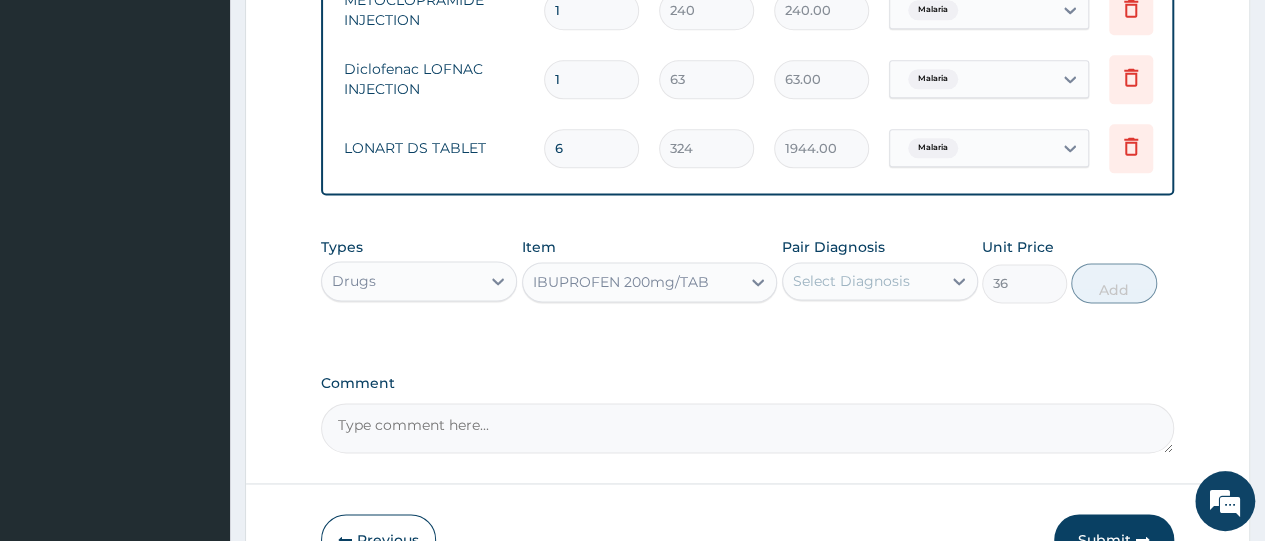 click on "Select Diagnosis" at bounding box center [851, 281] 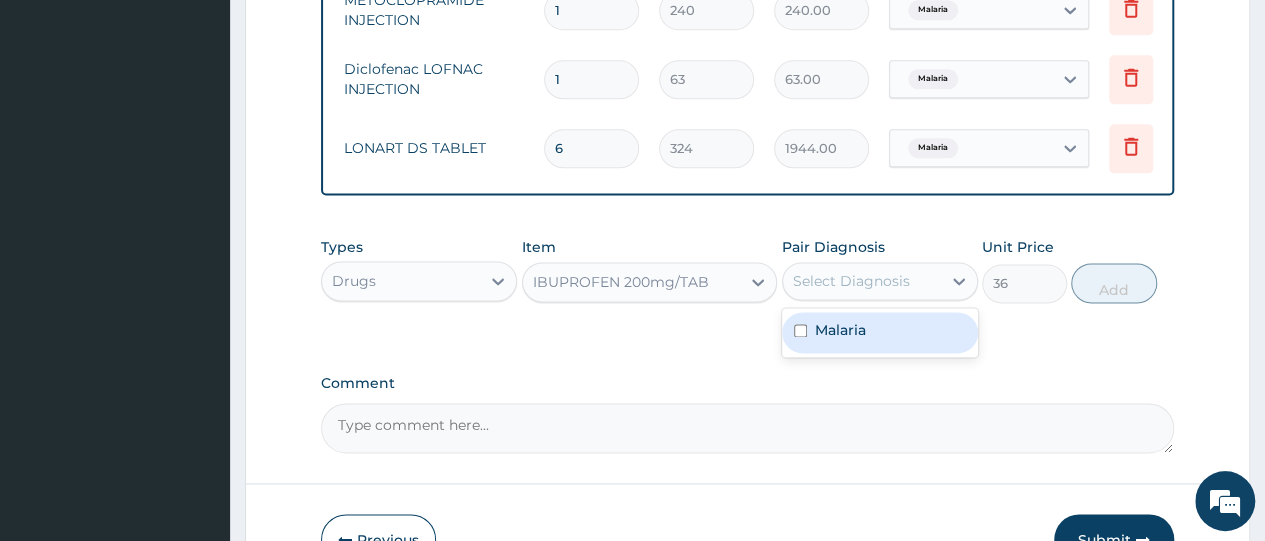 click at bounding box center [800, 330] 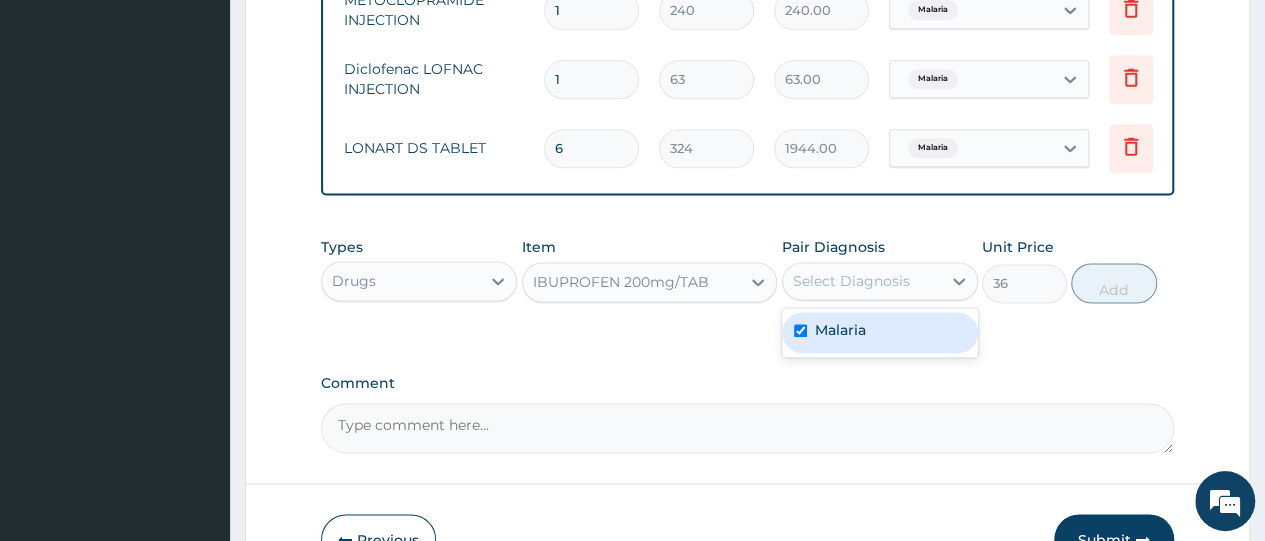checkbox on "true" 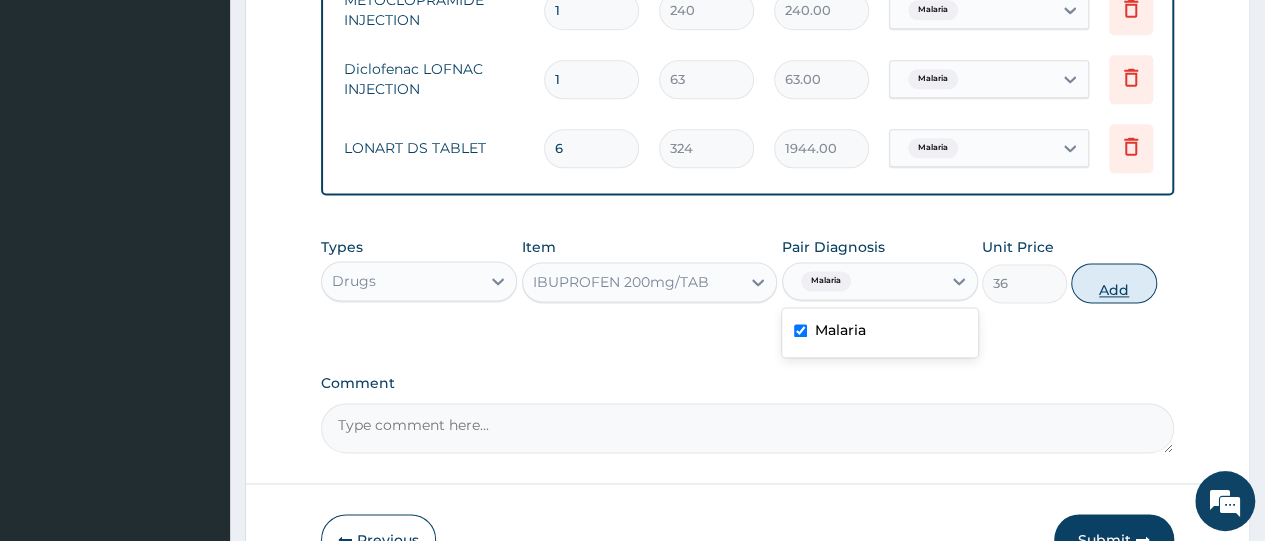 click on "Add" at bounding box center (1113, 283) 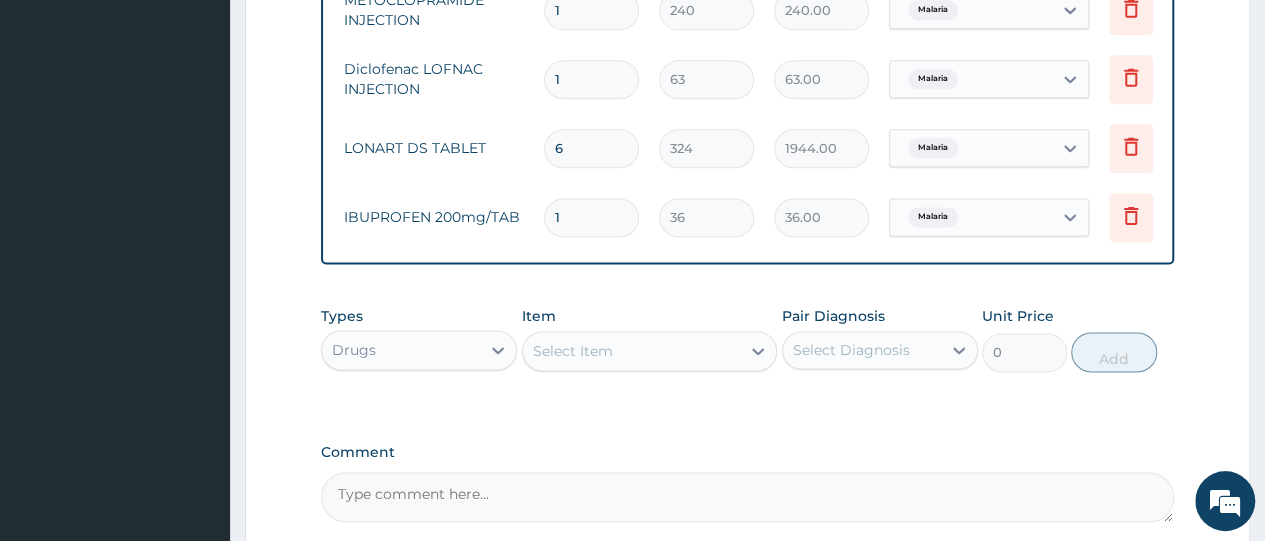click on "1" at bounding box center [591, 217] 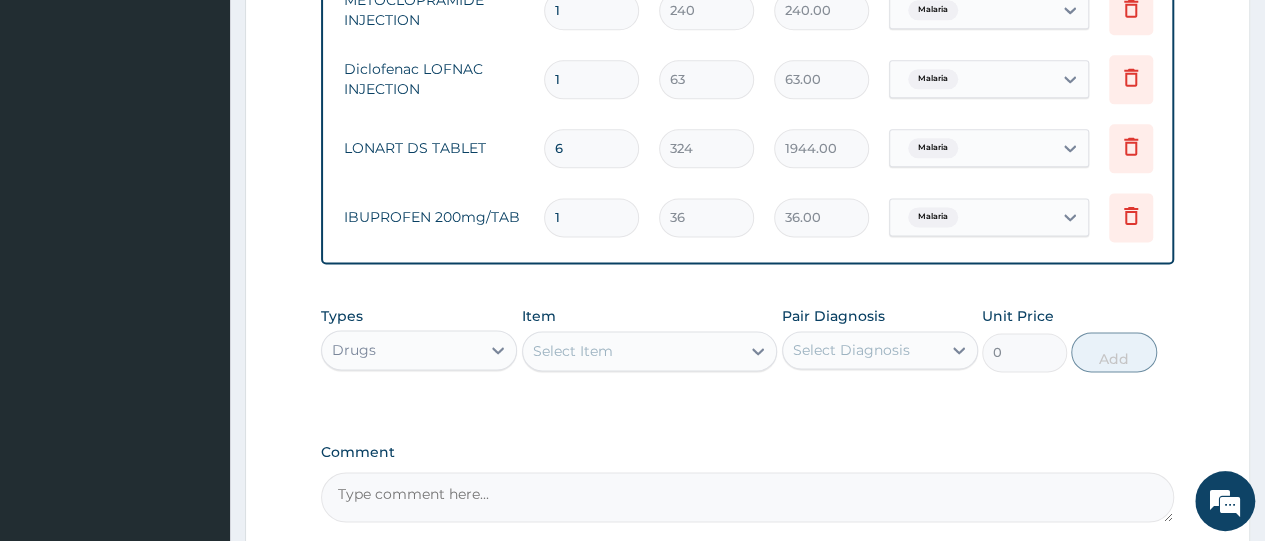 type on "10" 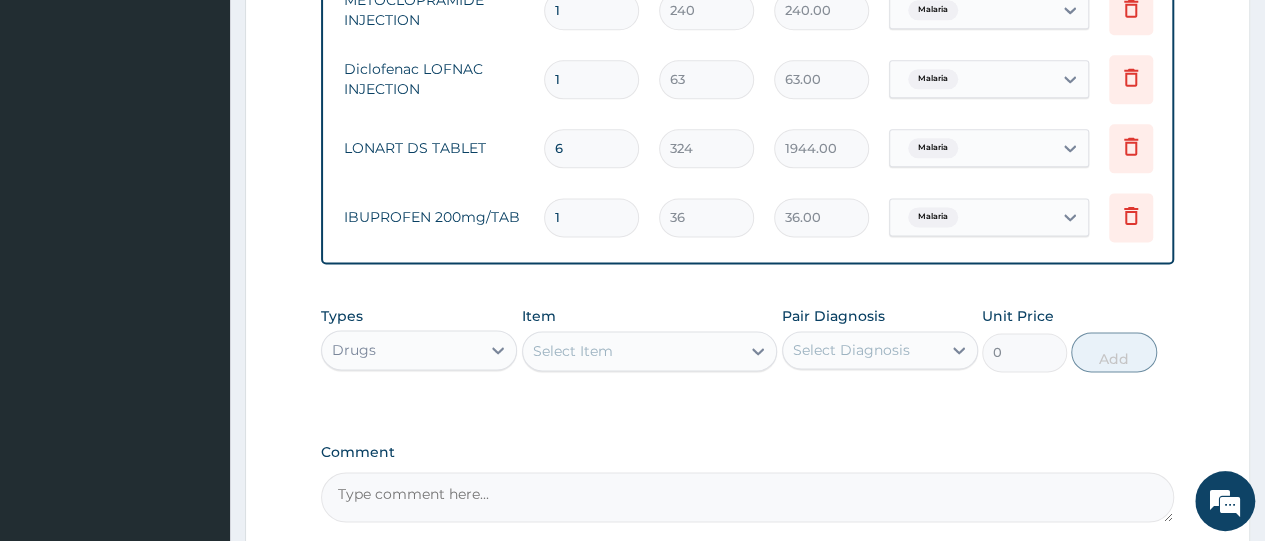 type on "360.00" 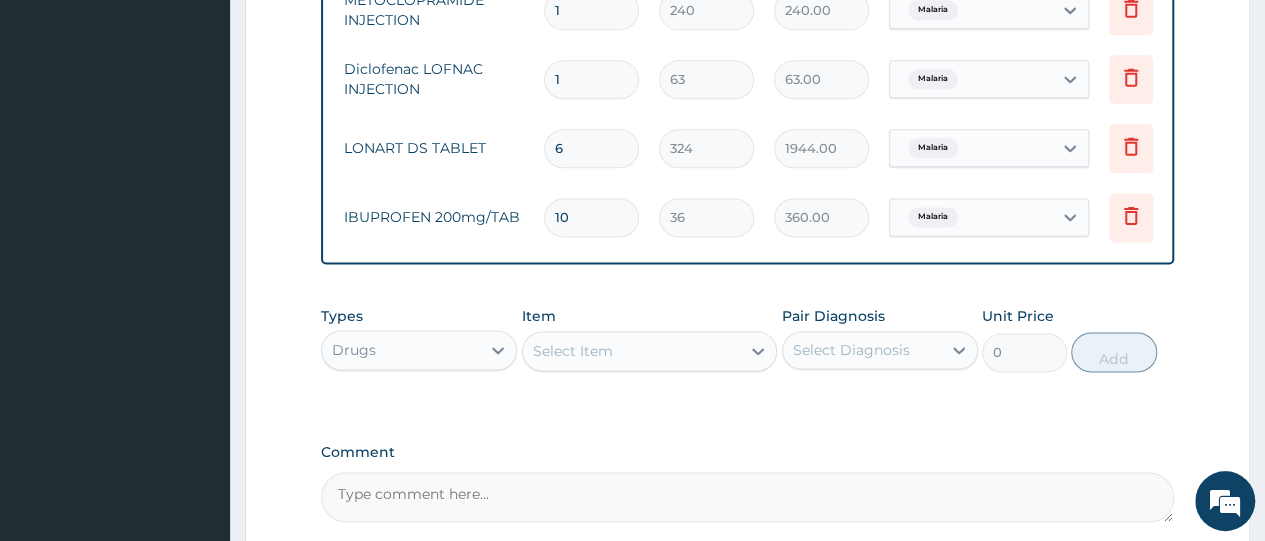 click on "10" at bounding box center [591, 217] 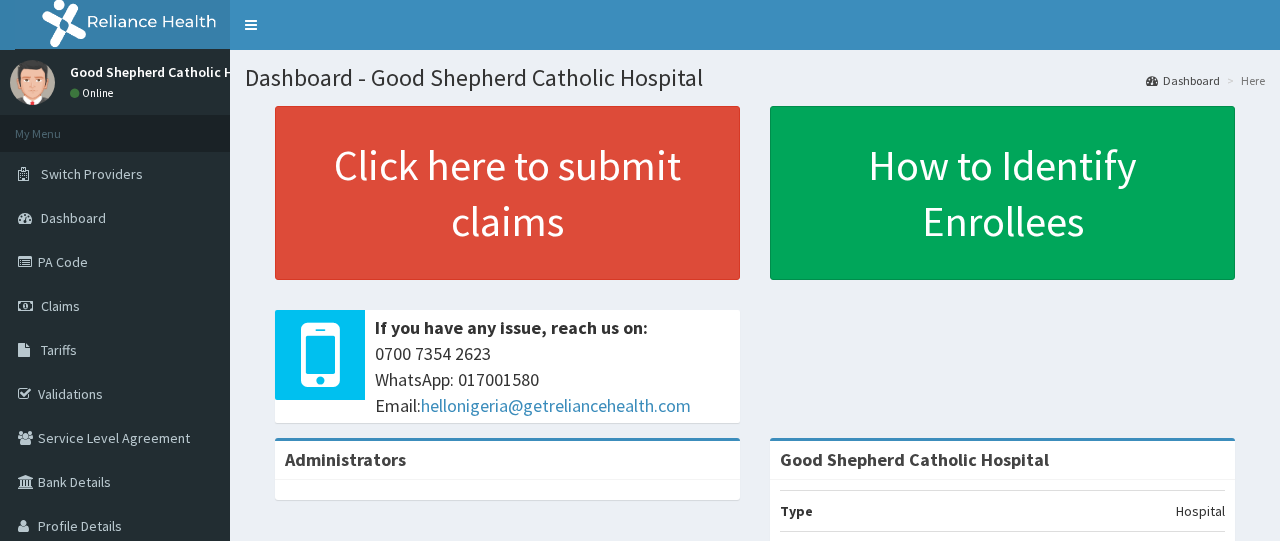 scroll, scrollTop: 0, scrollLeft: 0, axis: both 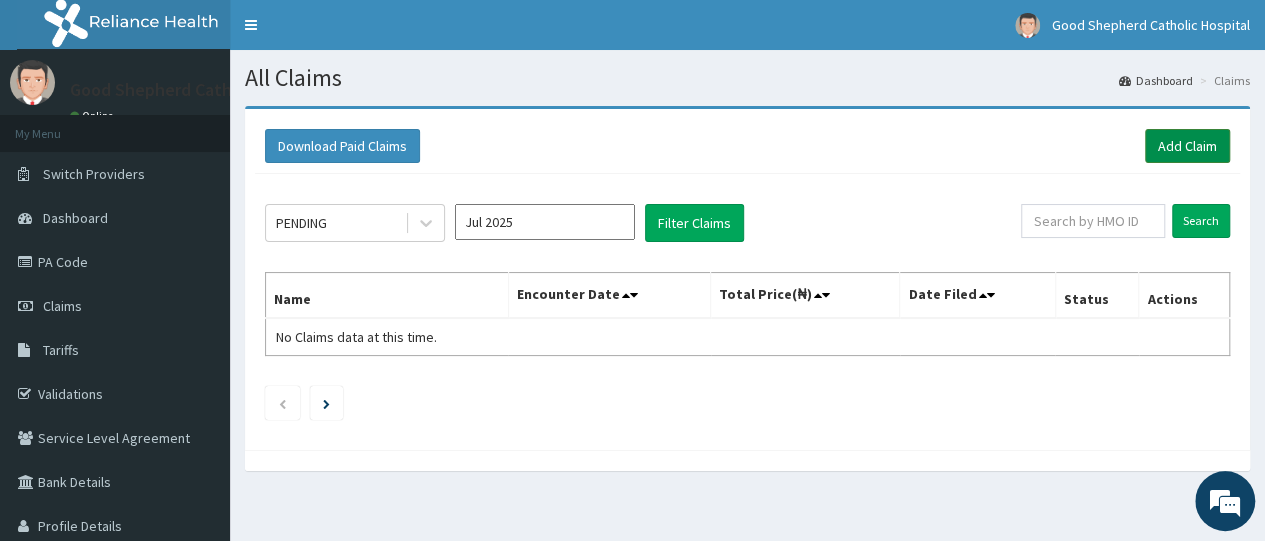 click on "Add Claim" at bounding box center [1187, 146] 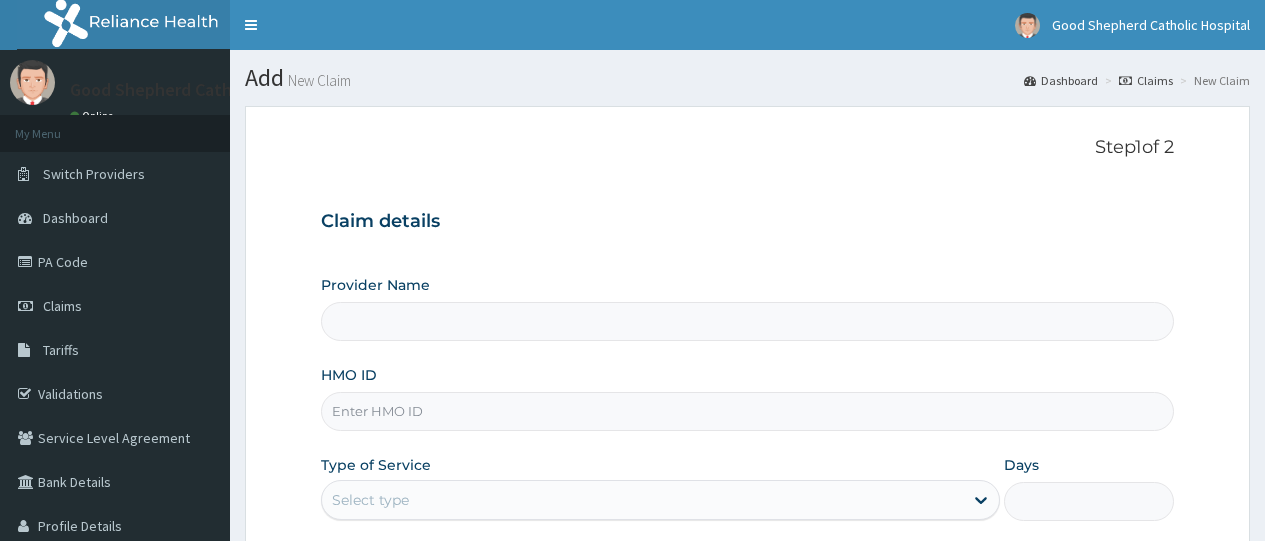 scroll, scrollTop: 0, scrollLeft: 0, axis: both 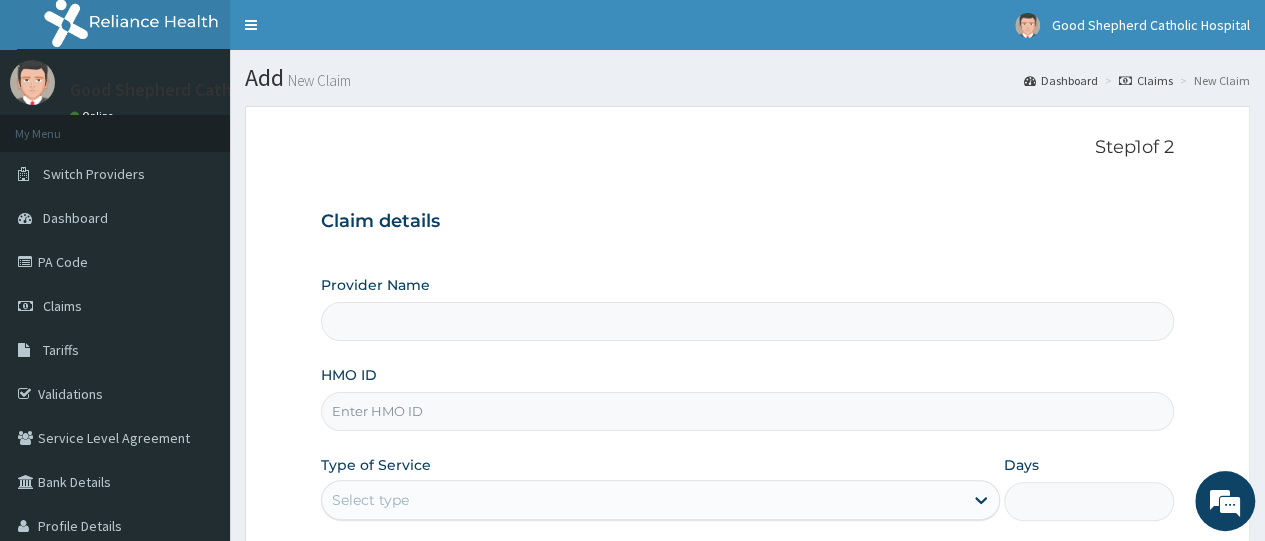 type on "Good Shepherd Catholic Hospital" 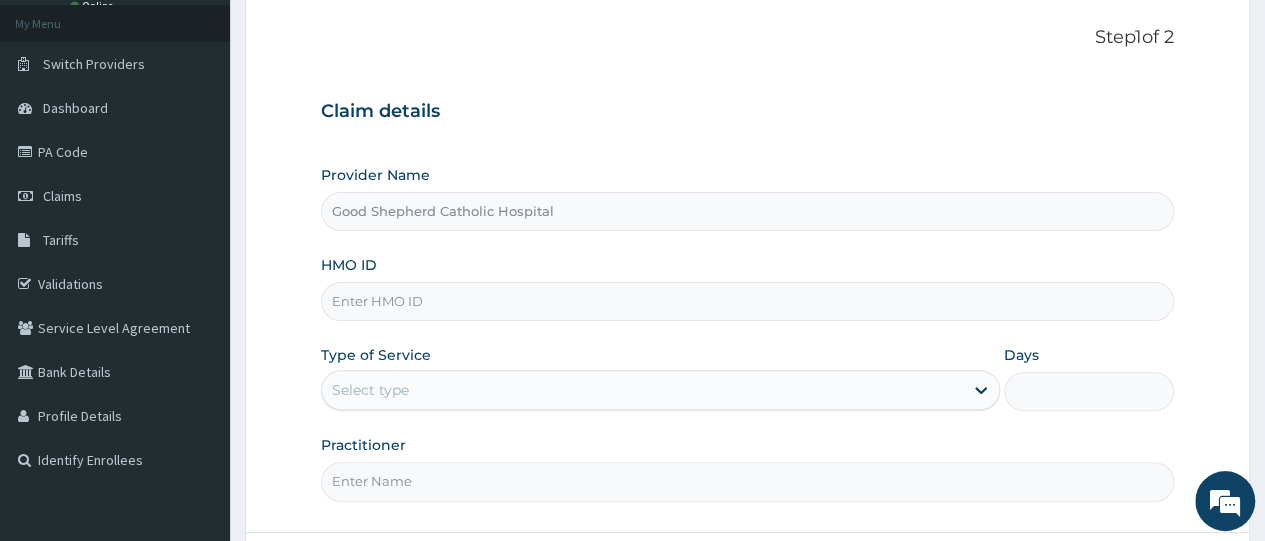 scroll, scrollTop: 276, scrollLeft: 0, axis: vertical 